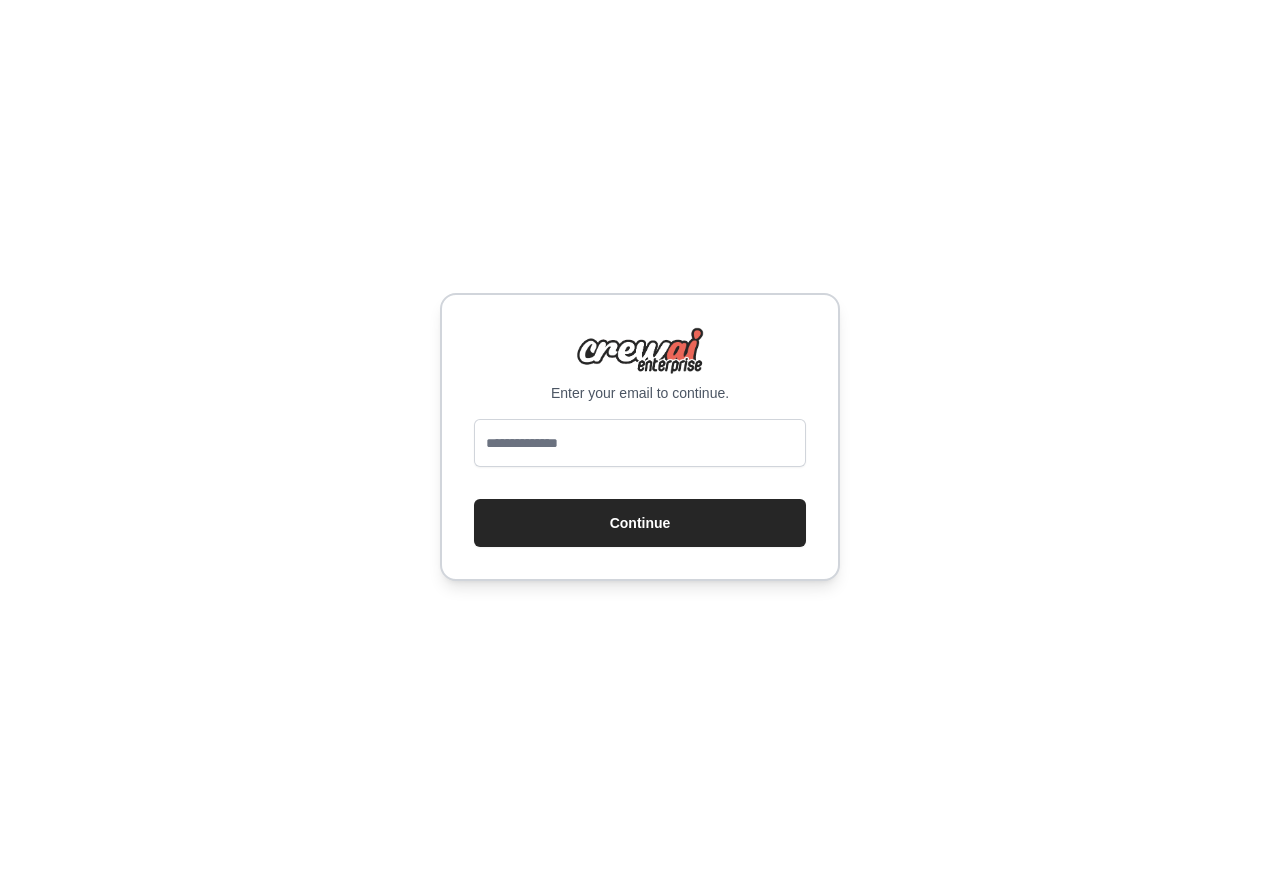 scroll, scrollTop: 0, scrollLeft: 0, axis: both 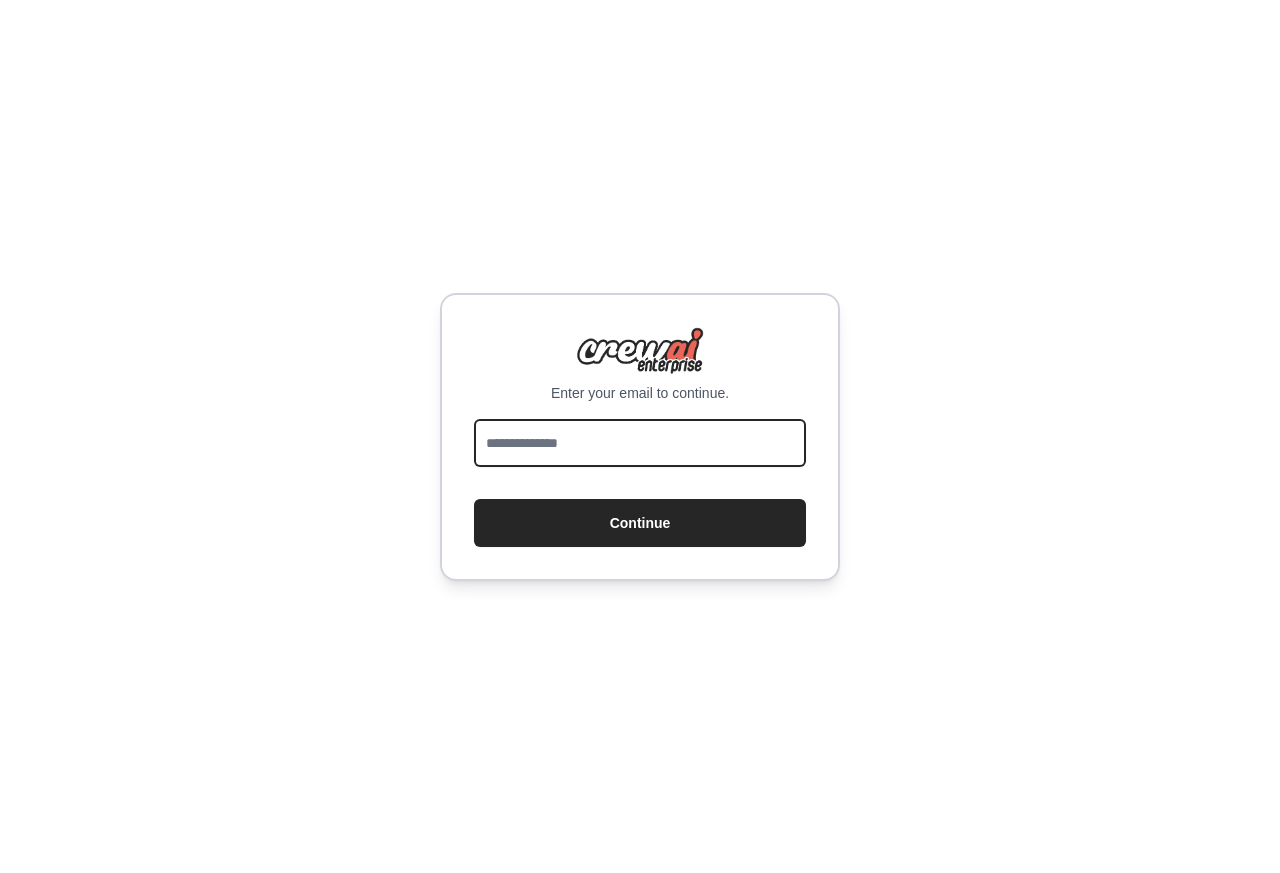 click at bounding box center [640, 443] 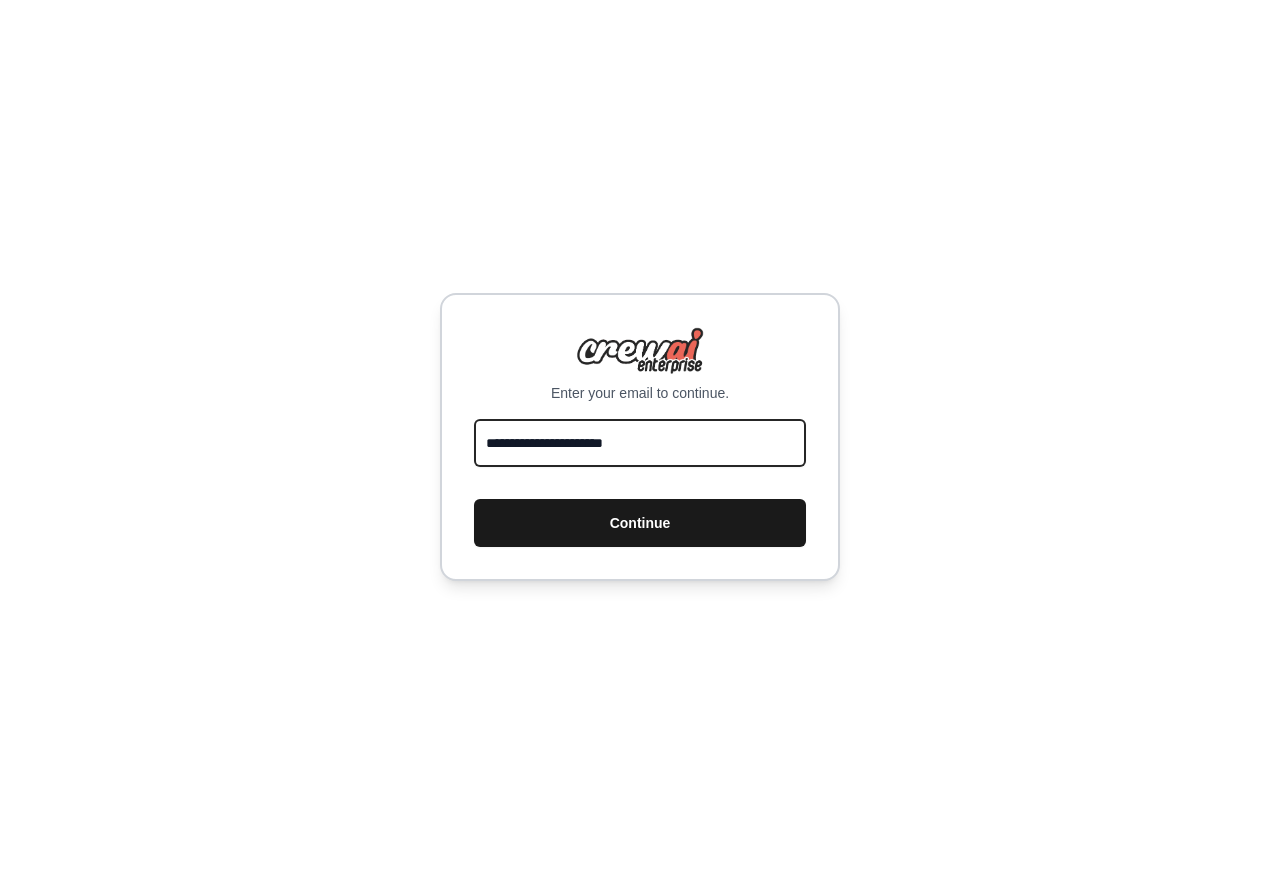 type on "**********" 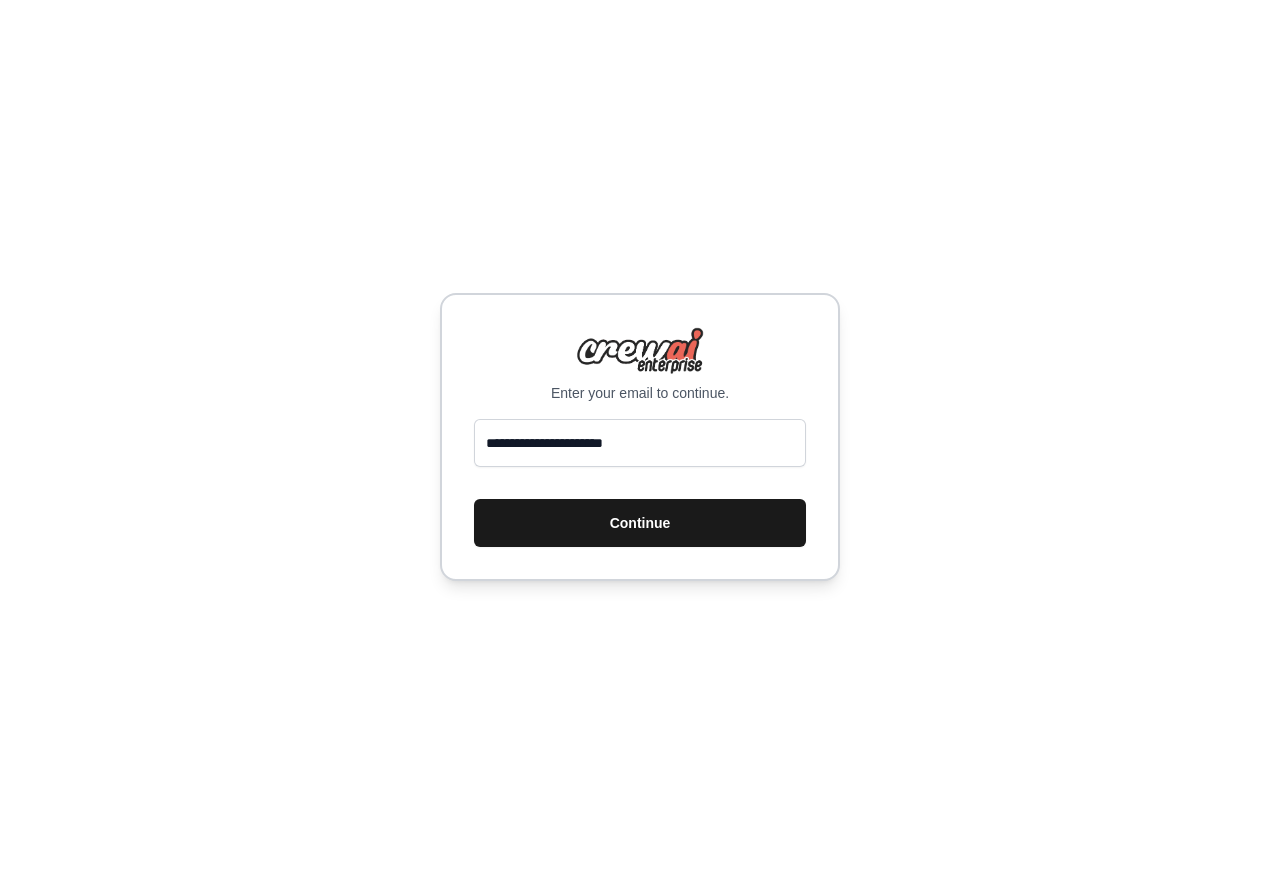 click on "Continue" at bounding box center (640, 523) 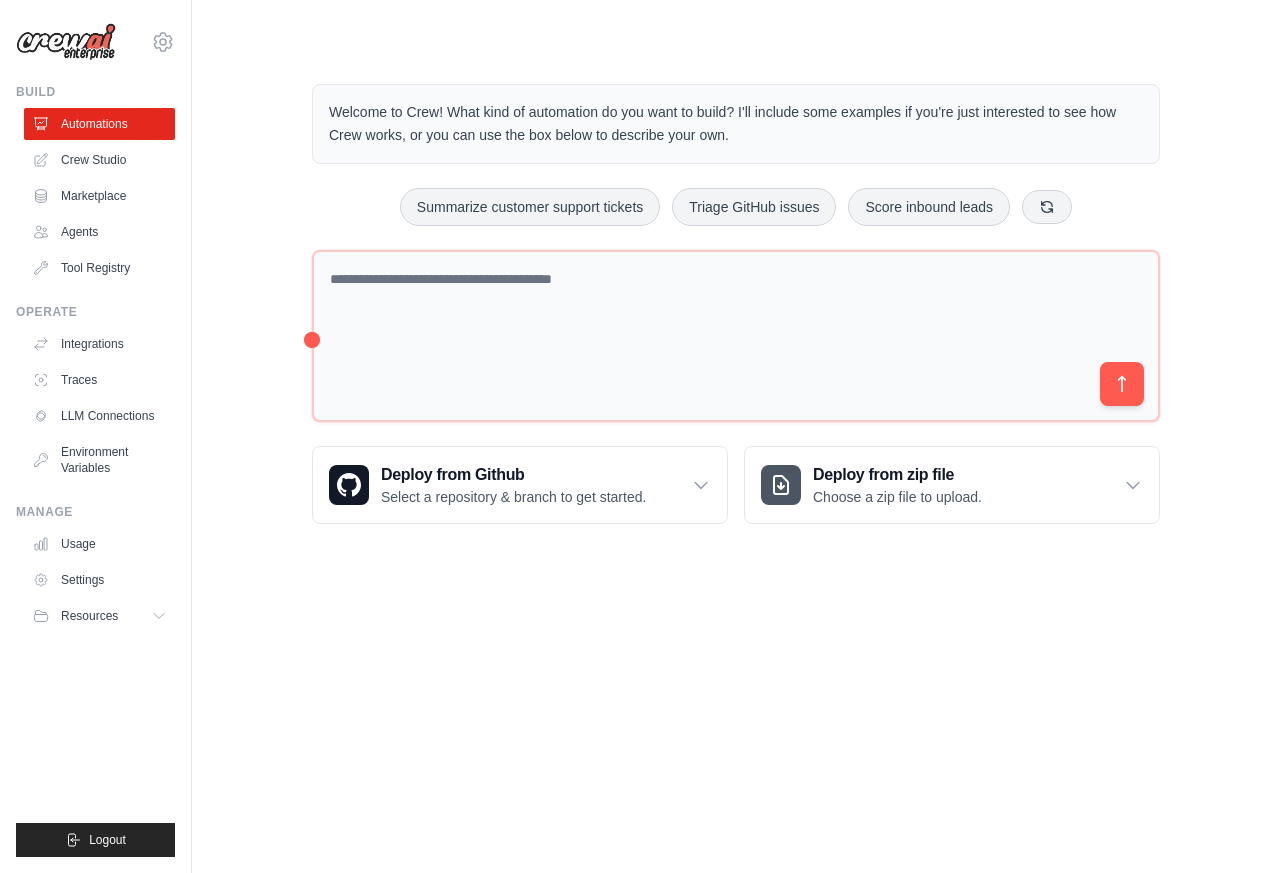 scroll, scrollTop: 0, scrollLeft: 0, axis: both 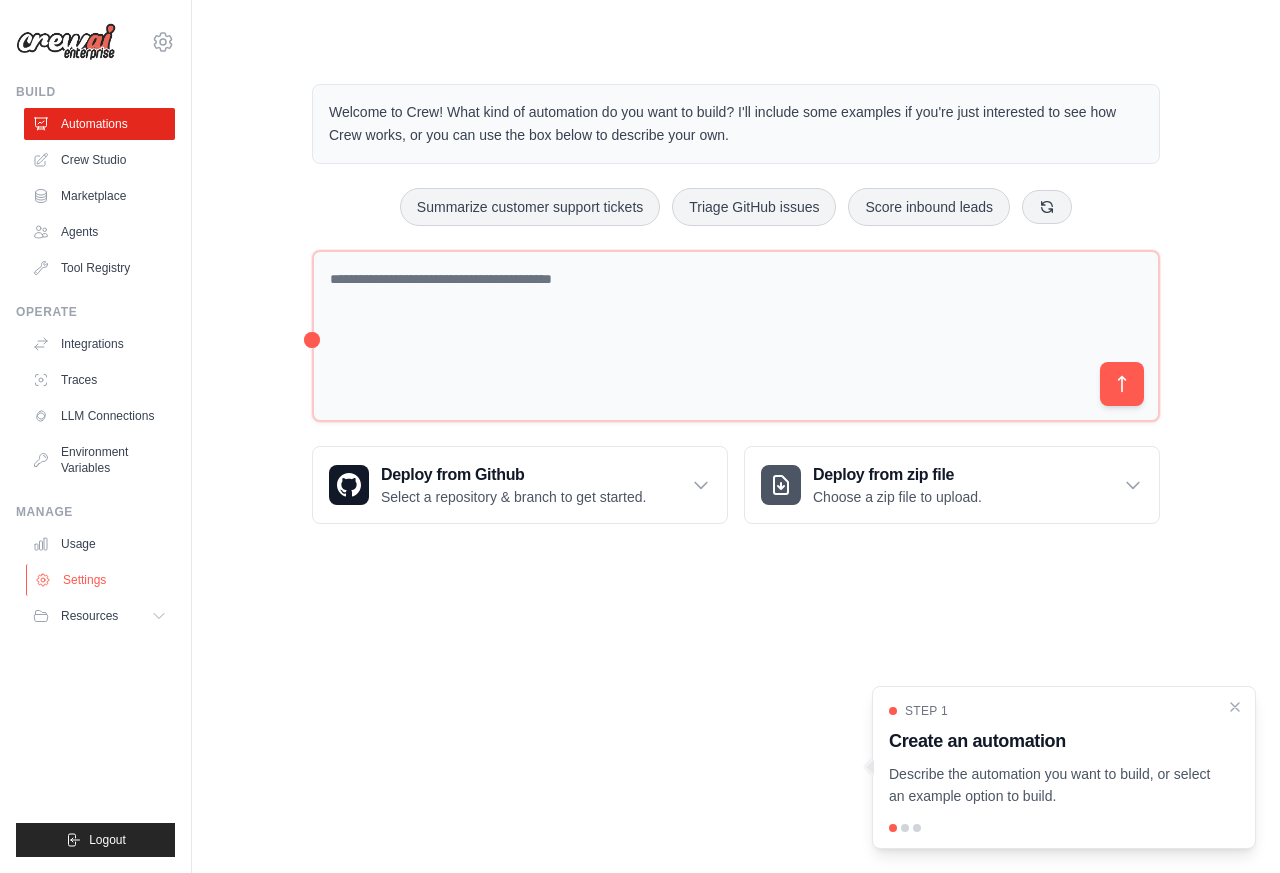 click on "Settings" at bounding box center [101, 580] 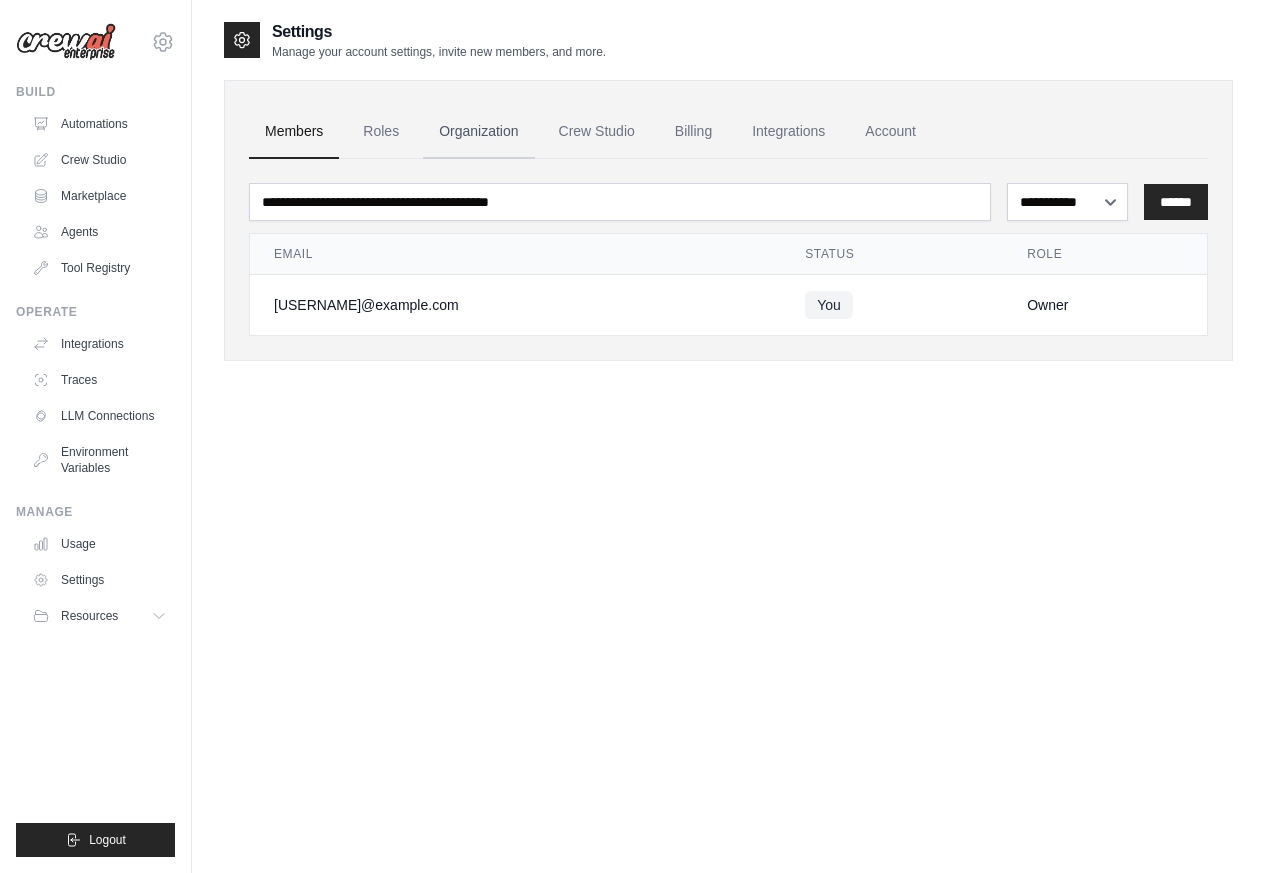 click on "Organization" at bounding box center (478, 132) 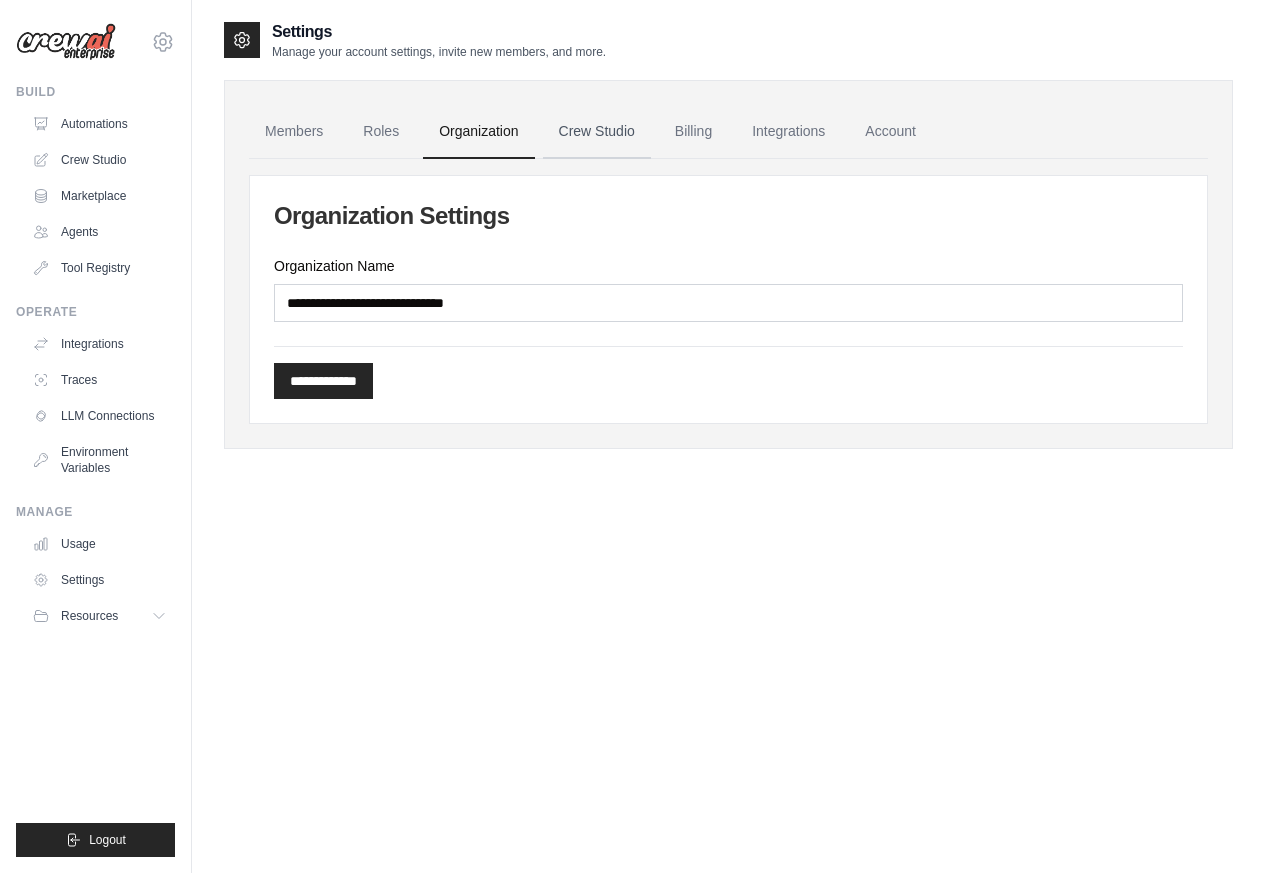 click on "Crew Studio" at bounding box center (597, 132) 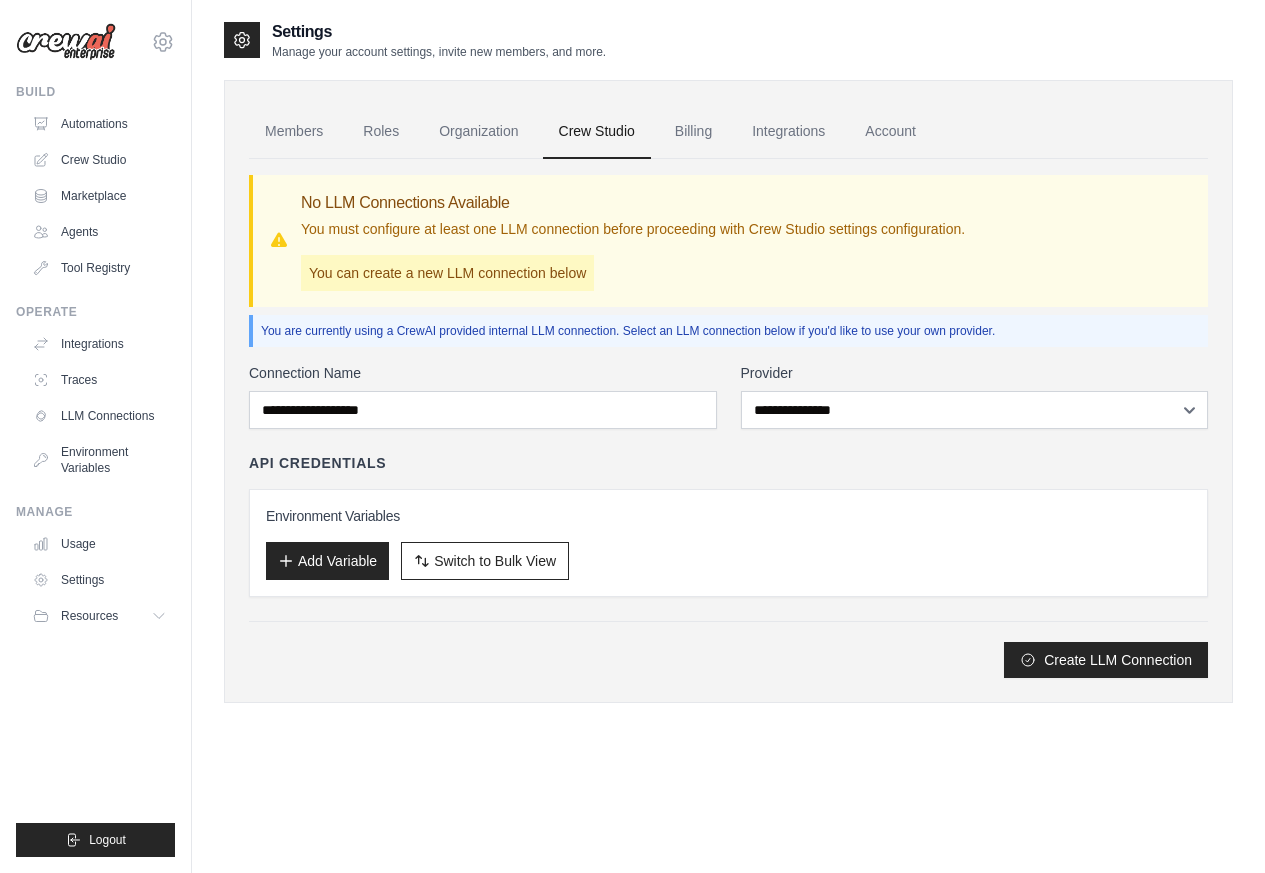 scroll, scrollTop: 0, scrollLeft: 0, axis: both 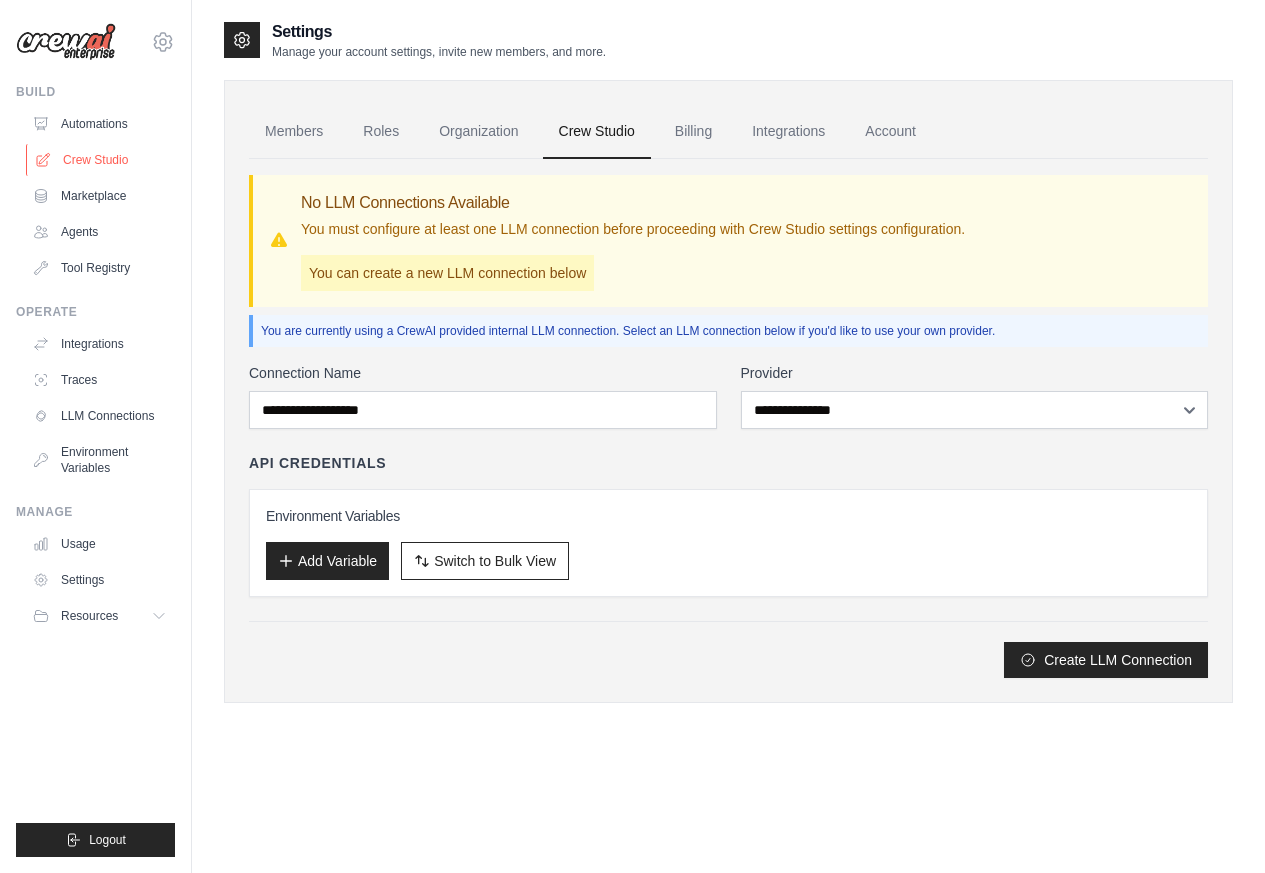 click on "Crew Studio" at bounding box center (101, 160) 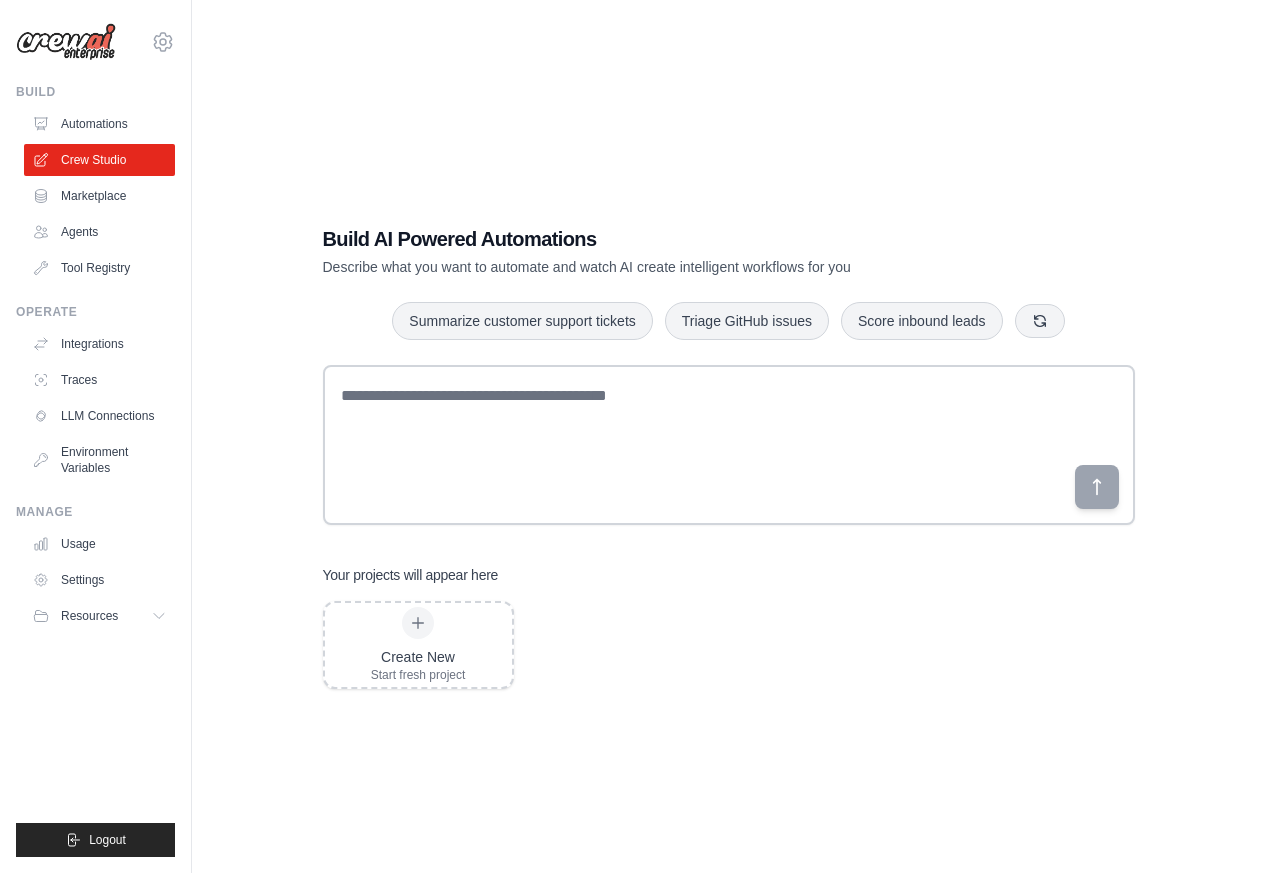 scroll, scrollTop: 0, scrollLeft: 0, axis: both 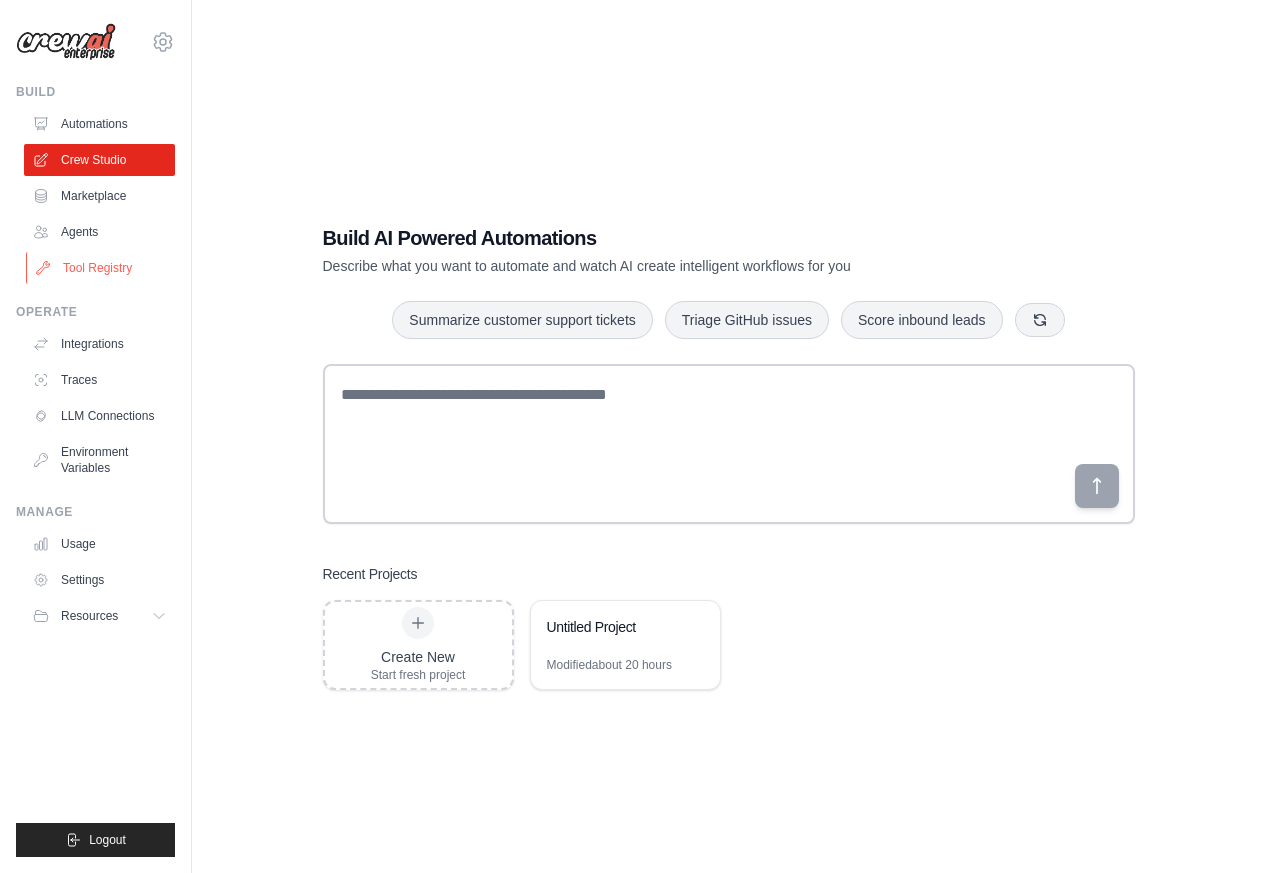 click on "Tool Registry" at bounding box center (101, 268) 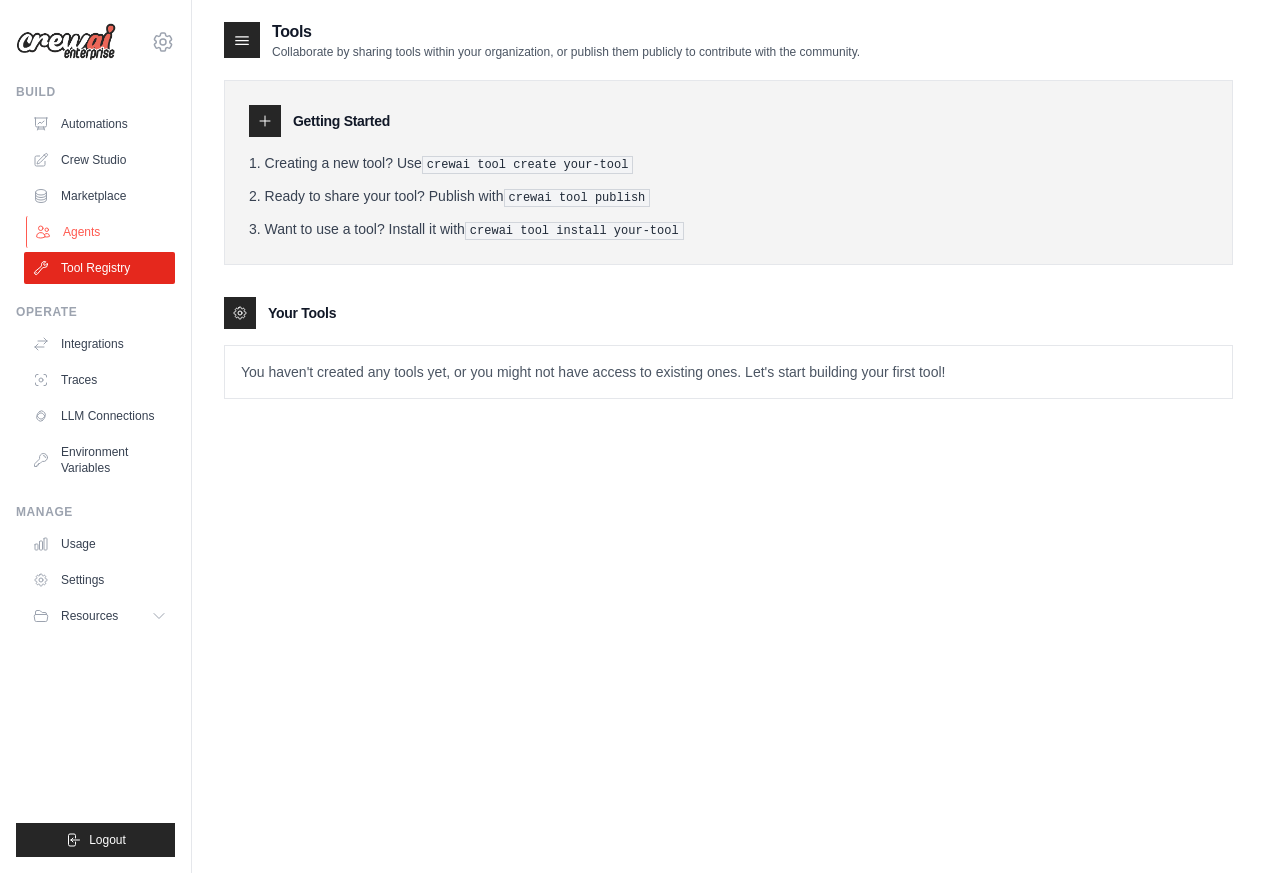click on "Agents" at bounding box center (101, 232) 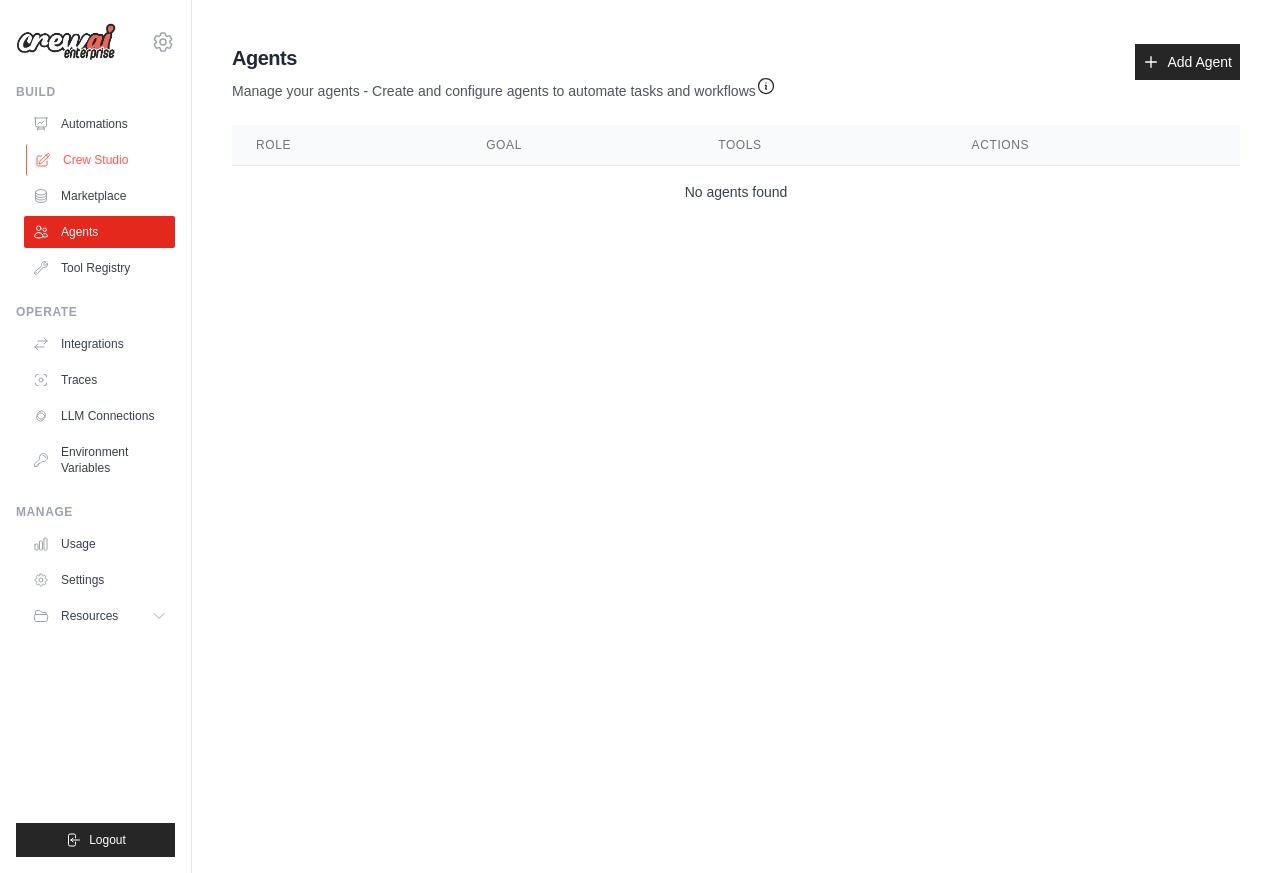 click on "Crew Studio" at bounding box center (101, 160) 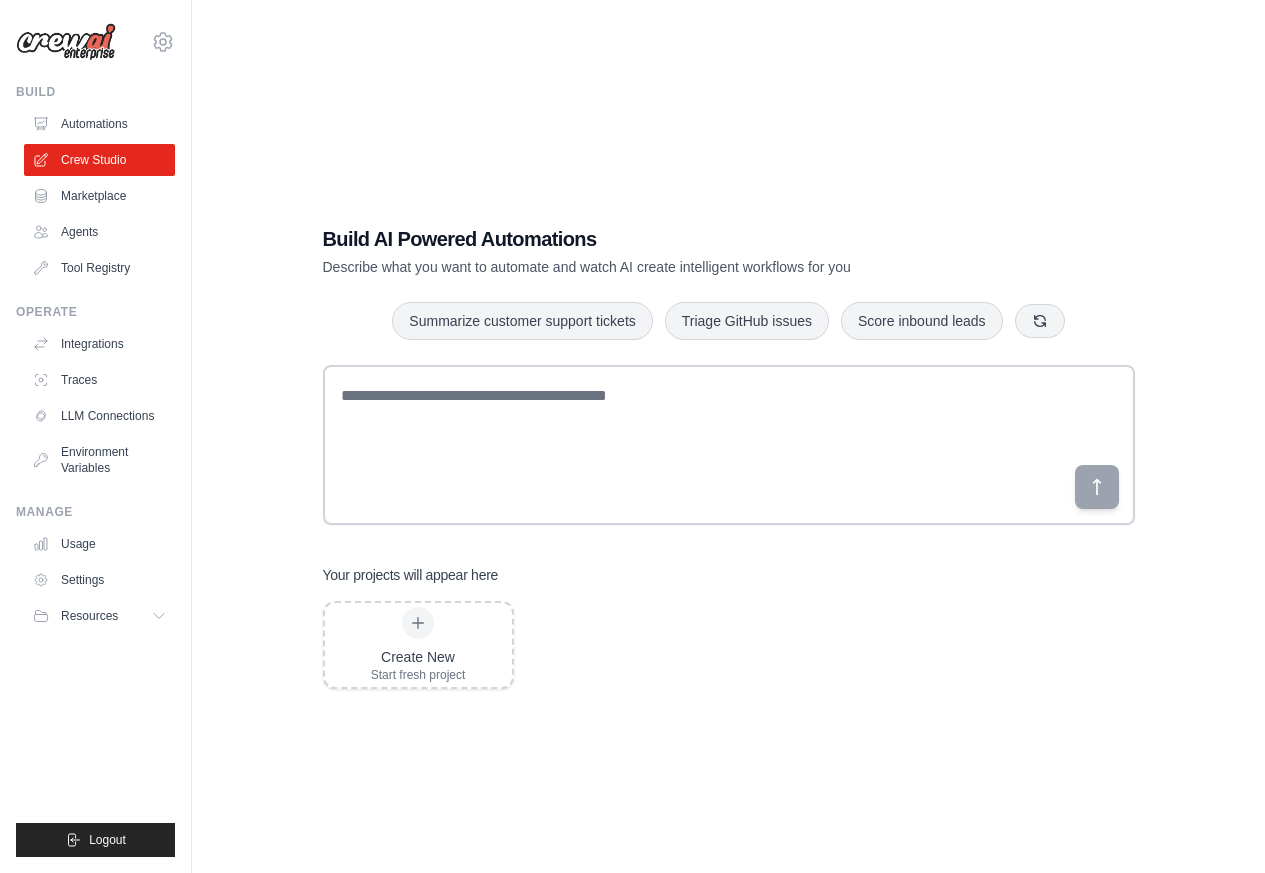 scroll, scrollTop: 0, scrollLeft: 0, axis: both 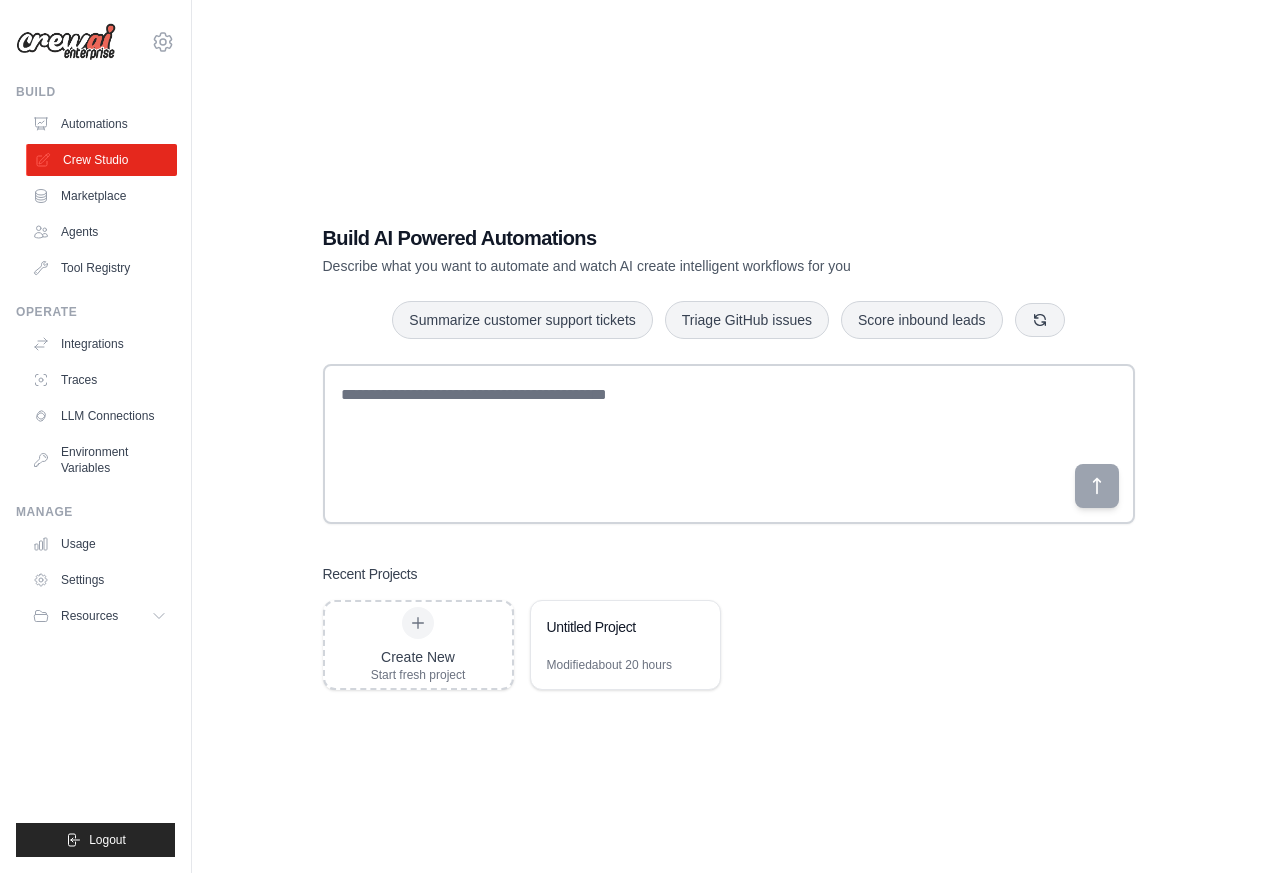 click on "Crew Studio" at bounding box center (101, 160) 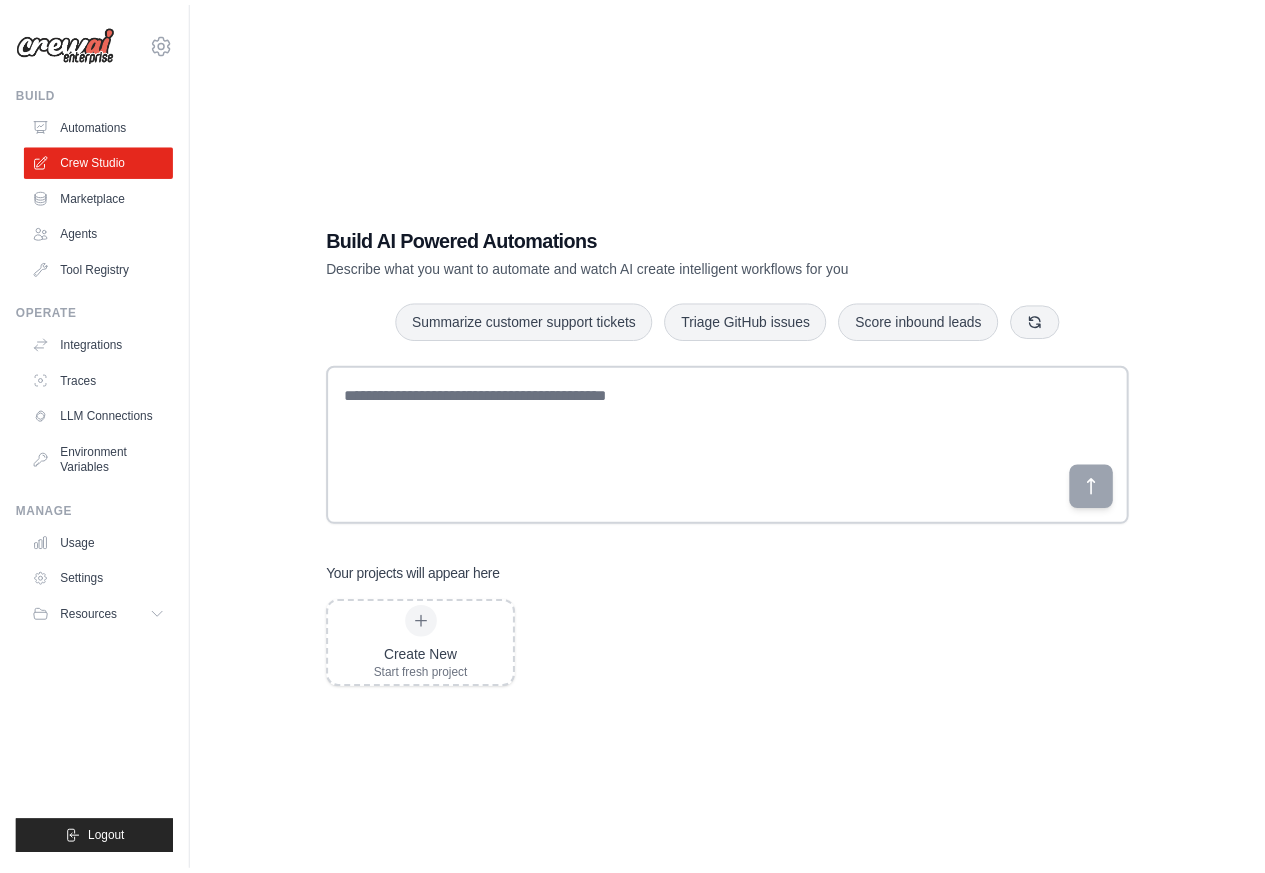 scroll, scrollTop: 0, scrollLeft: 0, axis: both 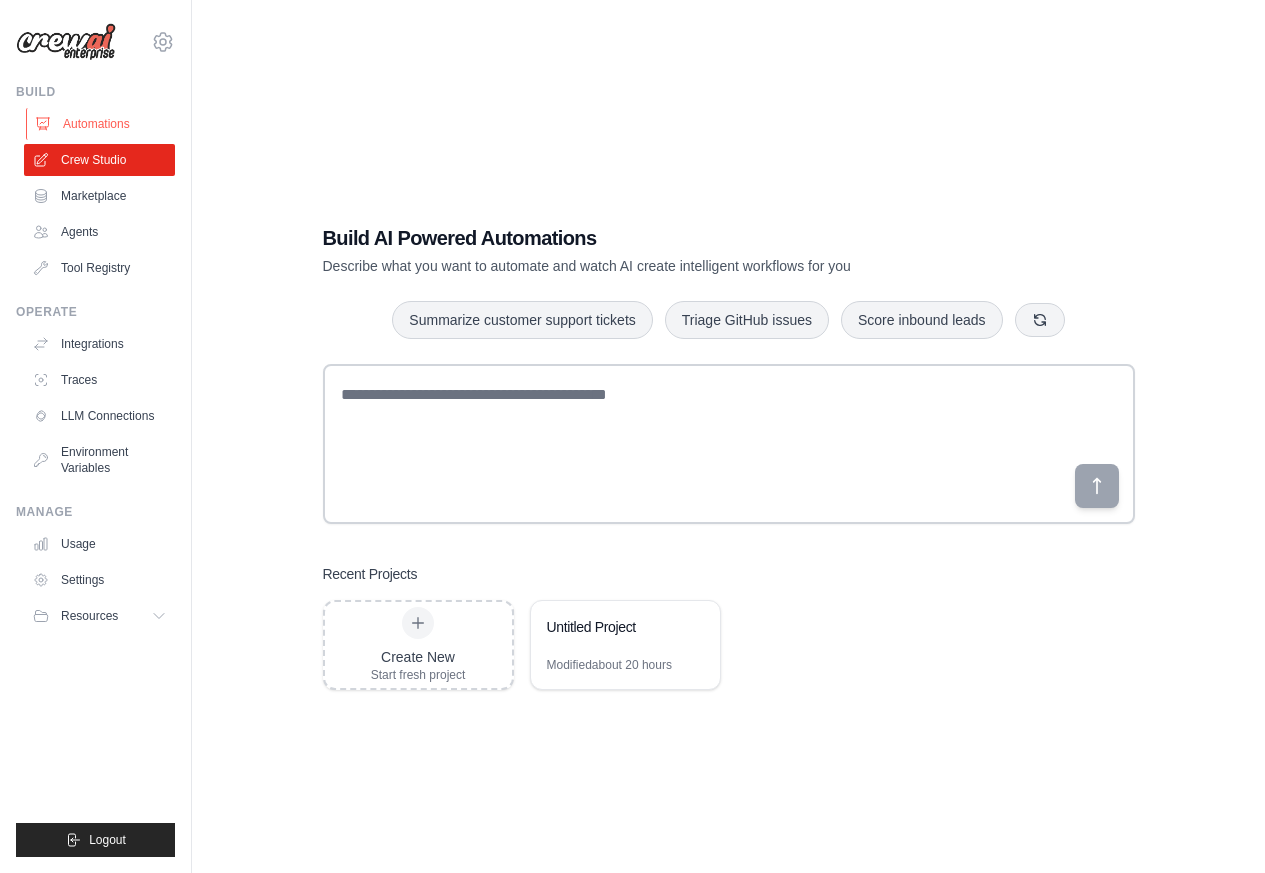 click on "Automations" at bounding box center (101, 124) 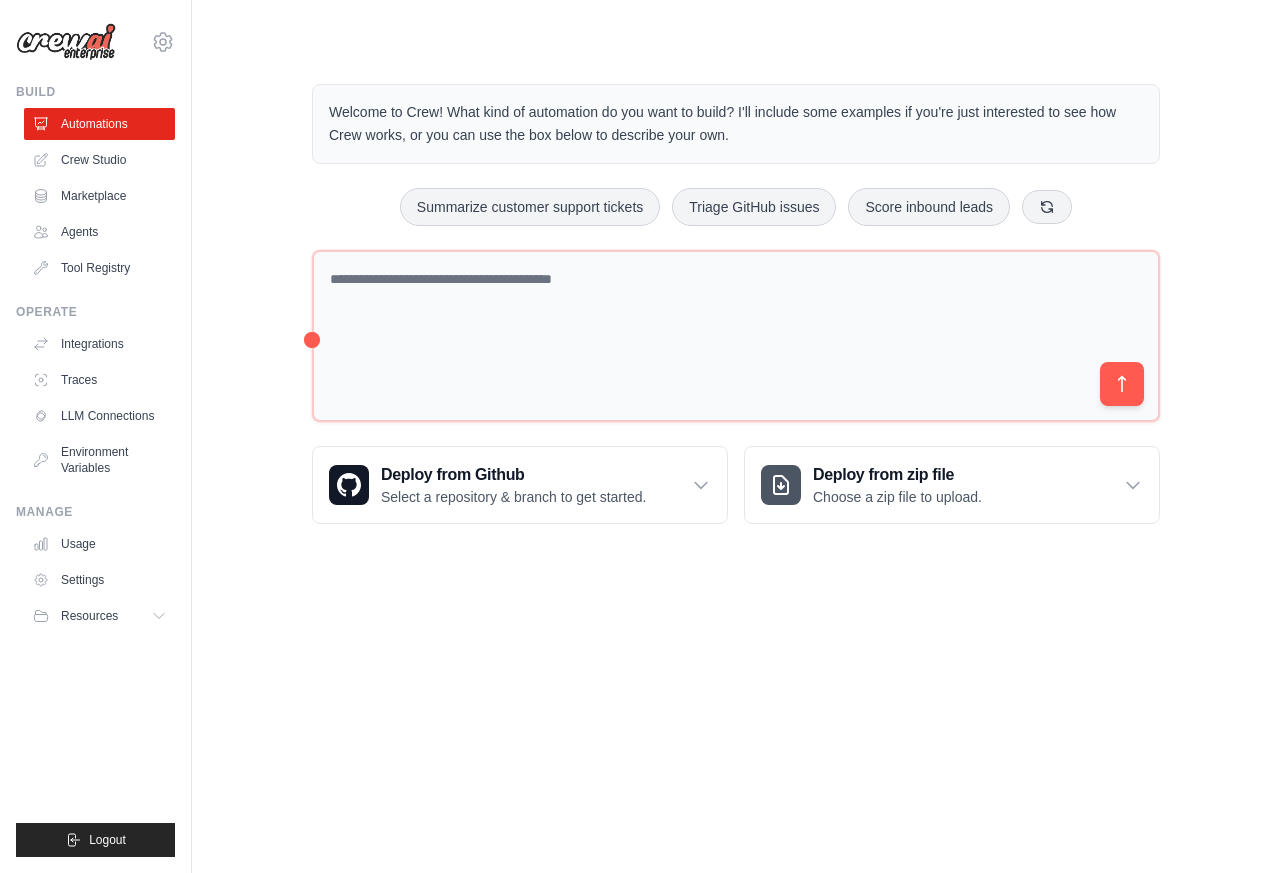 scroll, scrollTop: 0, scrollLeft: 0, axis: both 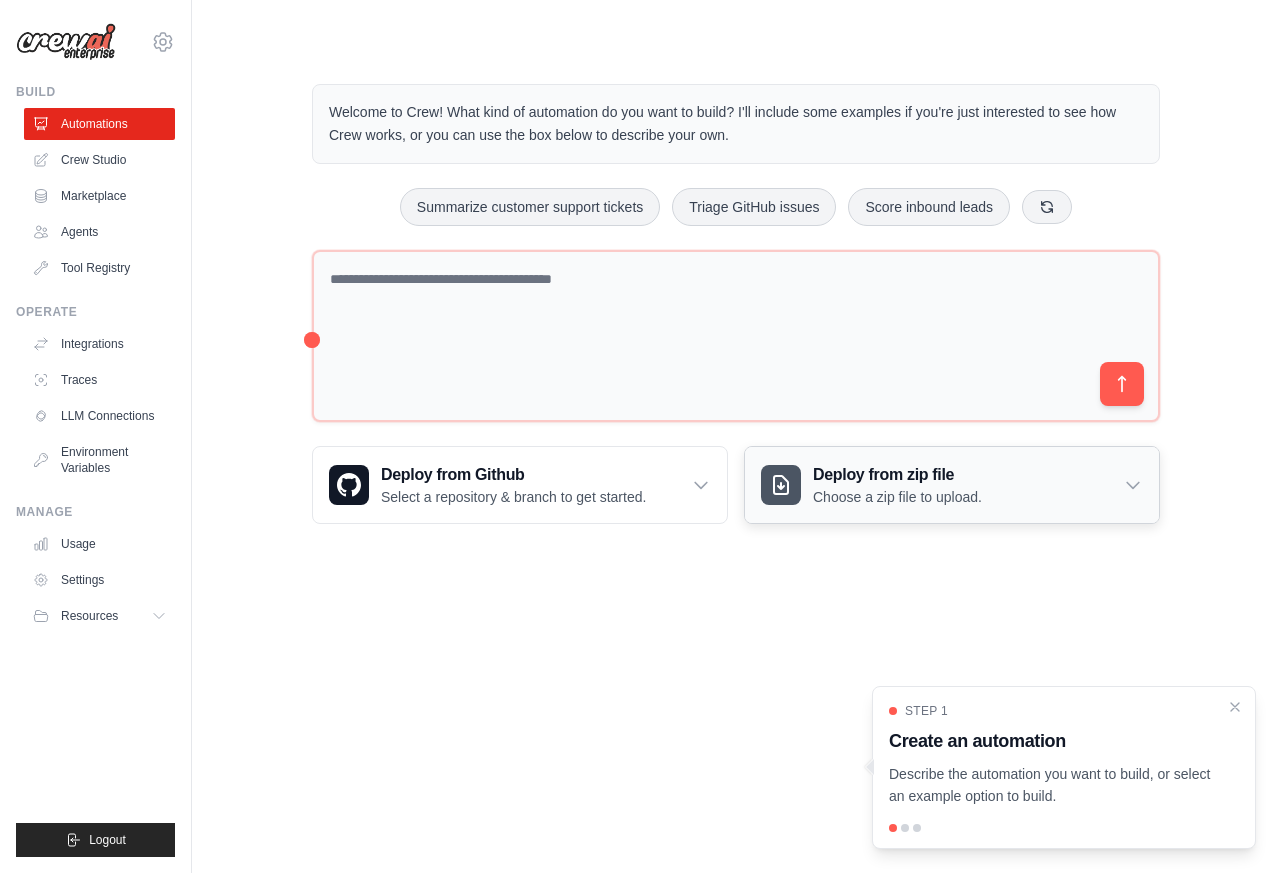 click on "Deploy from zip file" at bounding box center (897, 475) 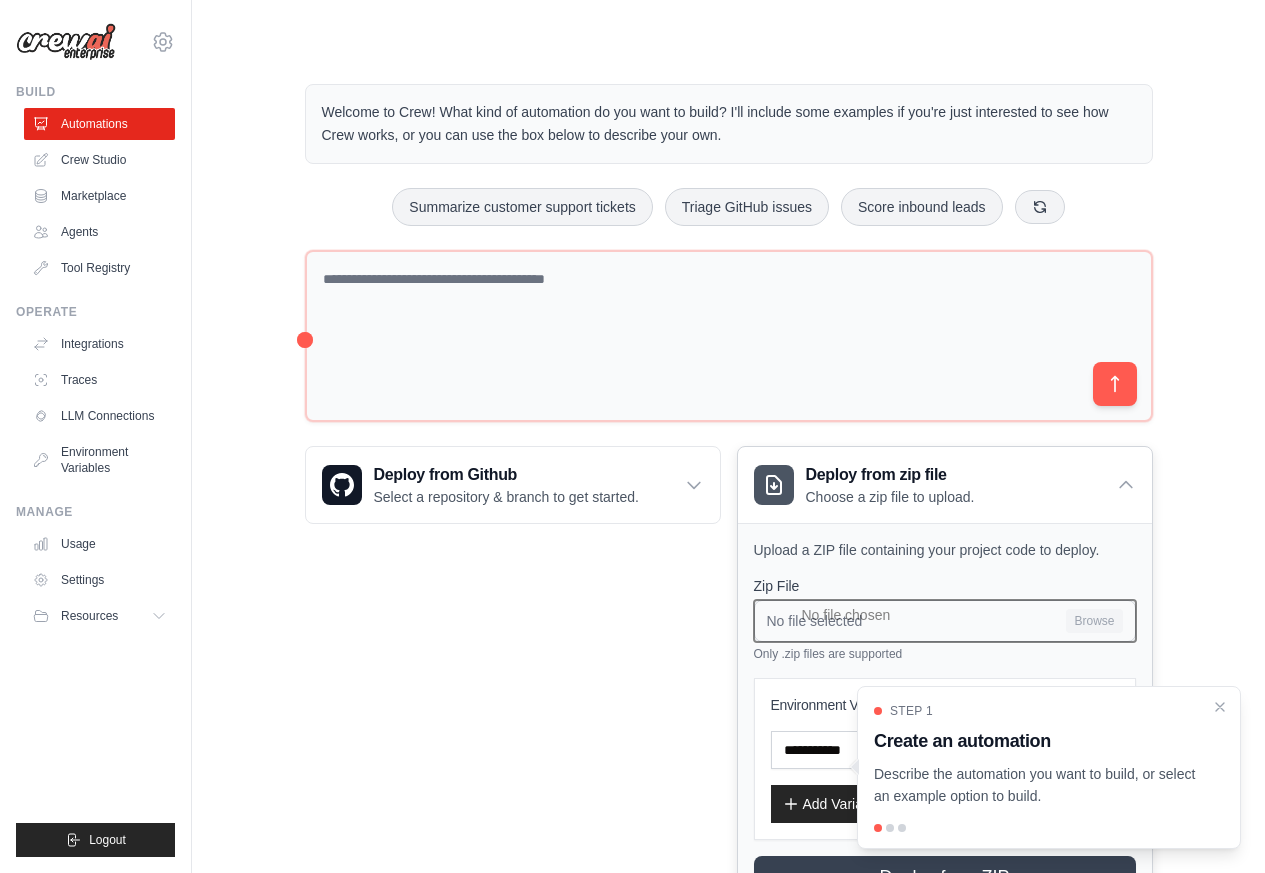 click on "No file selected
Browse" at bounding box center [945, 621] 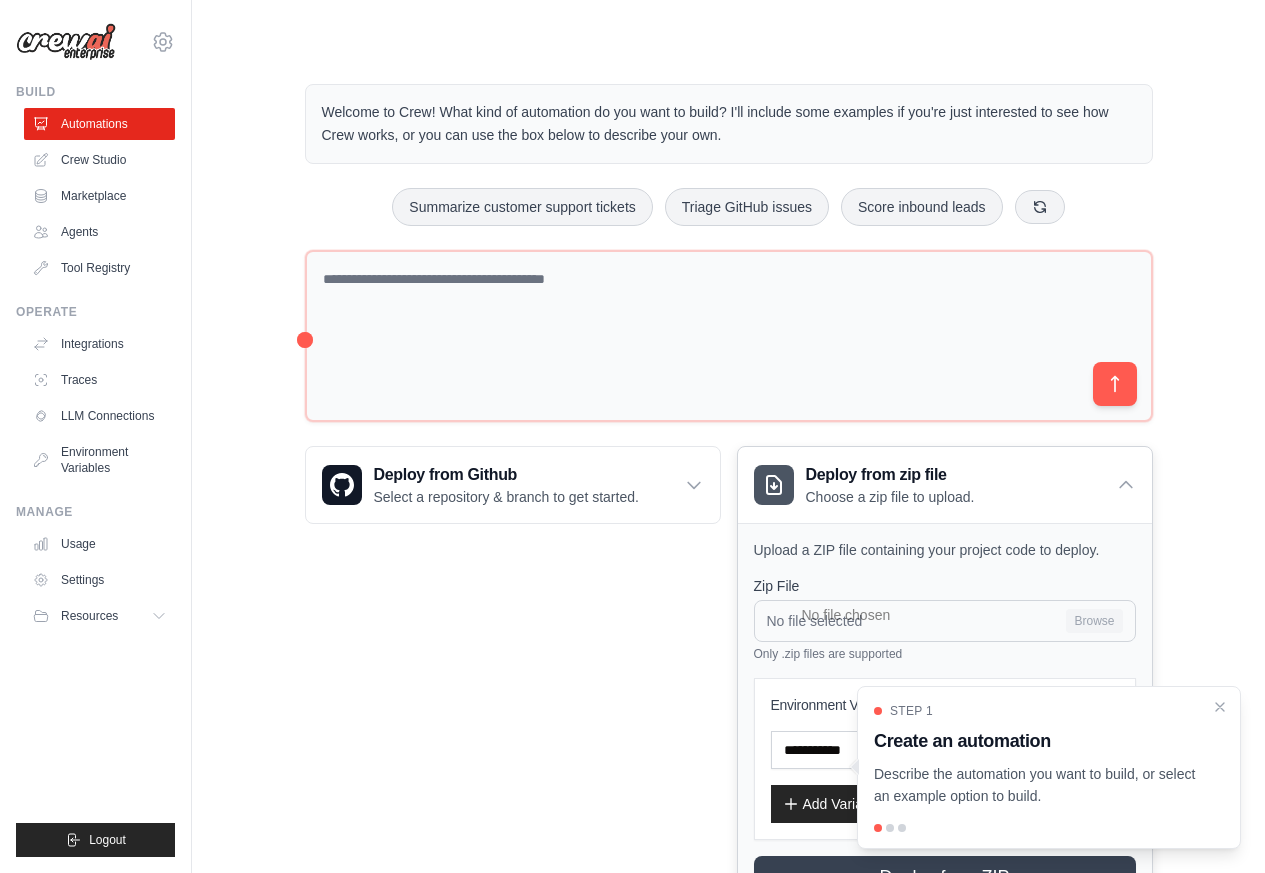 type on "**********" 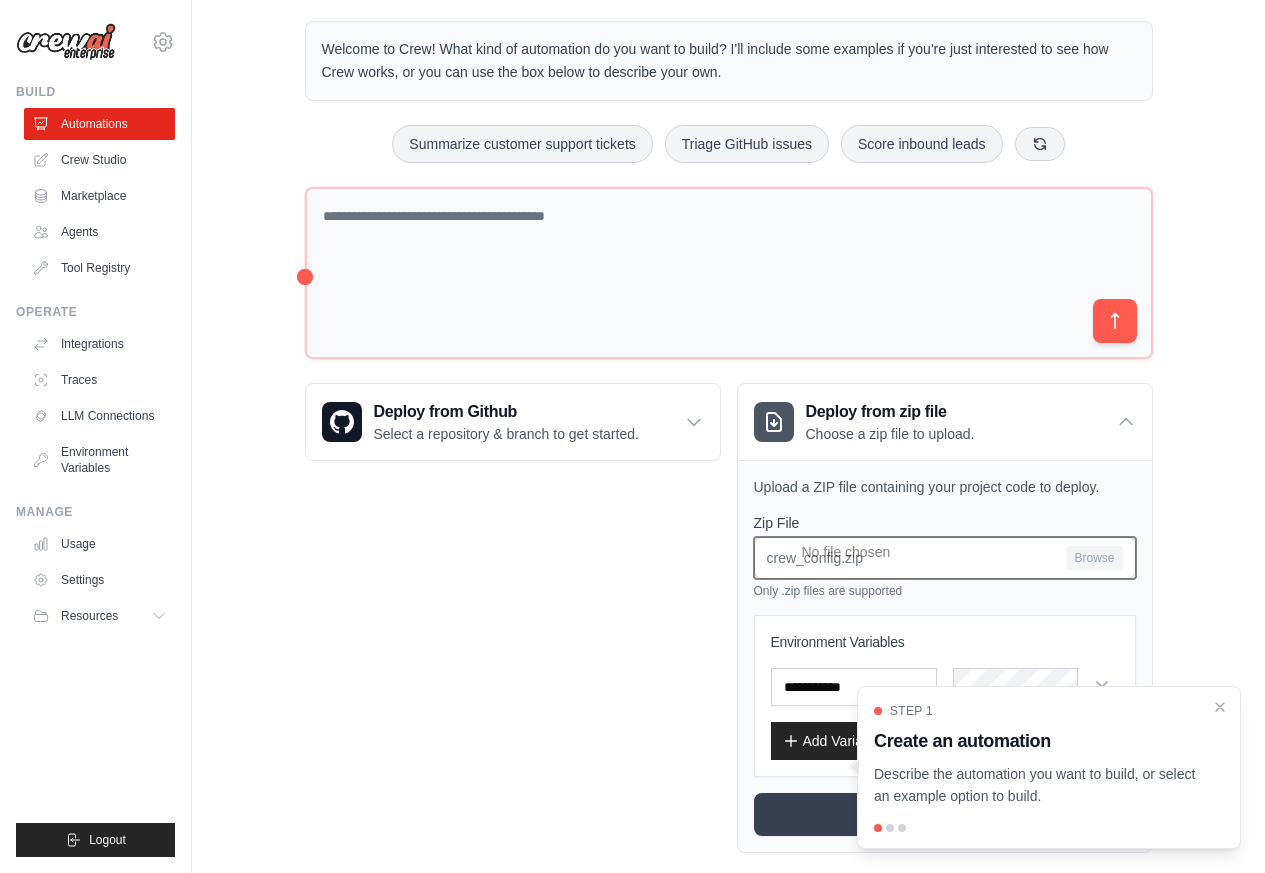 scroll, scrollTop: 96, scrollLeft: 0, axis: vertical 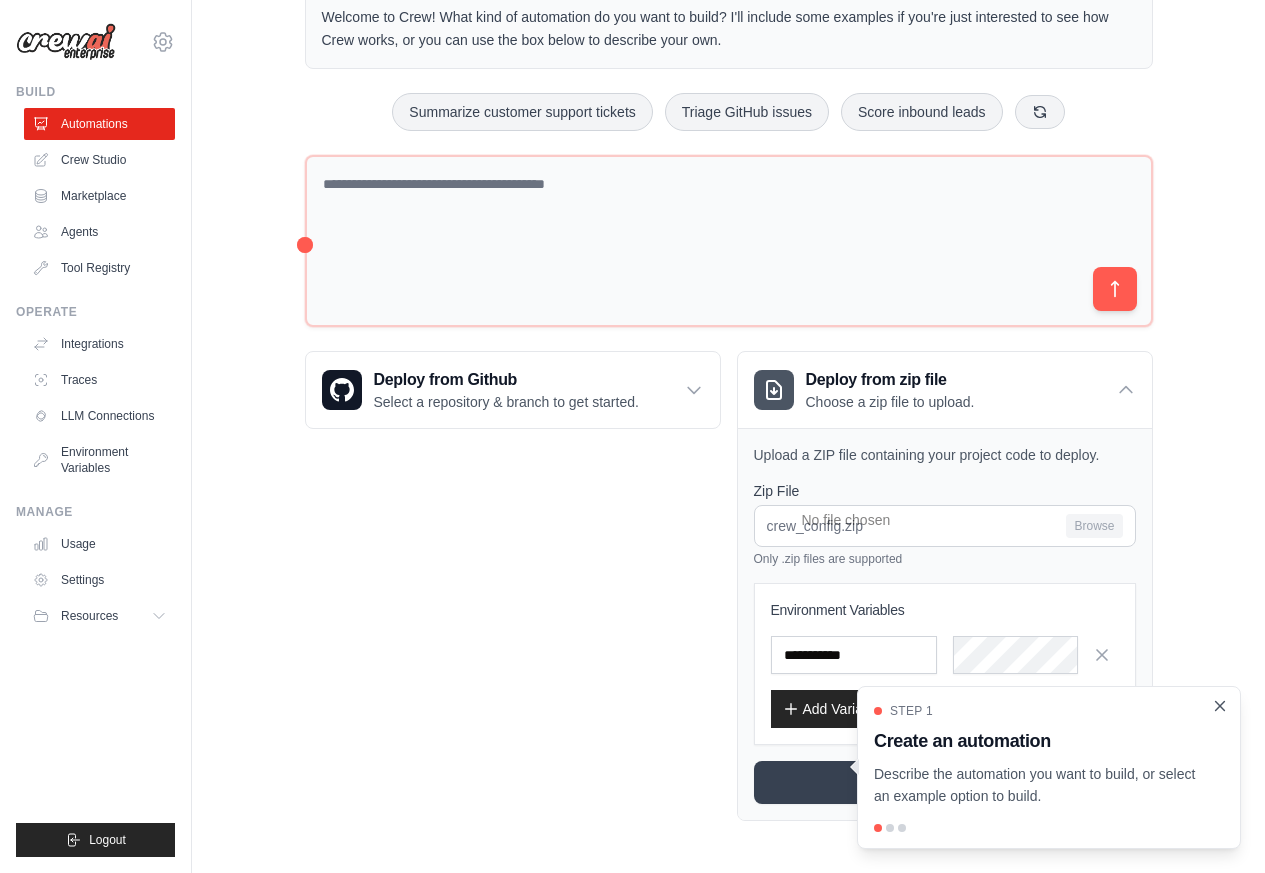 click 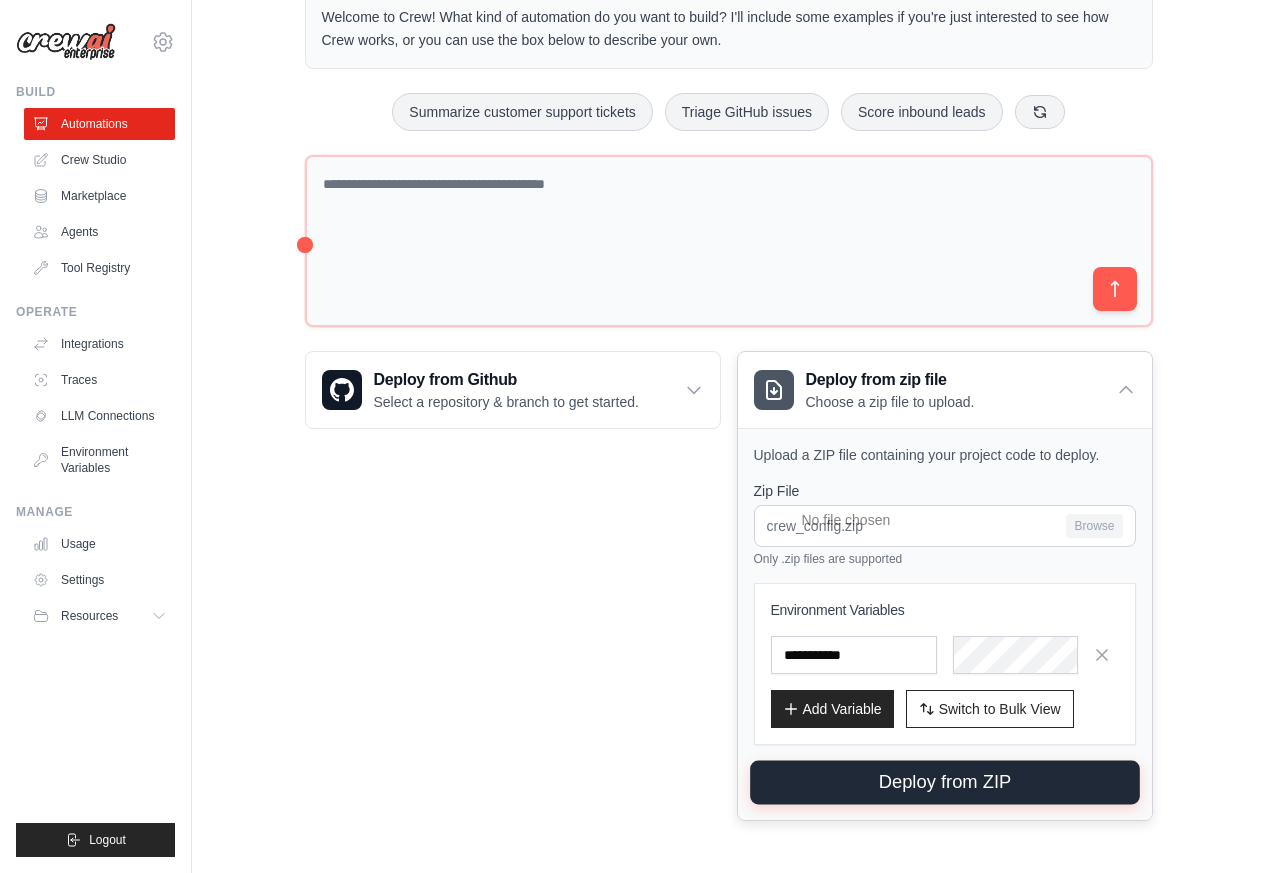 click on "Deploy from ZIP" at bounding box center (945, 783) 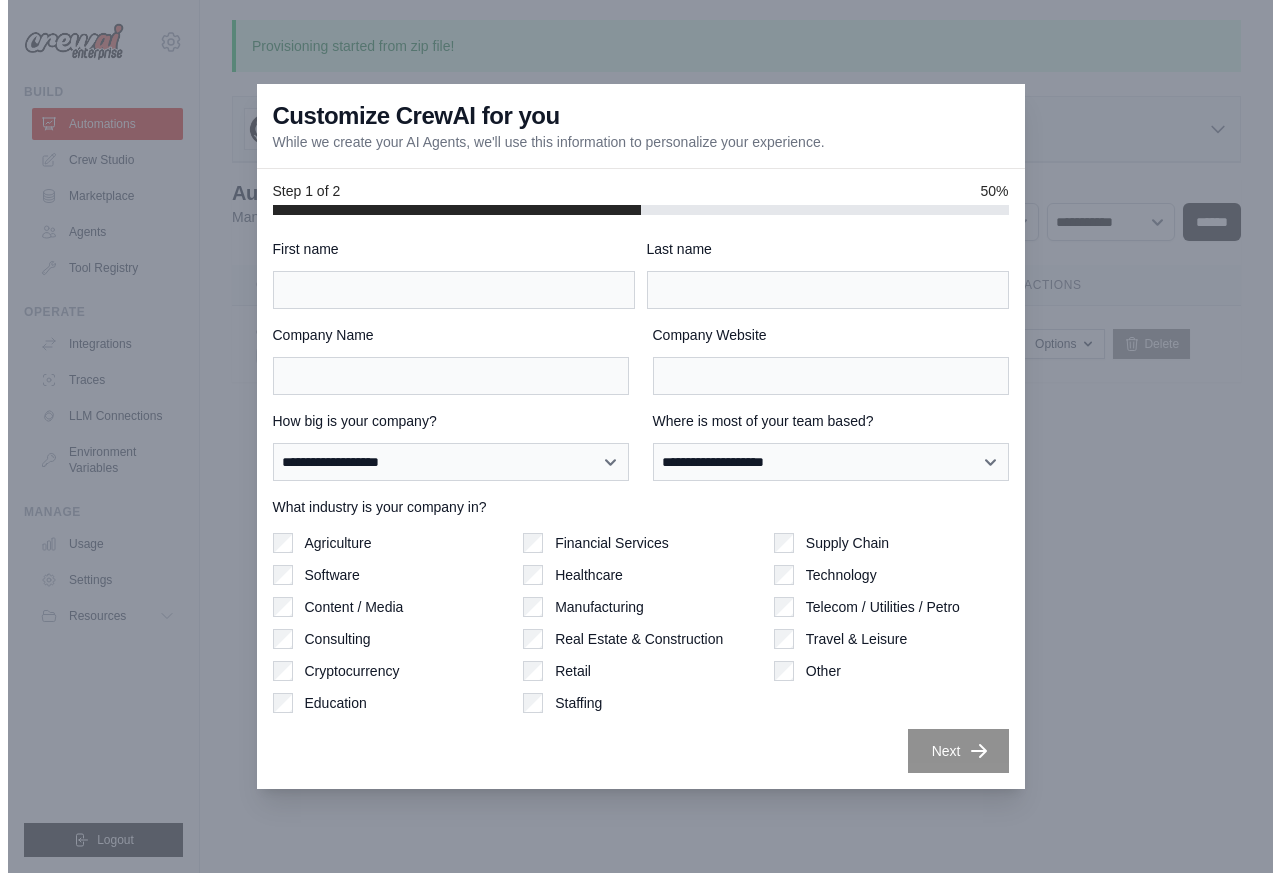 scroll, scrollTop: 0, scrollLeft: 0, axis: both 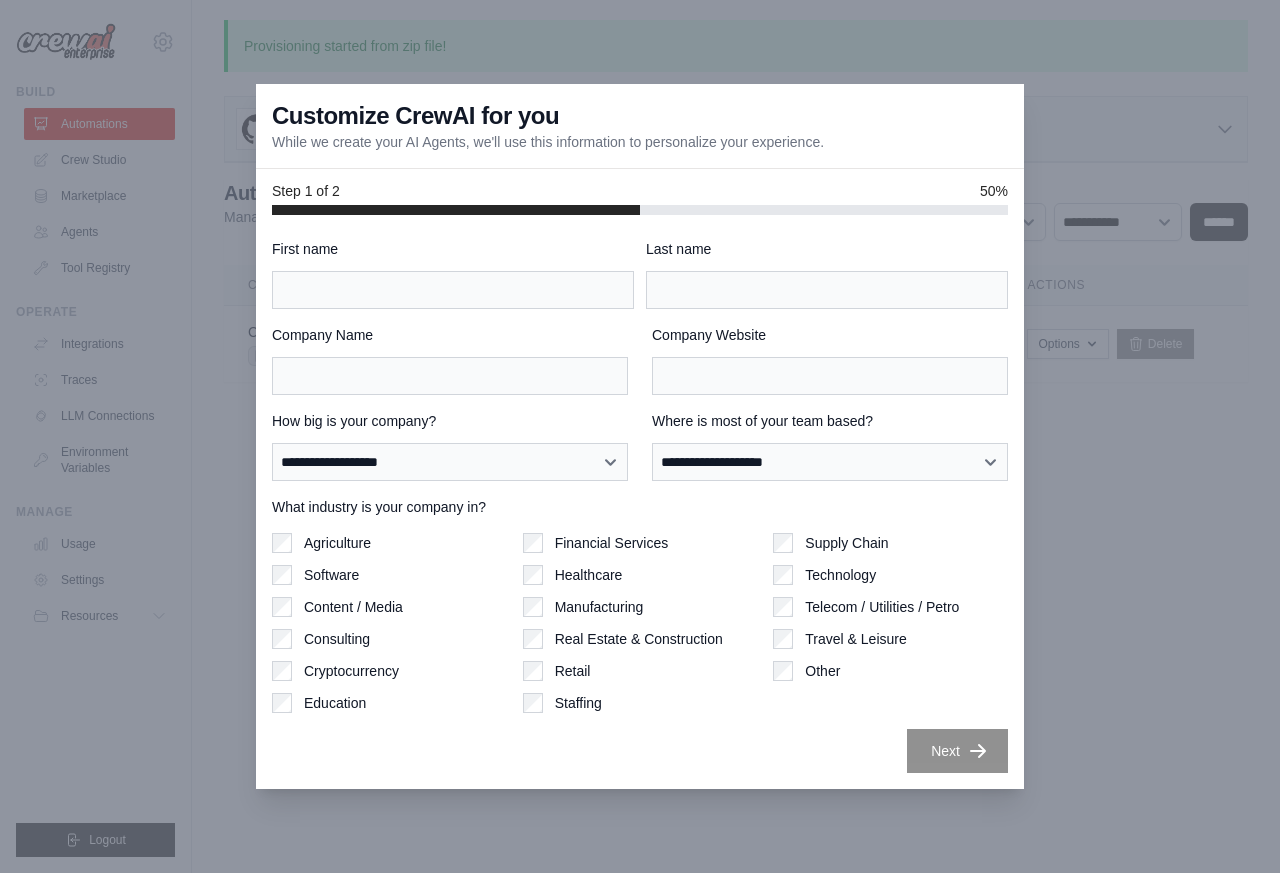 click on "**********" at bounding box center [640, 502] 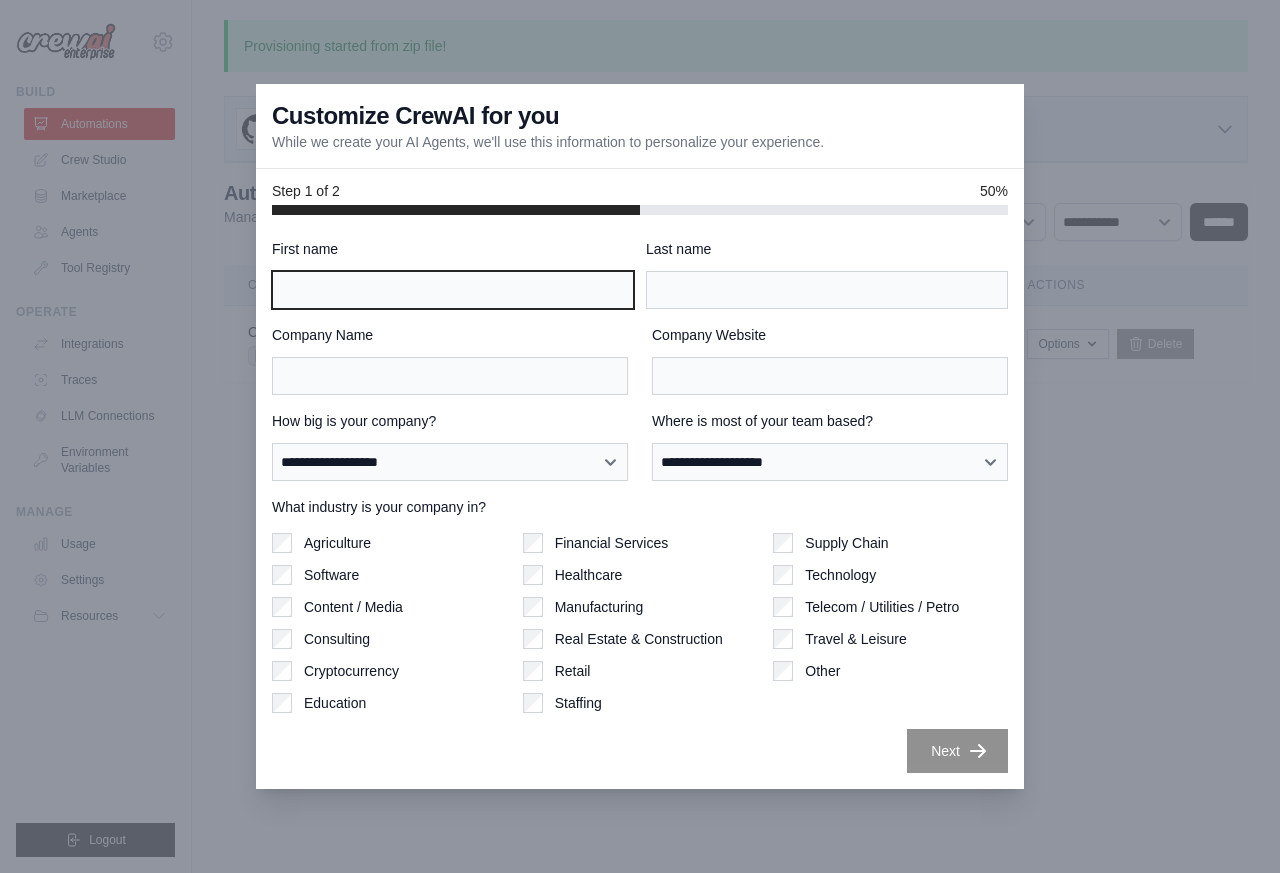 click on "First name" at bounding box center [453, 290] 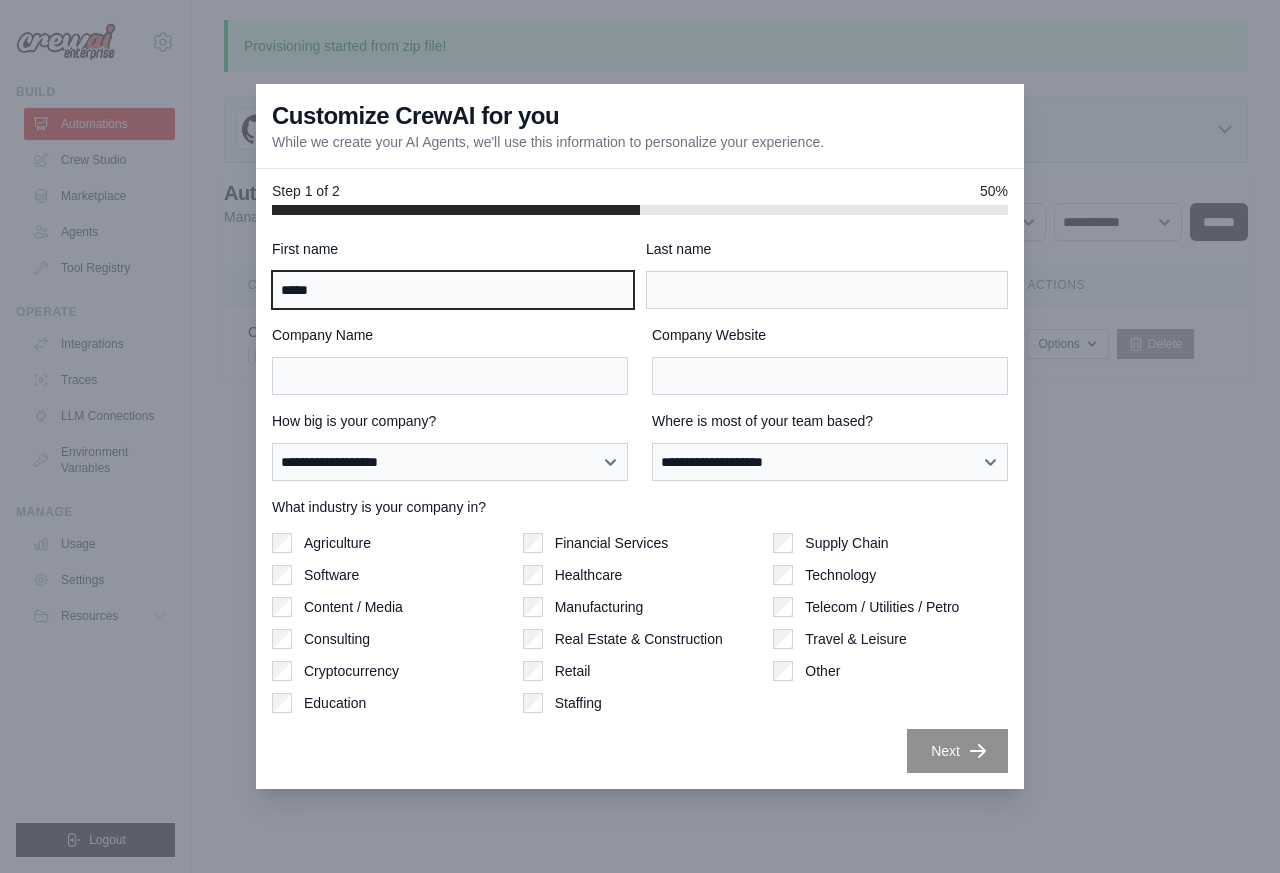 type on "*****" 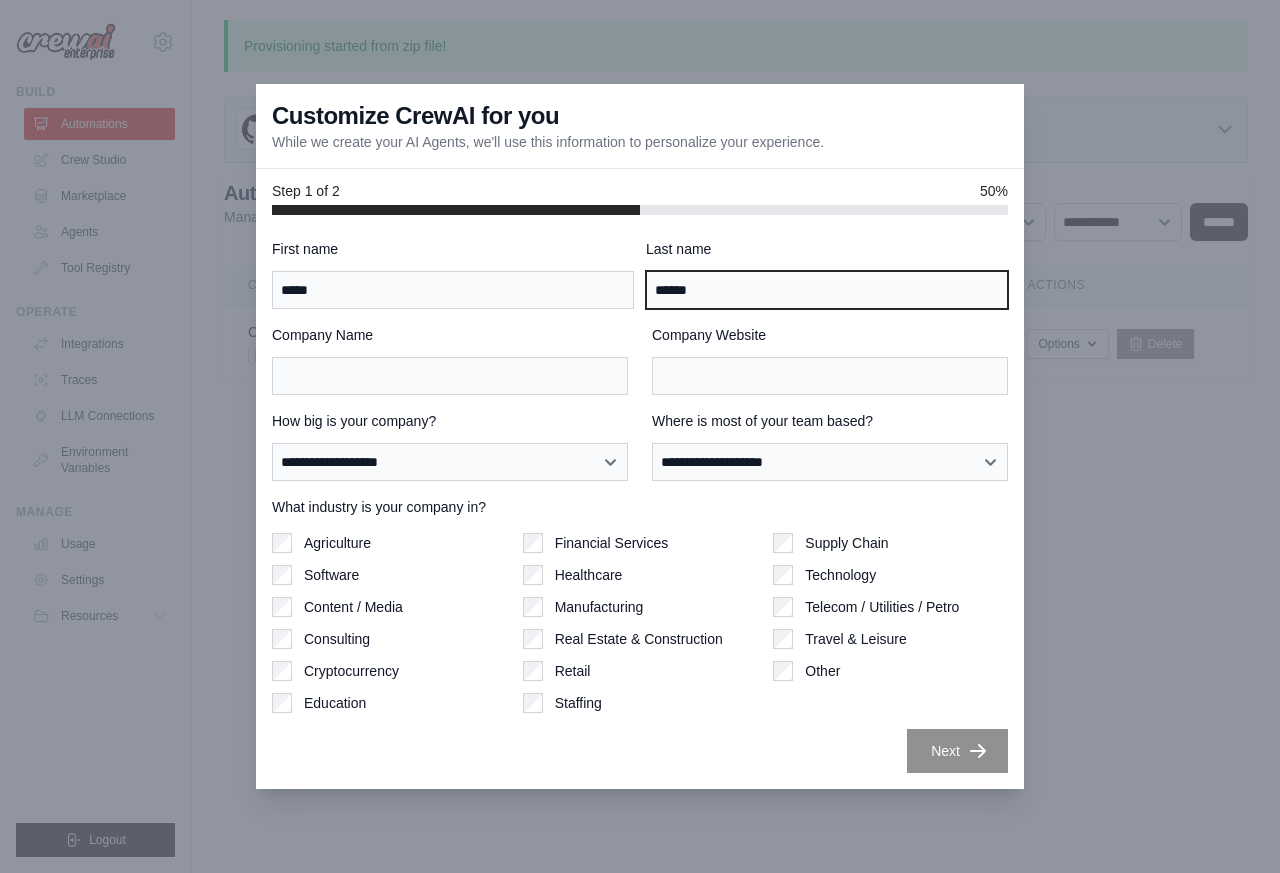type on "******" 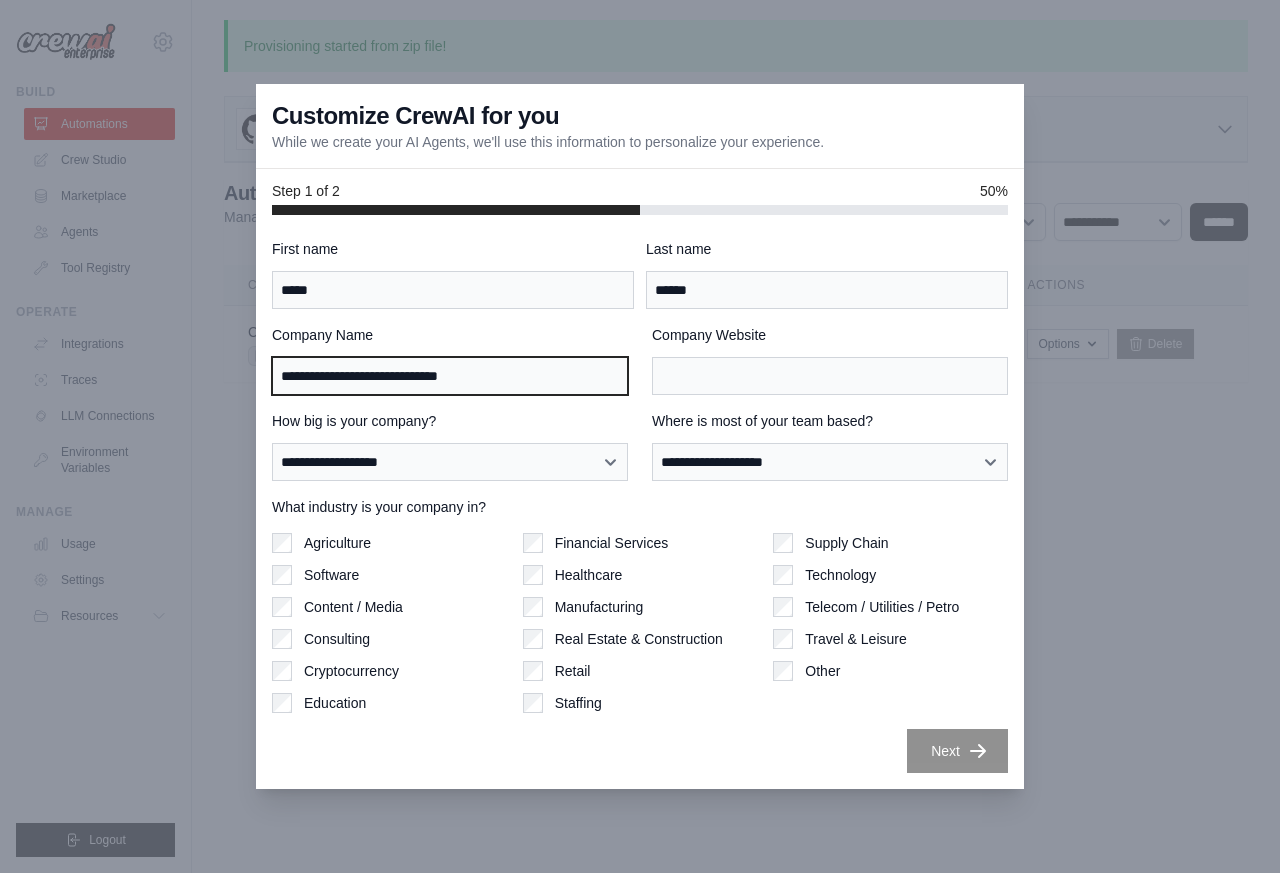 type on "**********" 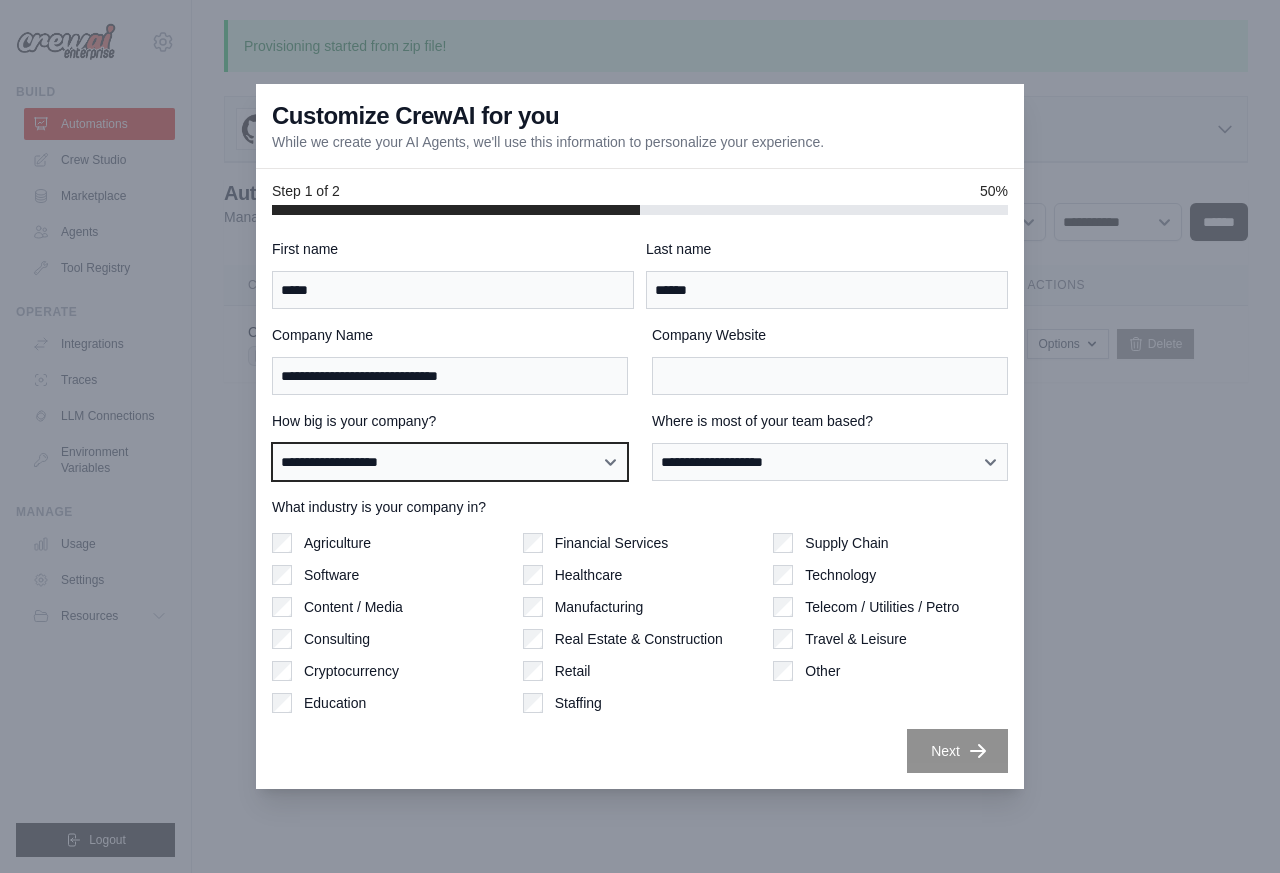 select on "**********" 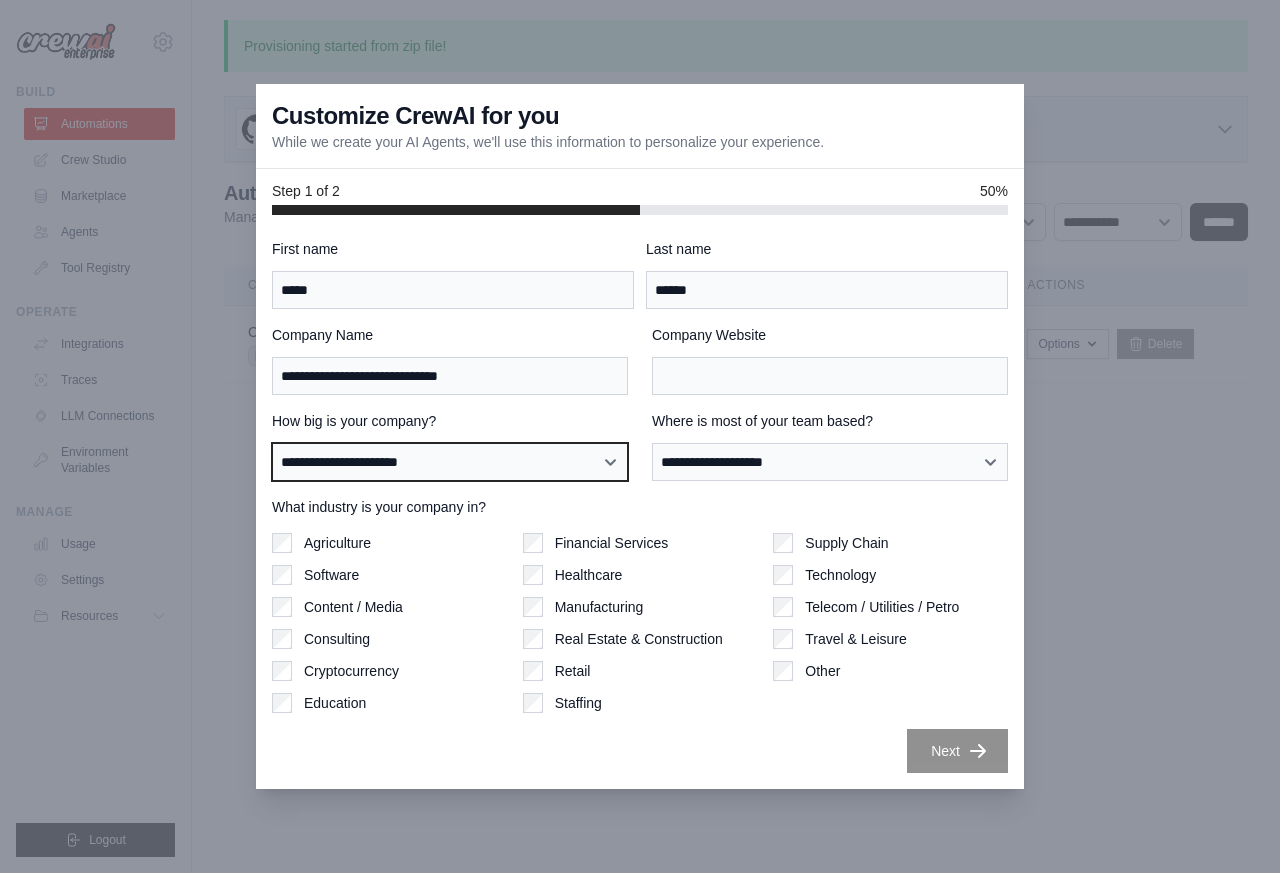 click on "**********" at bounding box center [450, 462] 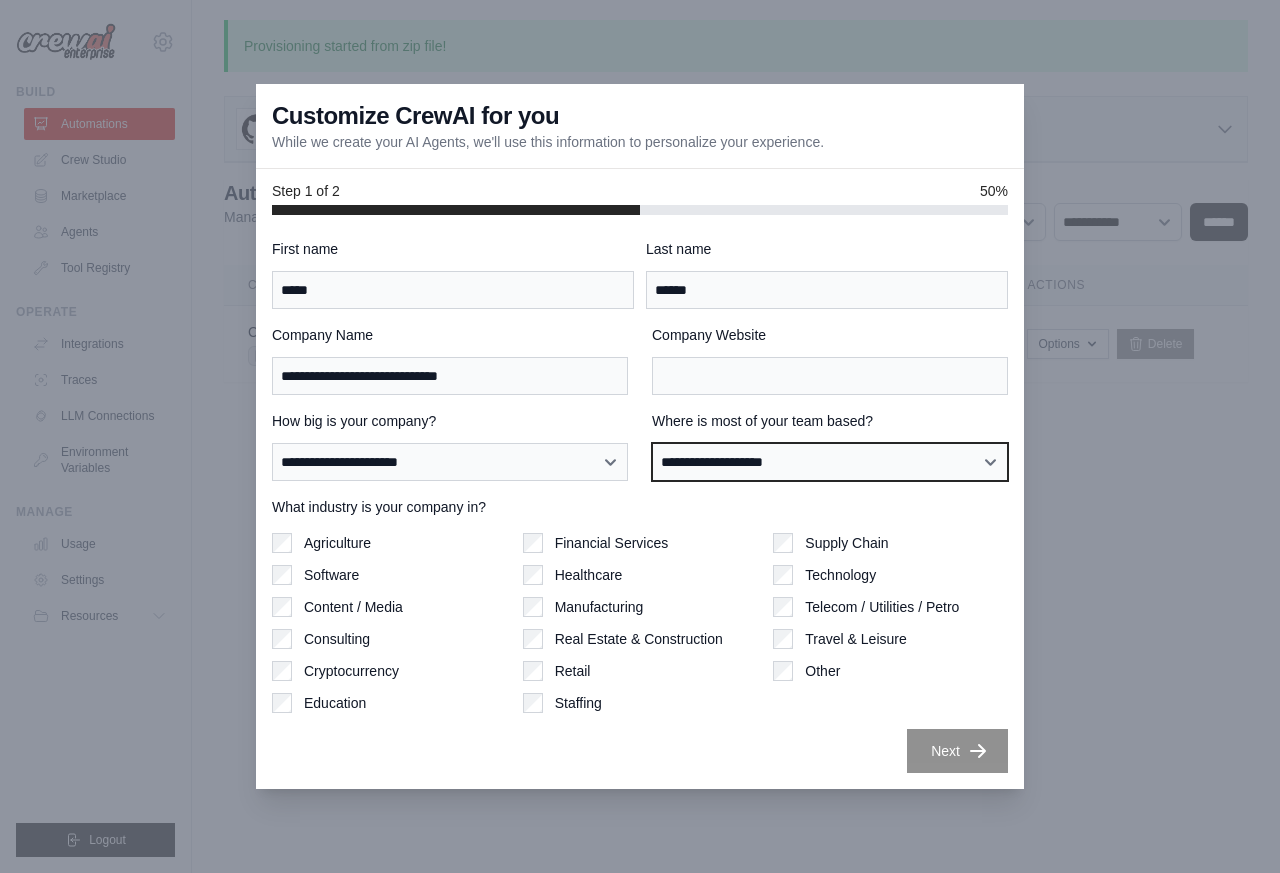 select on "**********" 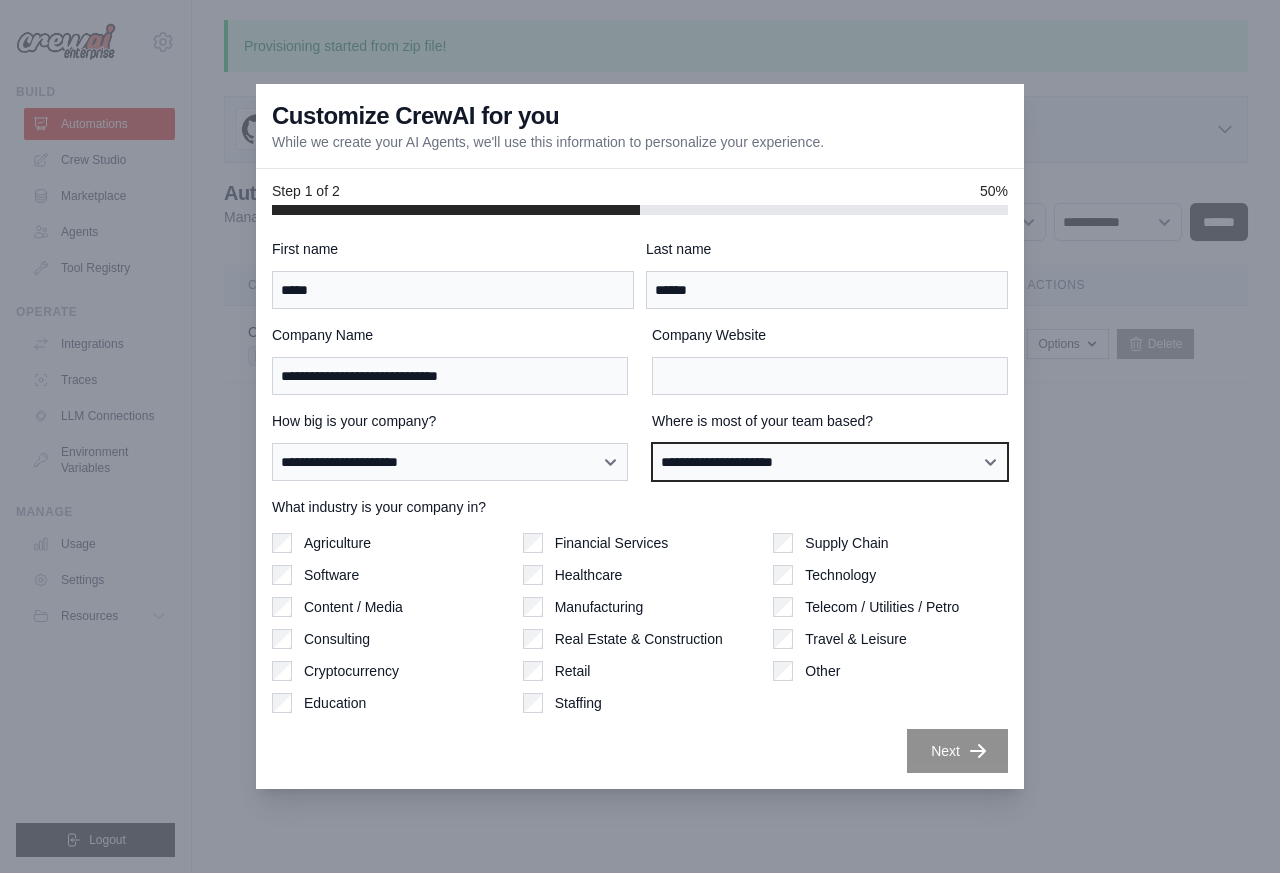 click on "**********" at bounding box center (830, 462) 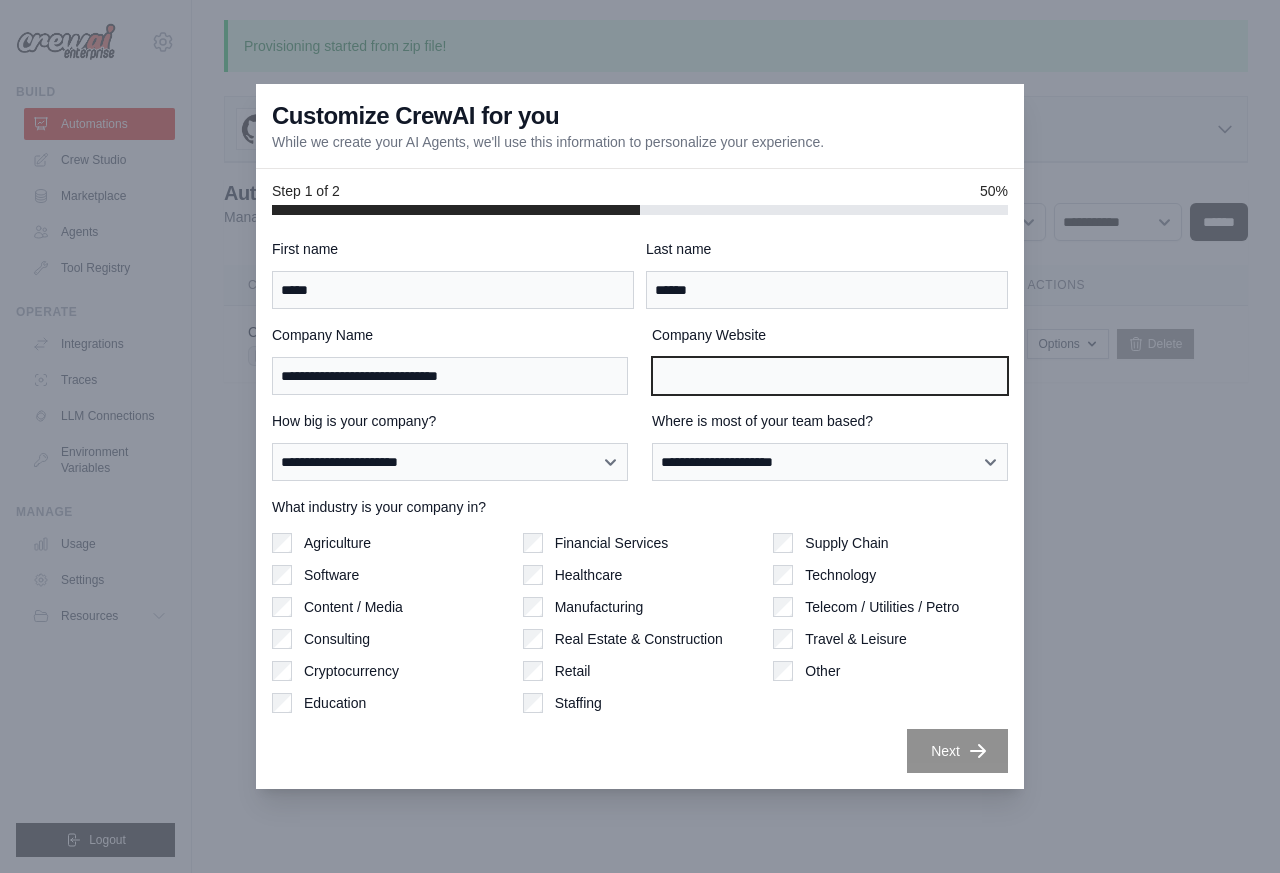 click on "Company Website" at bounding box center (830, 376) 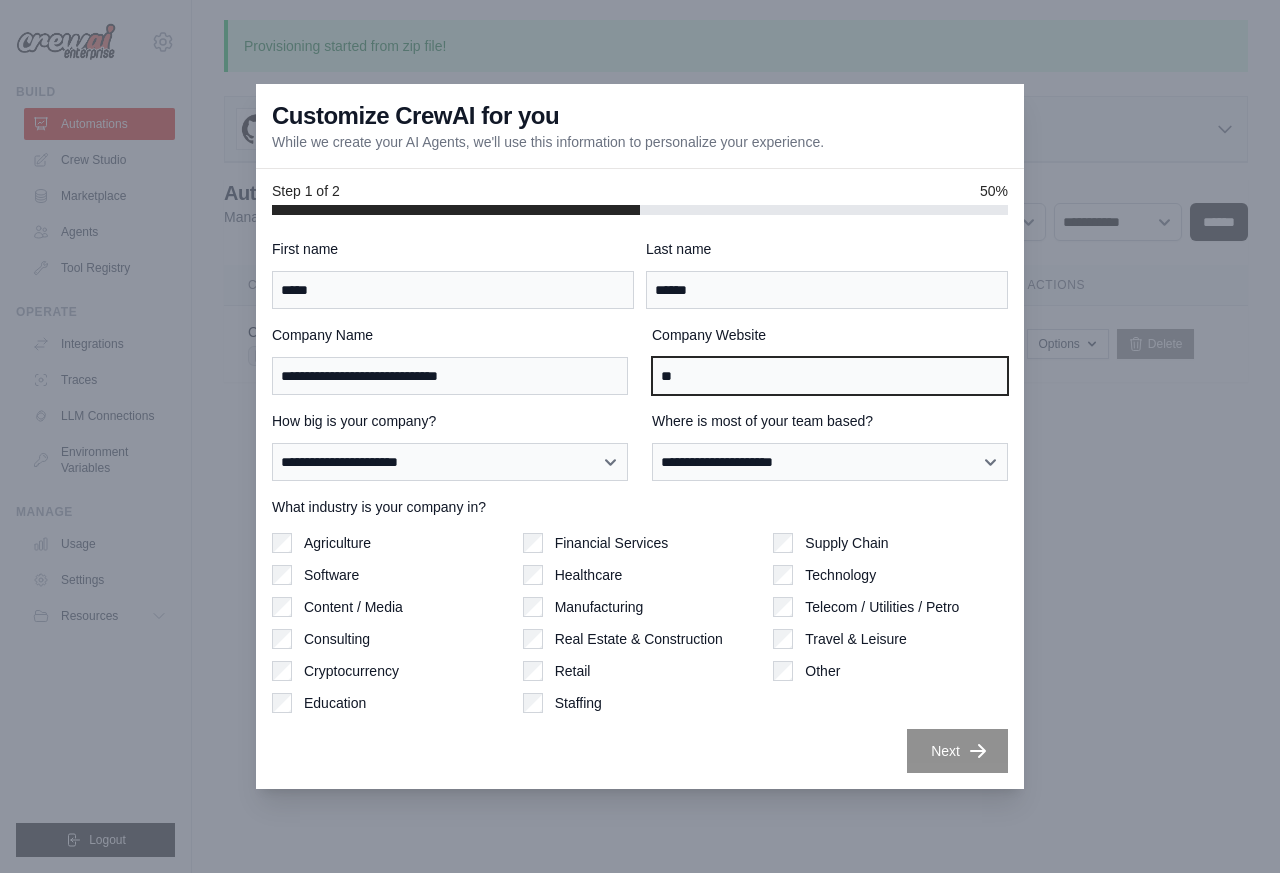 type on "*" 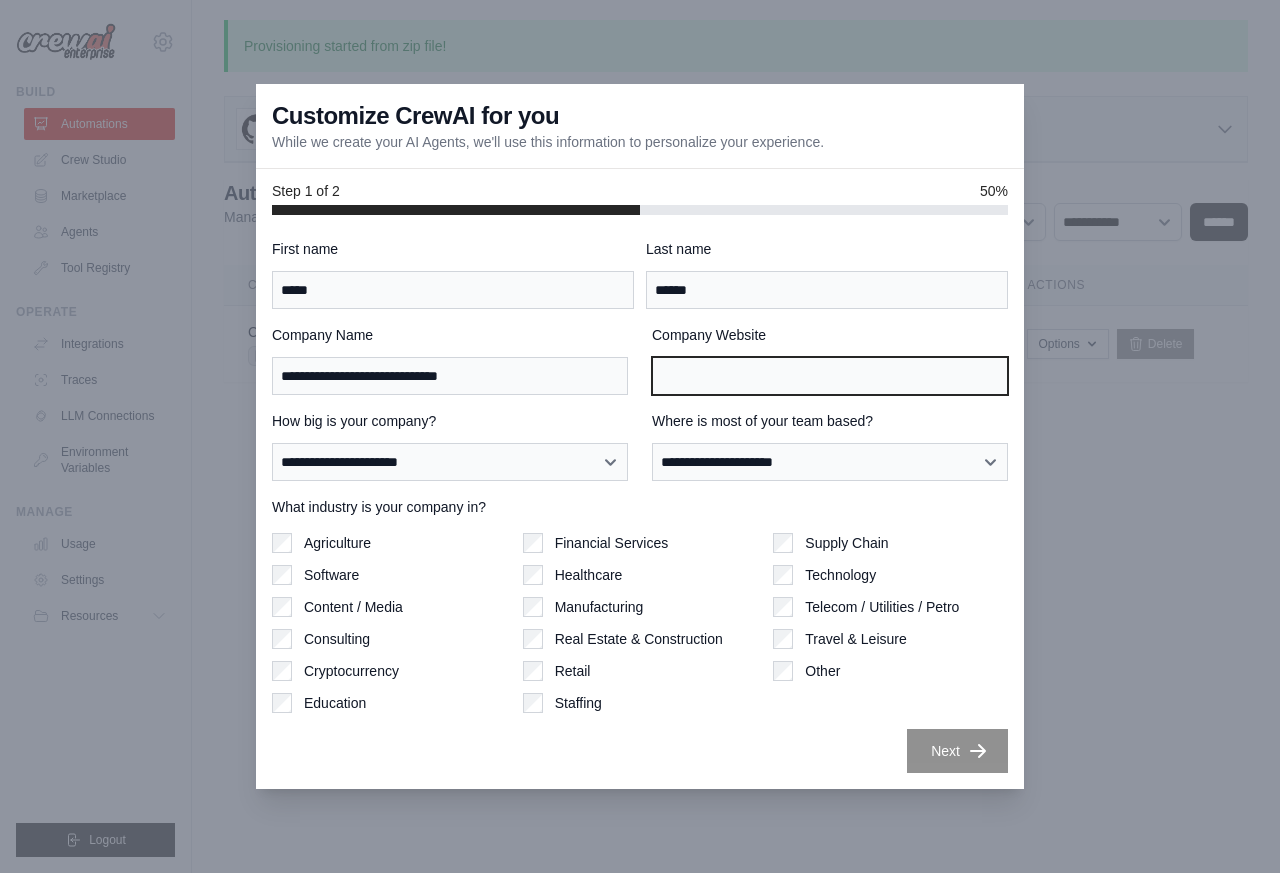 click on "Company Website" at bounding box center [830, 376] 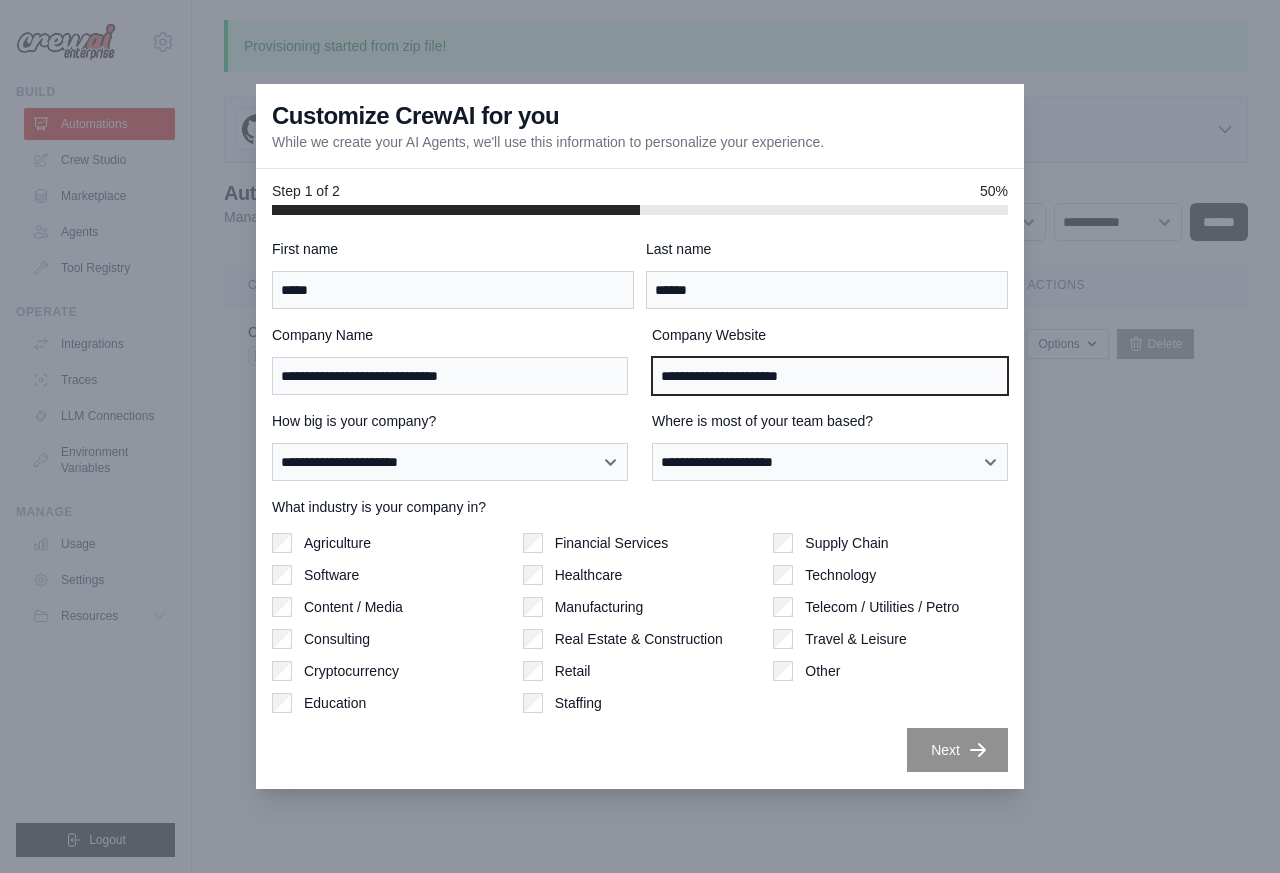 type on "**********" 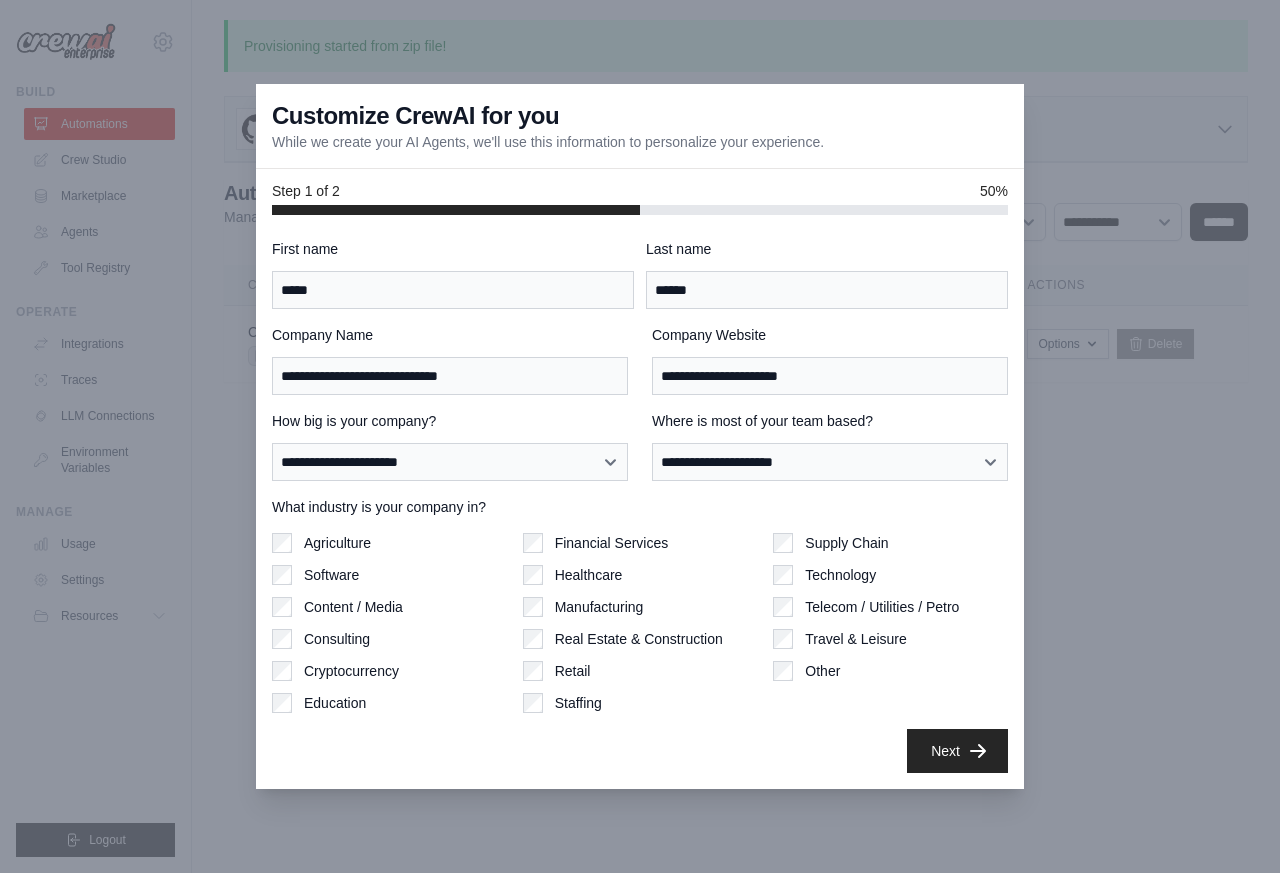 click on "Next" at bounding box center (957, 751) 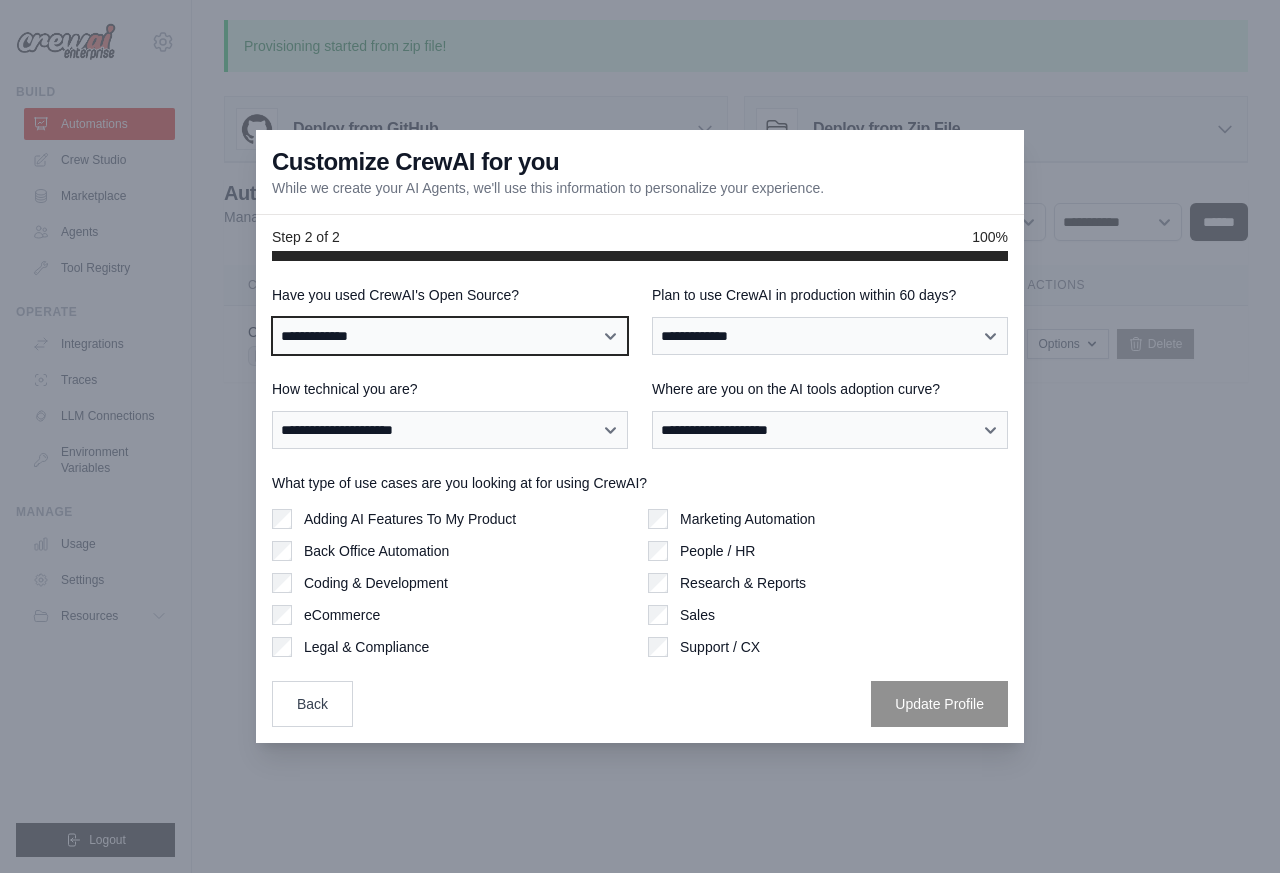 select on "**" 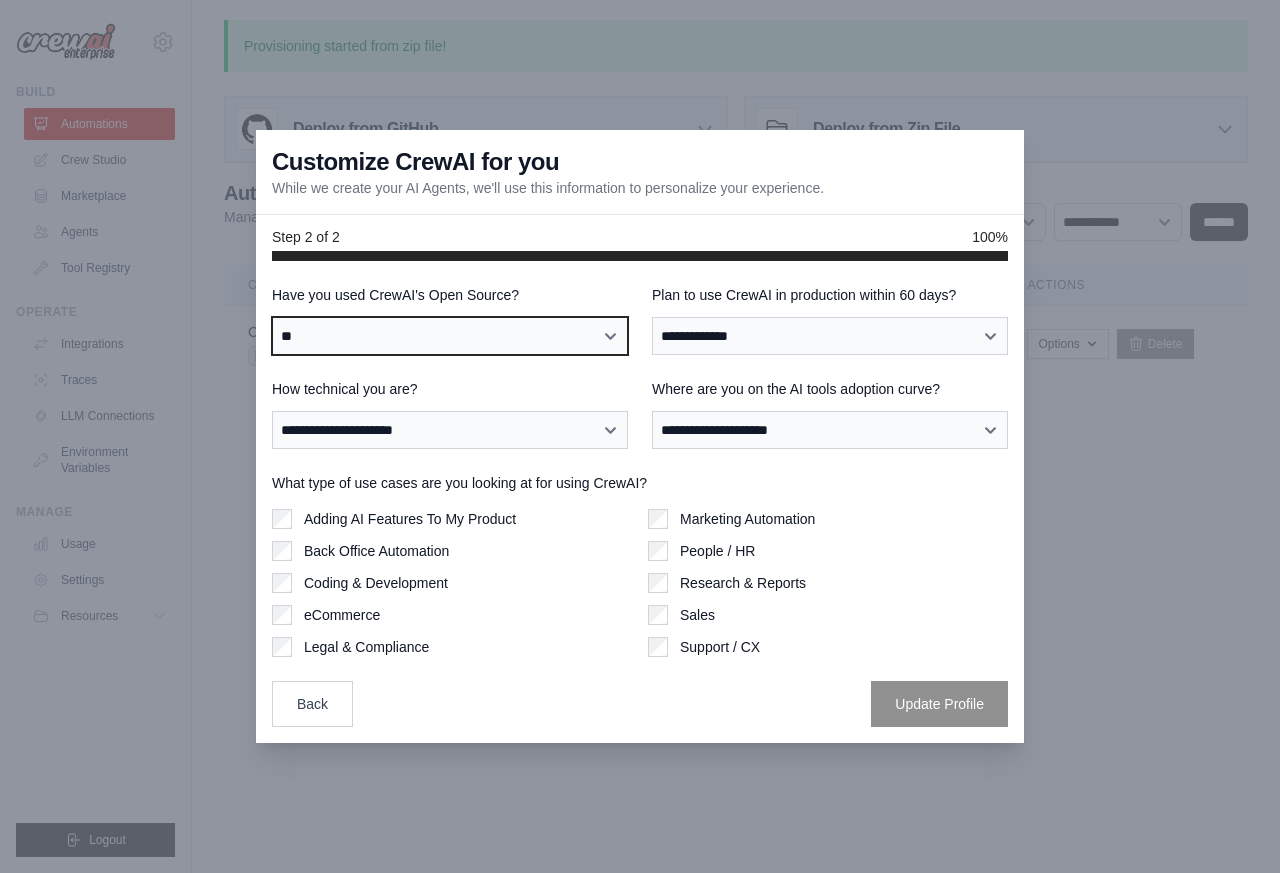 click on "**********" at bounding box center (450, 336) 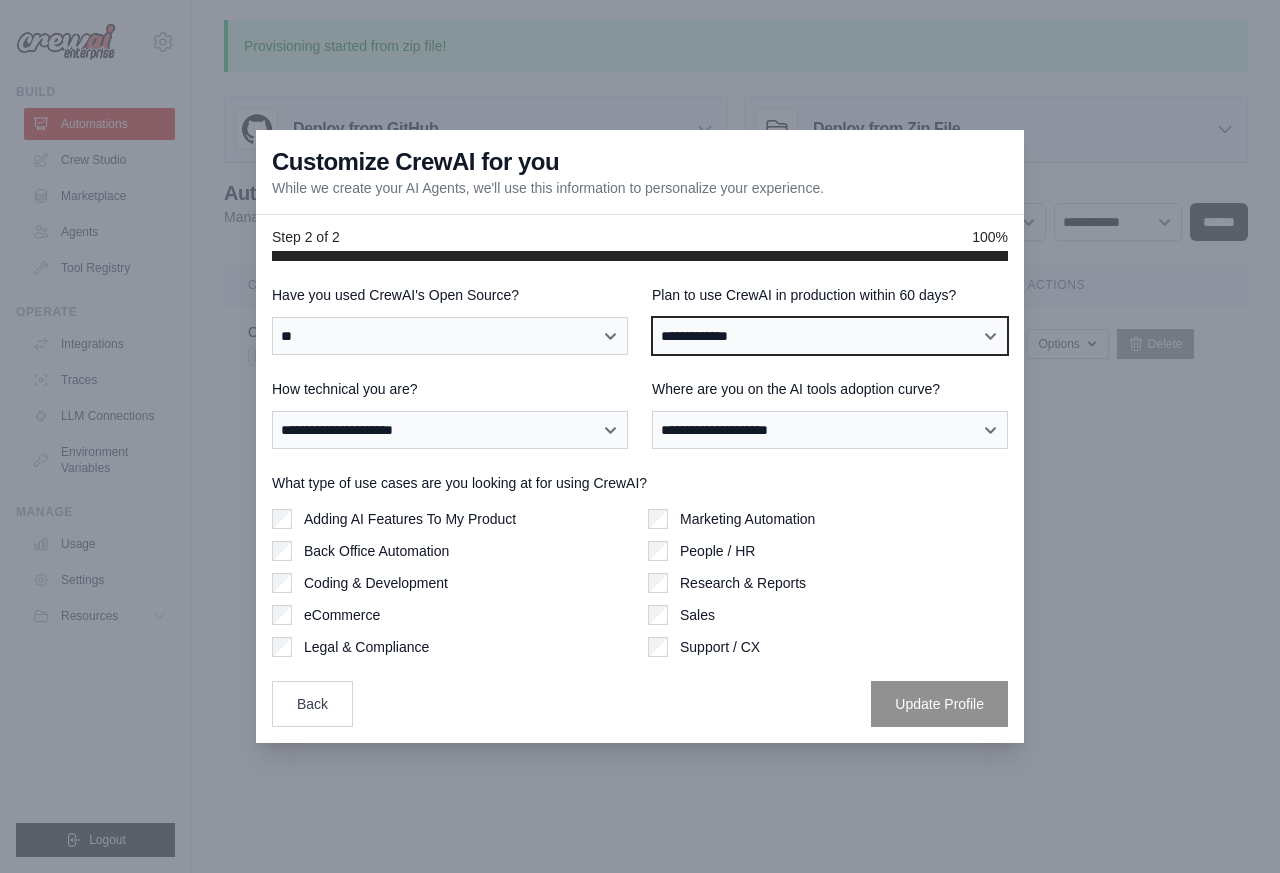 select on "****" 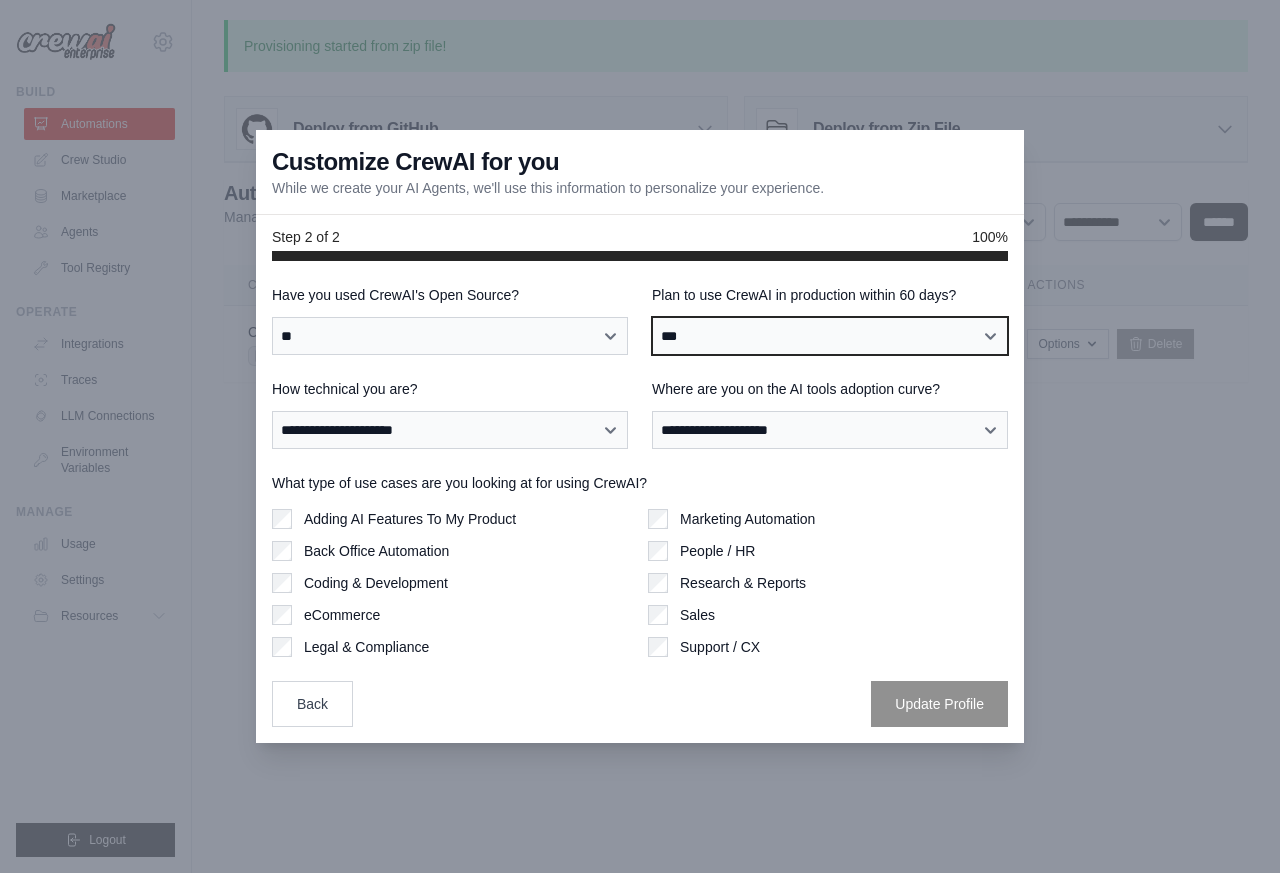 click on "**********" at bounding box center [830, 336] 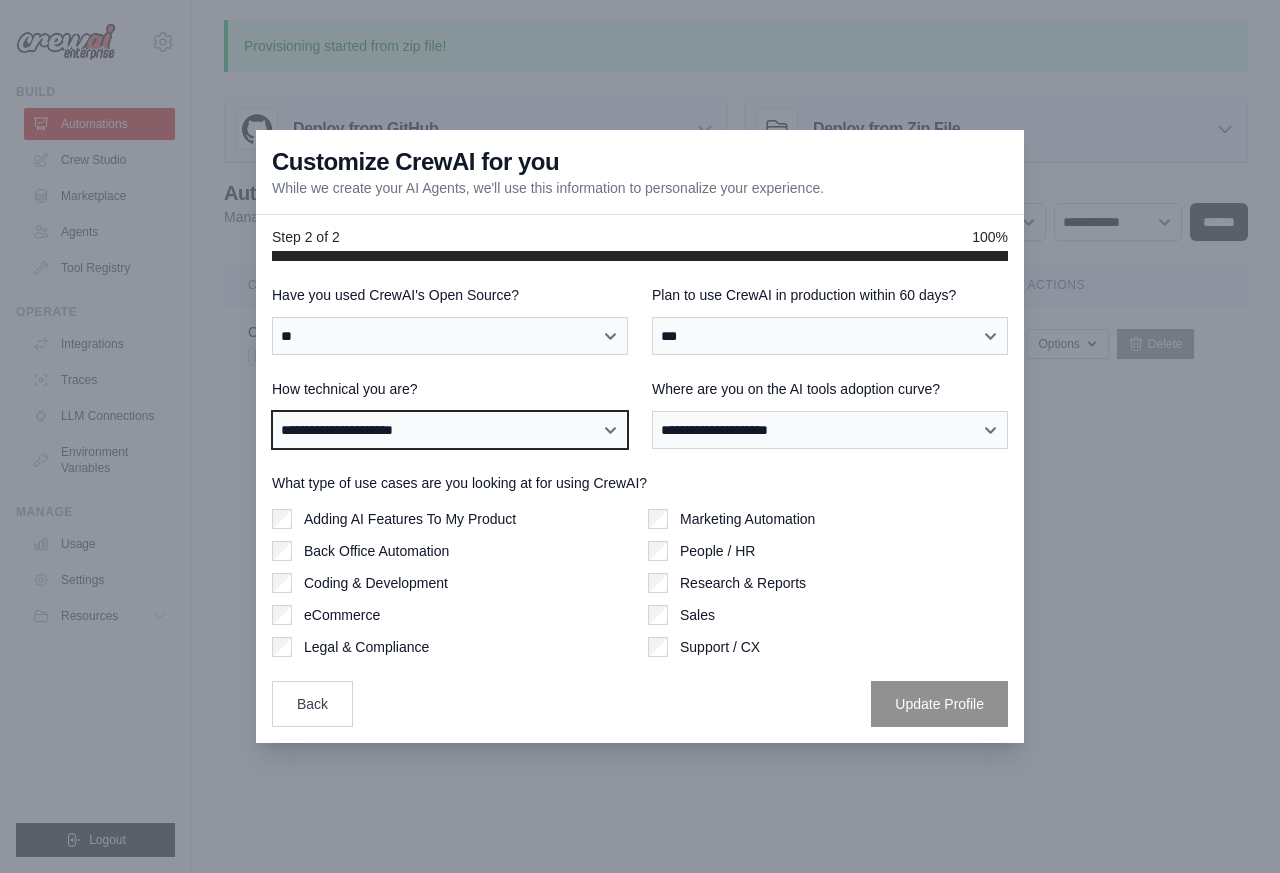select on "**********" 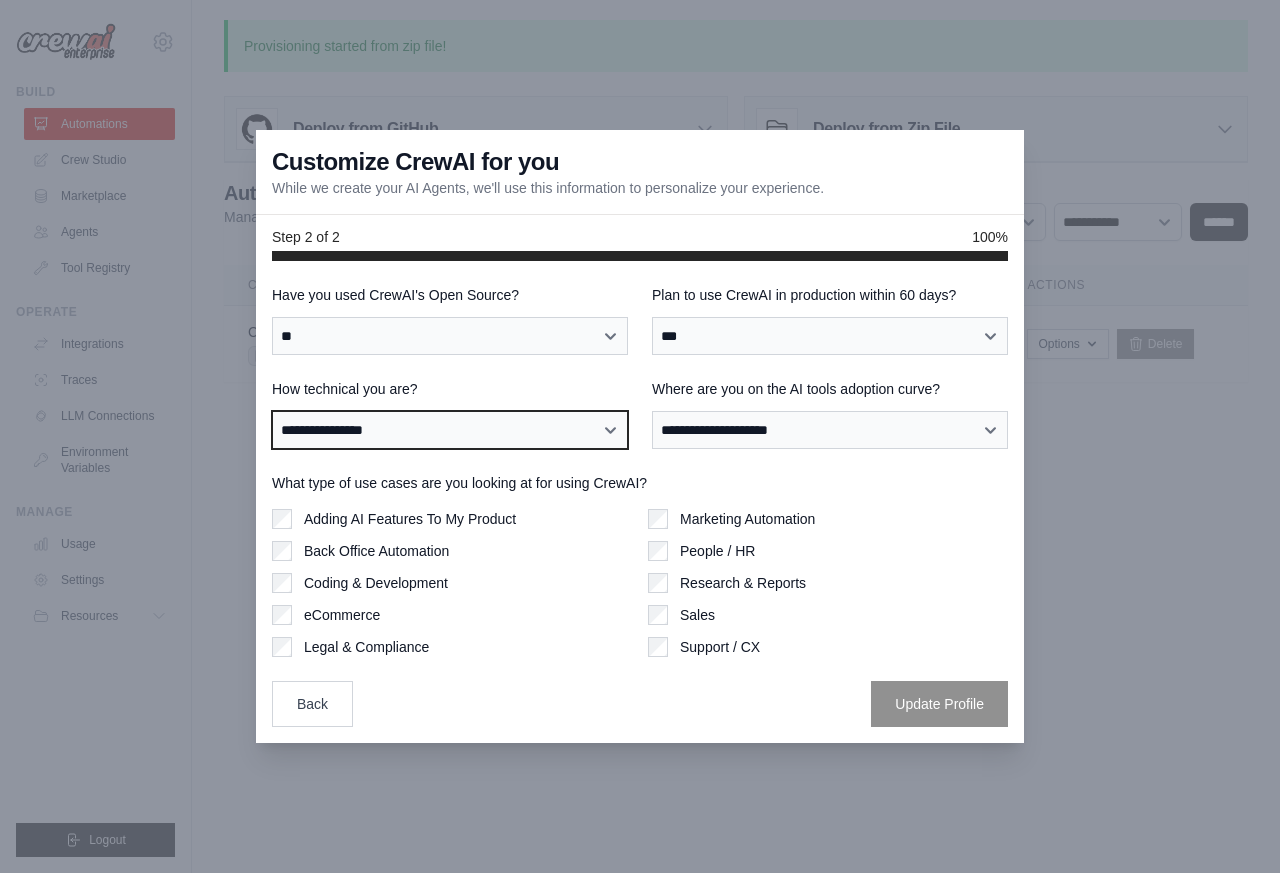 click on "**********" at bounding box center [450, 430] 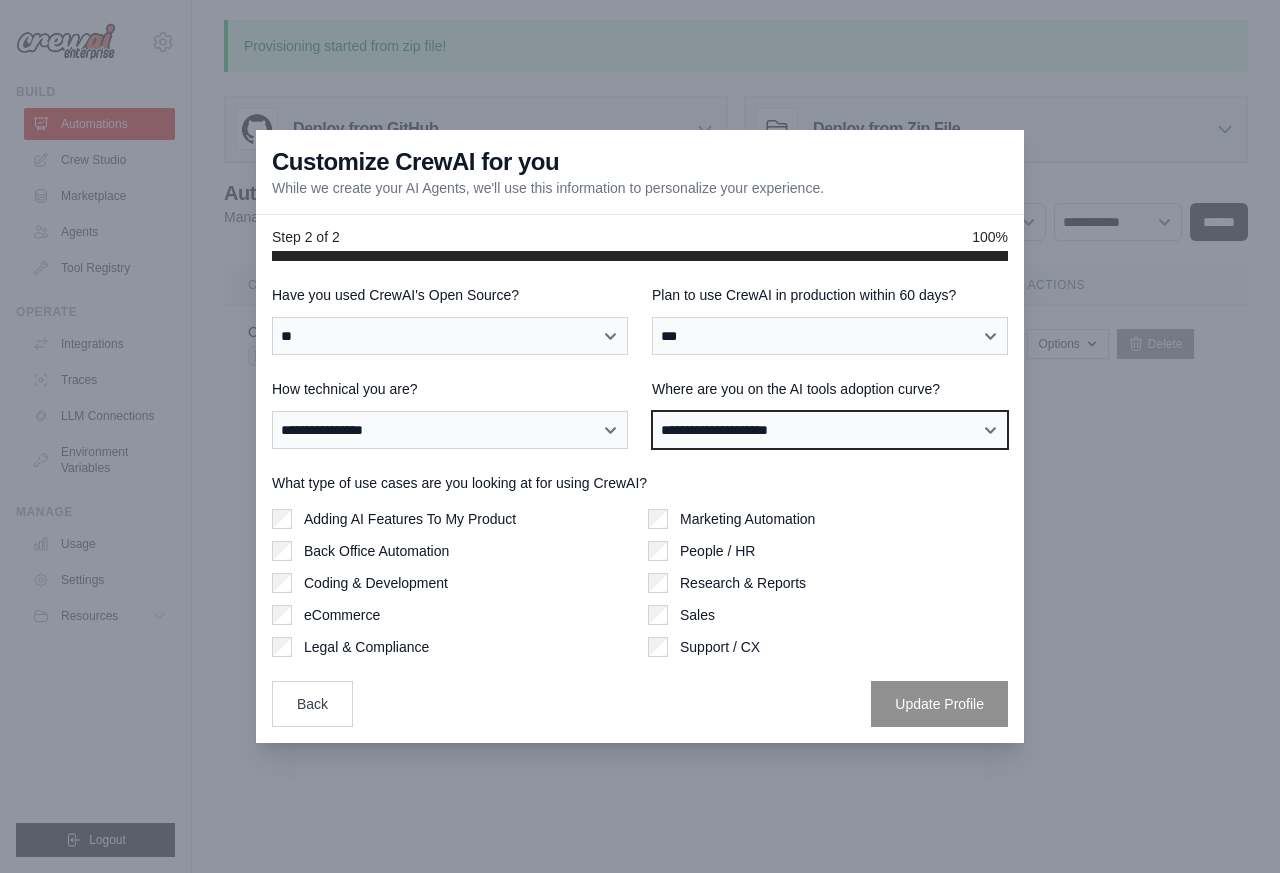 select on "**********" 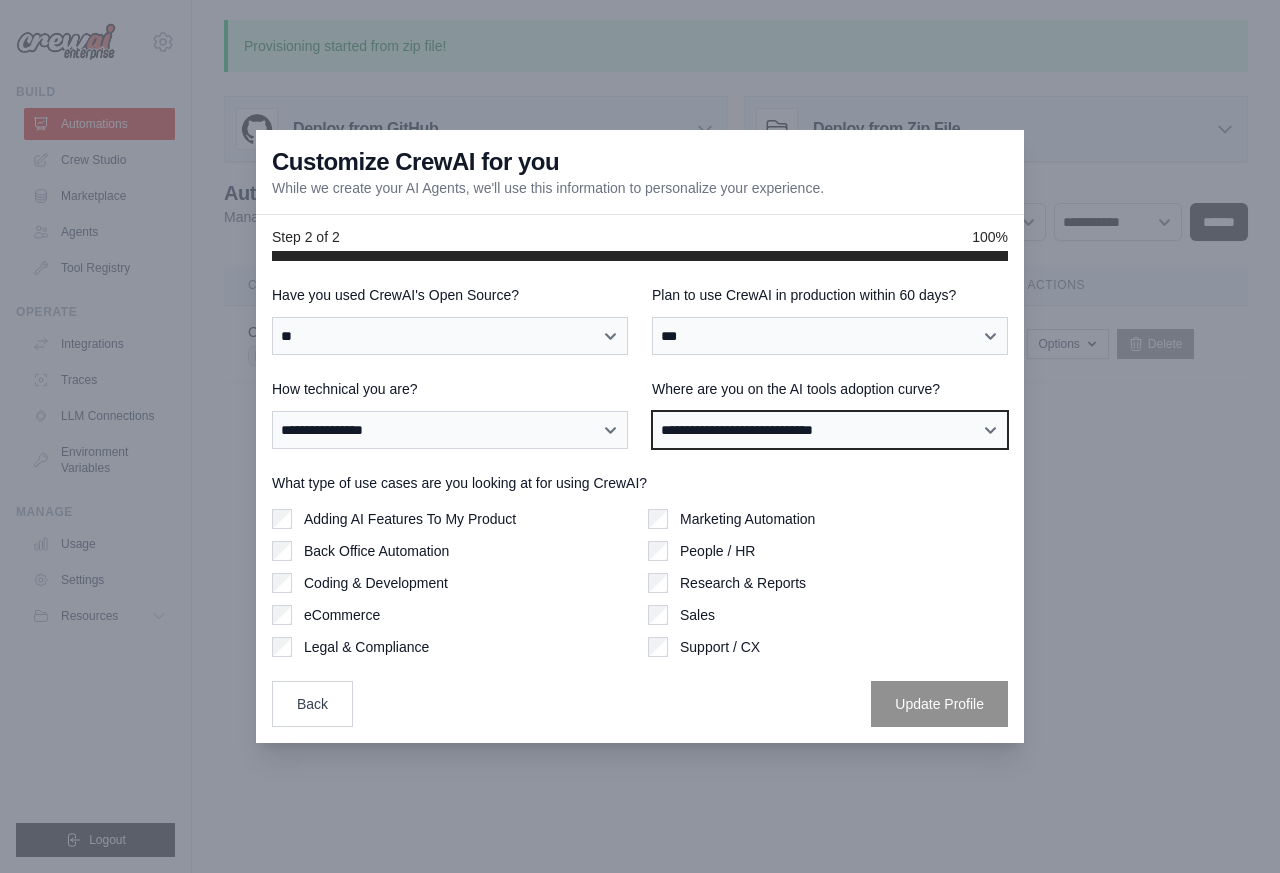 click on "**********" at bounding box center [830, 430] 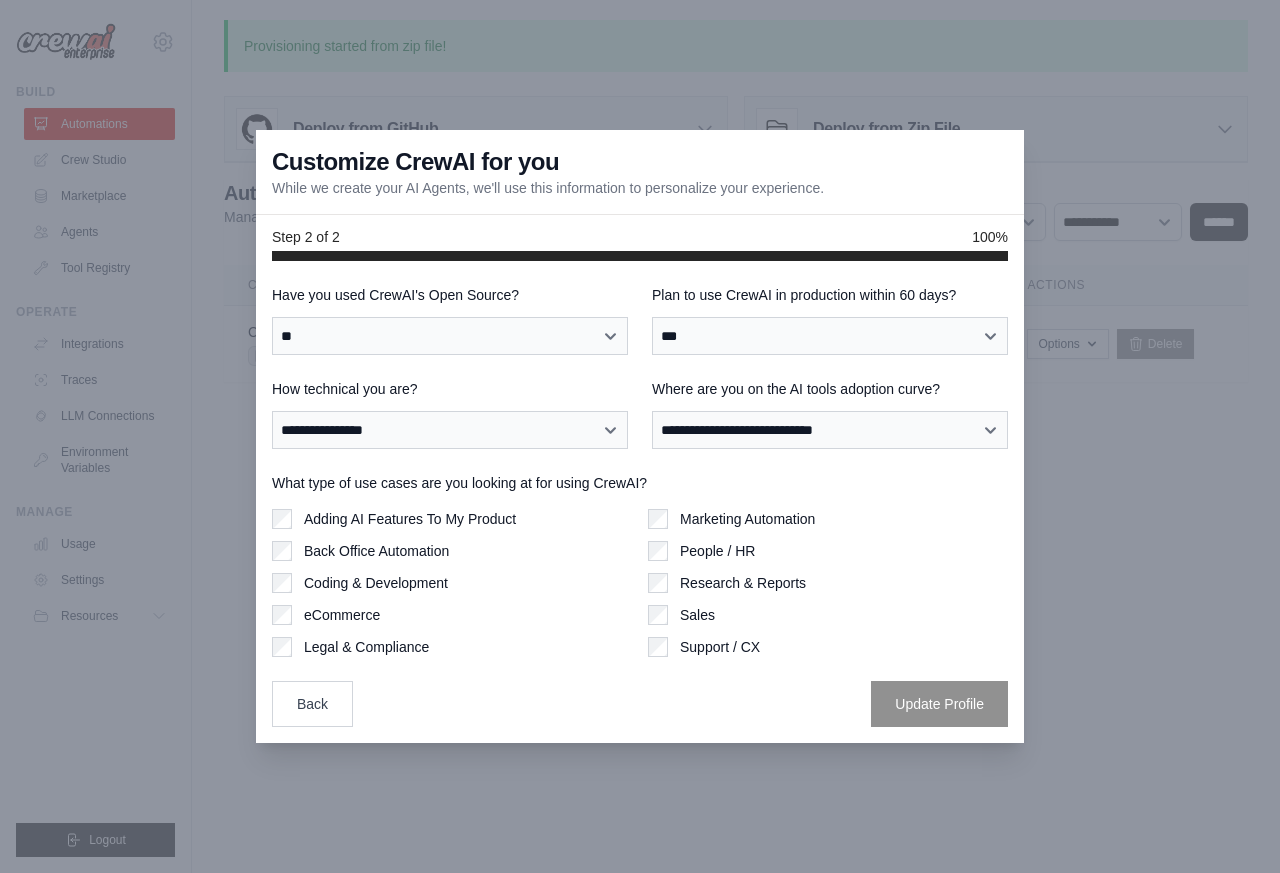 click on "**********" at bounding box center [640, 506] 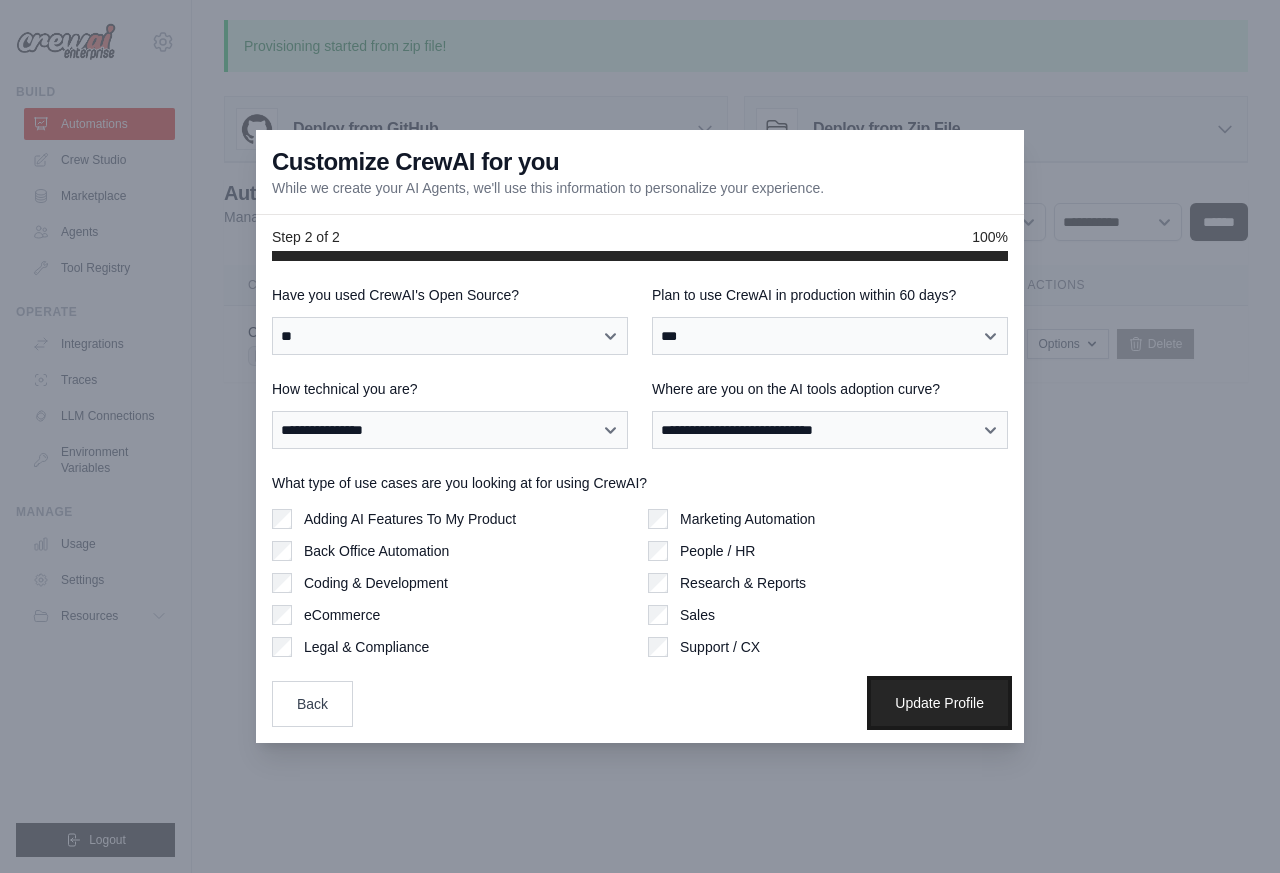 click on "Update Profile" at bounding box center (939, 703) 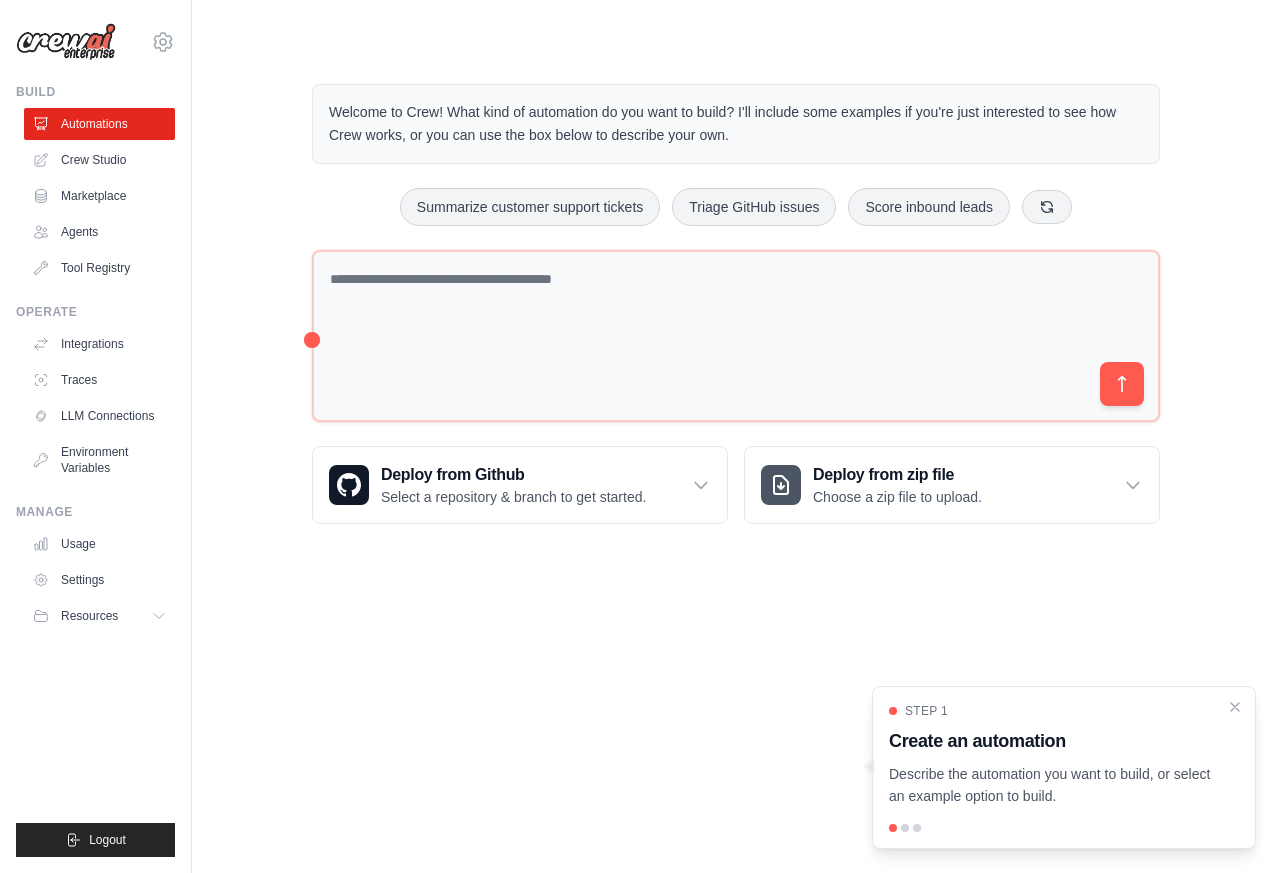 scroll, scrollTop: 0, scrollLeft: 0, axis: both 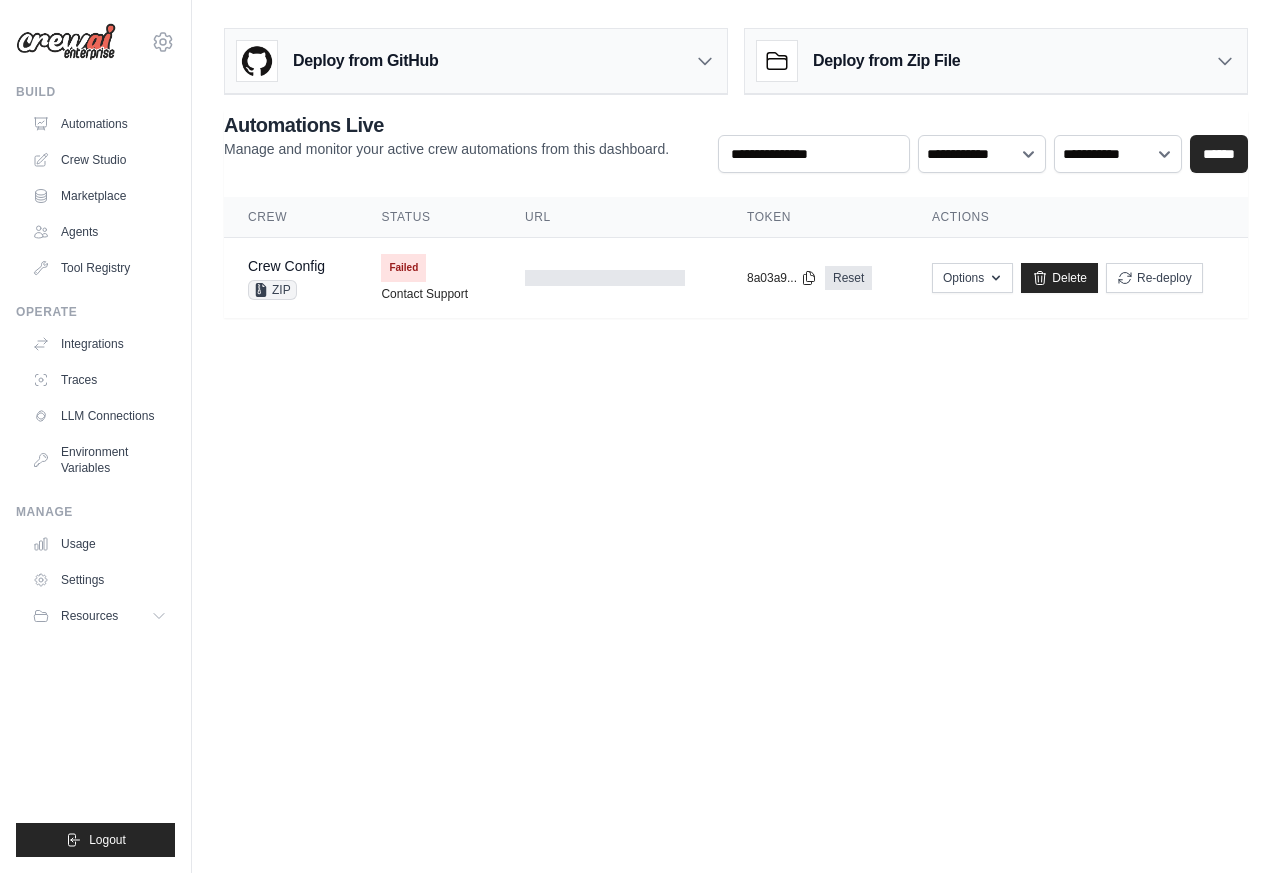 click on "Deploy from Zip File" at bounding box center (996, 61) 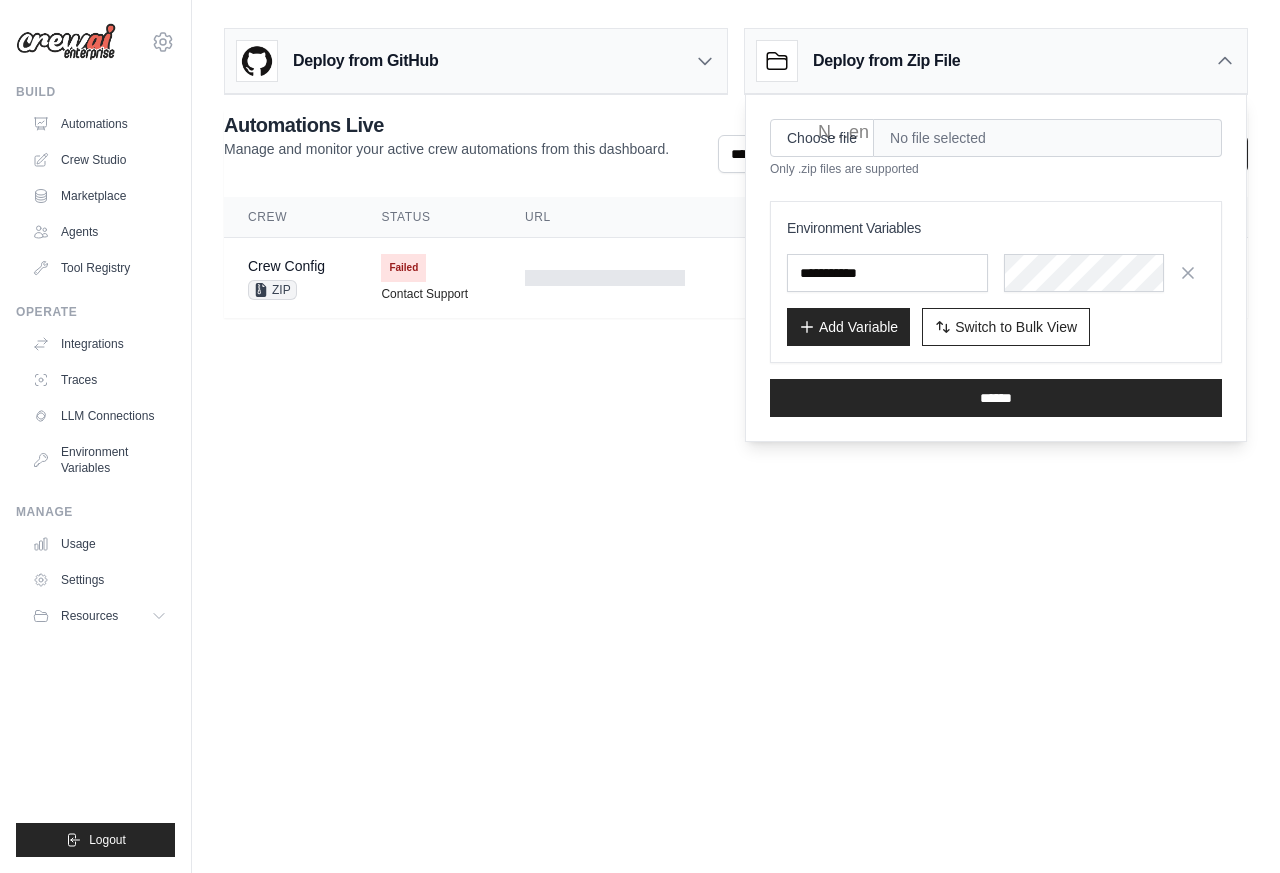 click on "No file selected" at bounding box center (1048, 138) 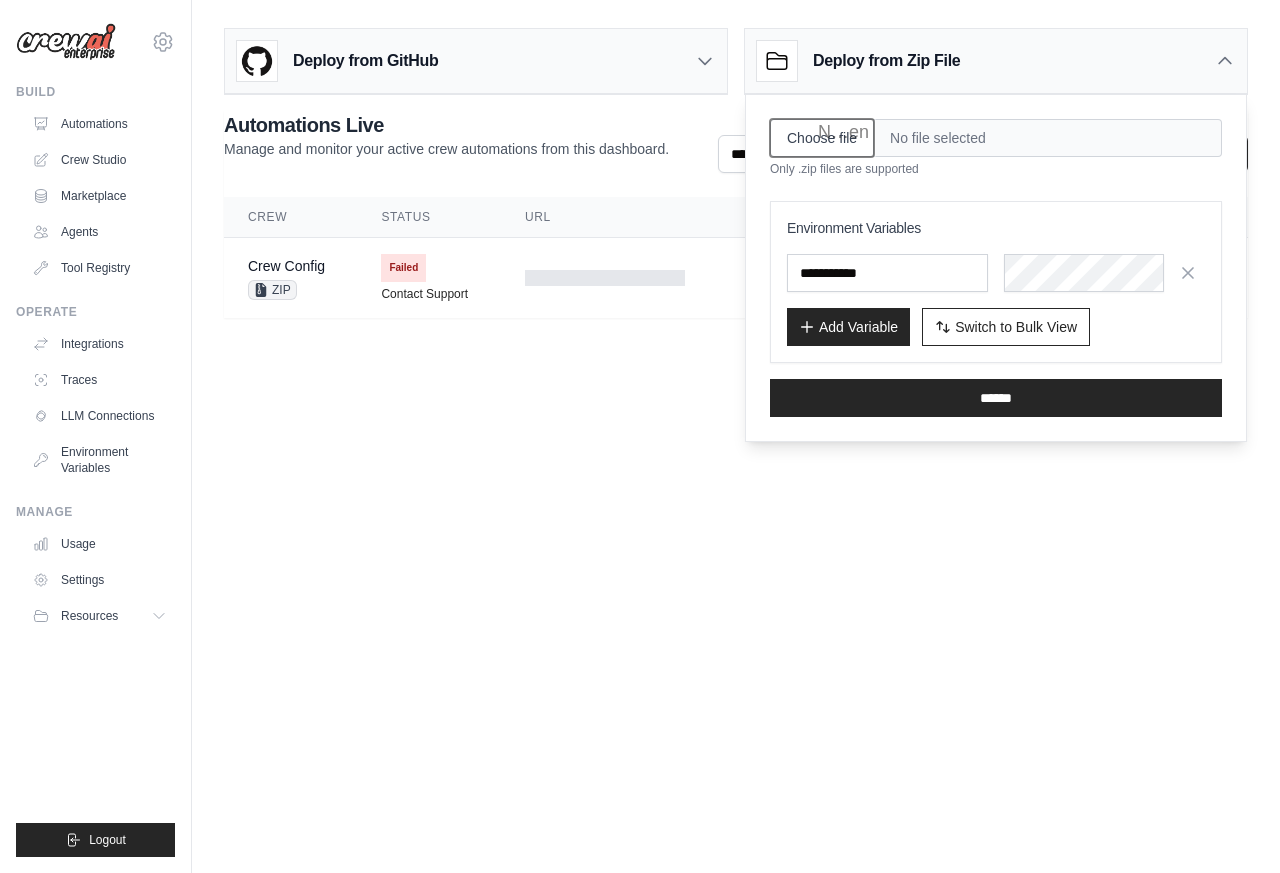 click on "Choose file" at bounding box center [822, 138] 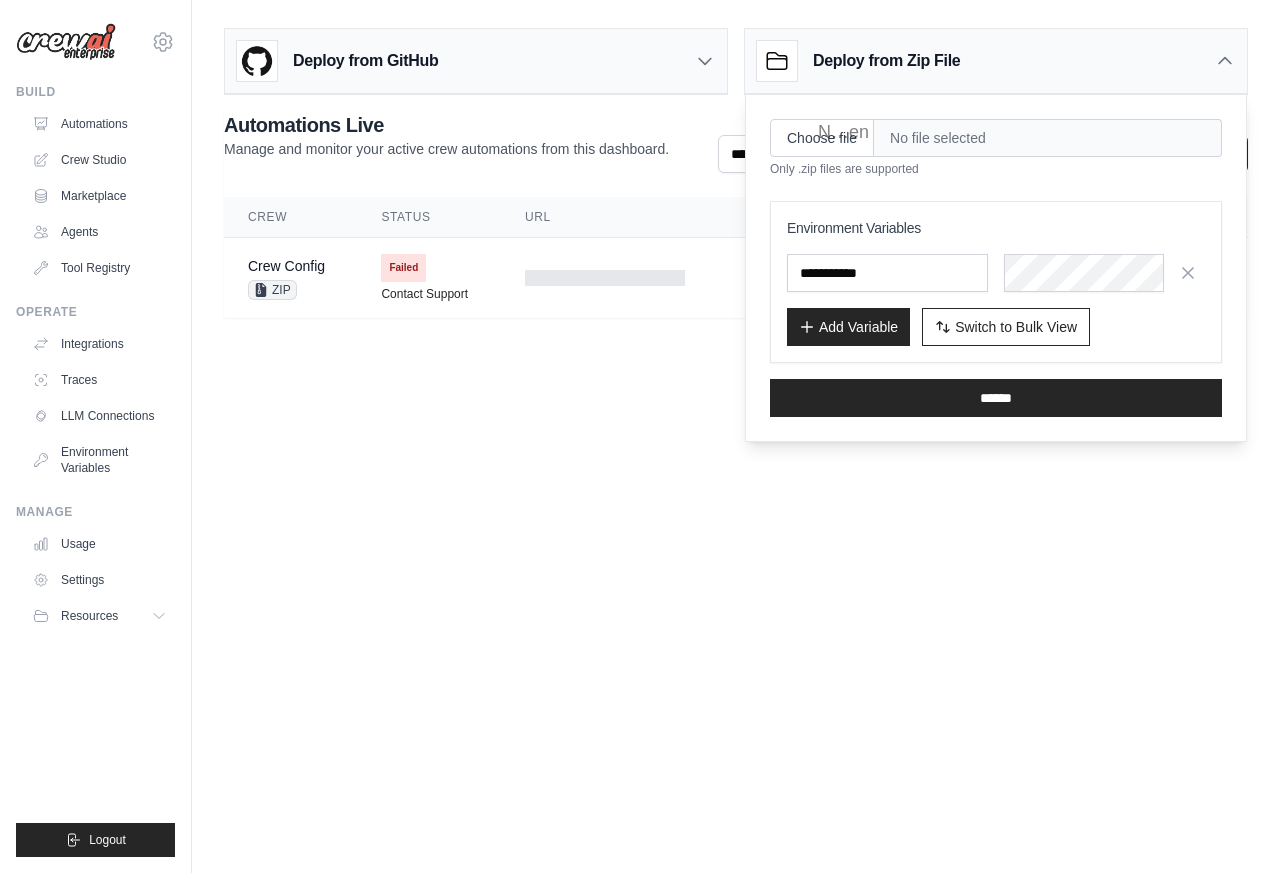 type on "**********" 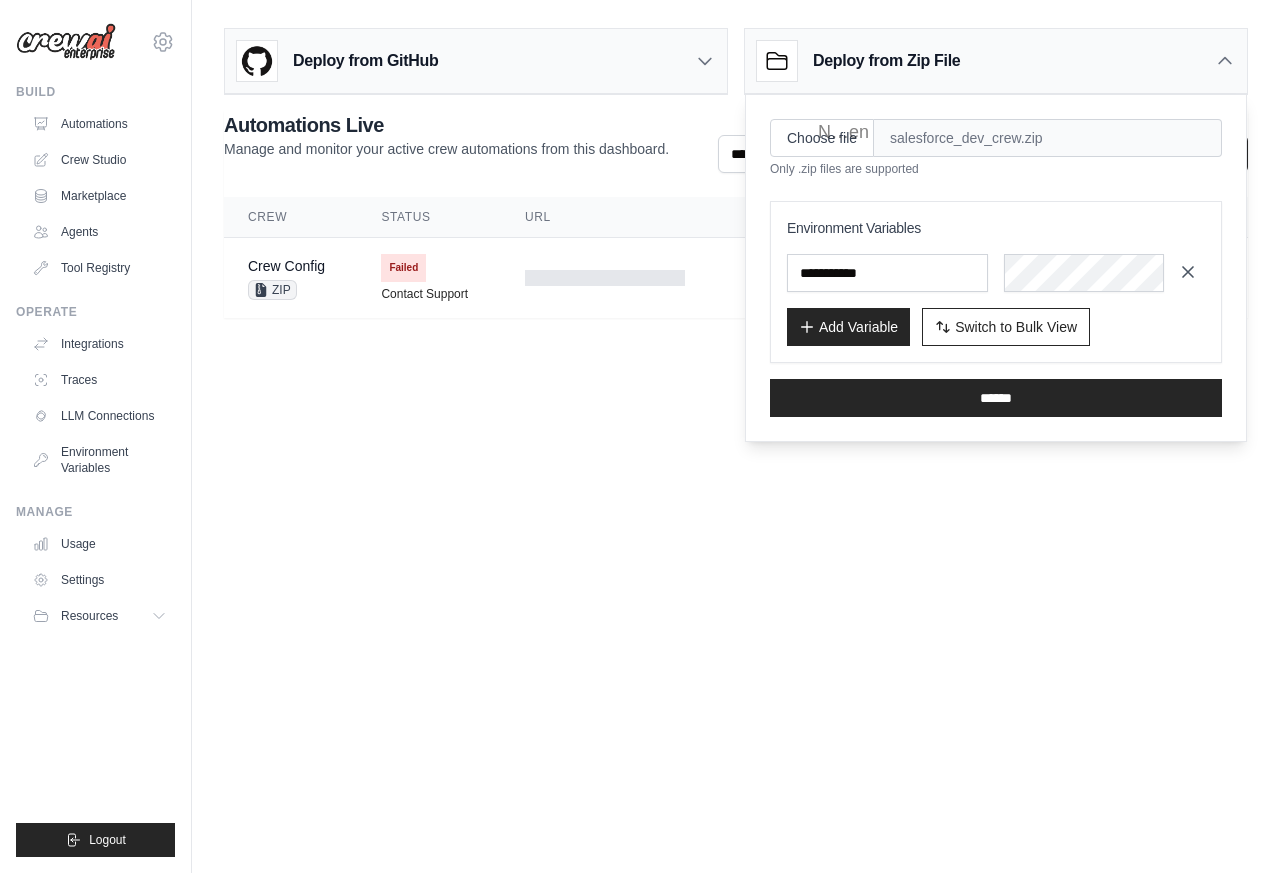 click 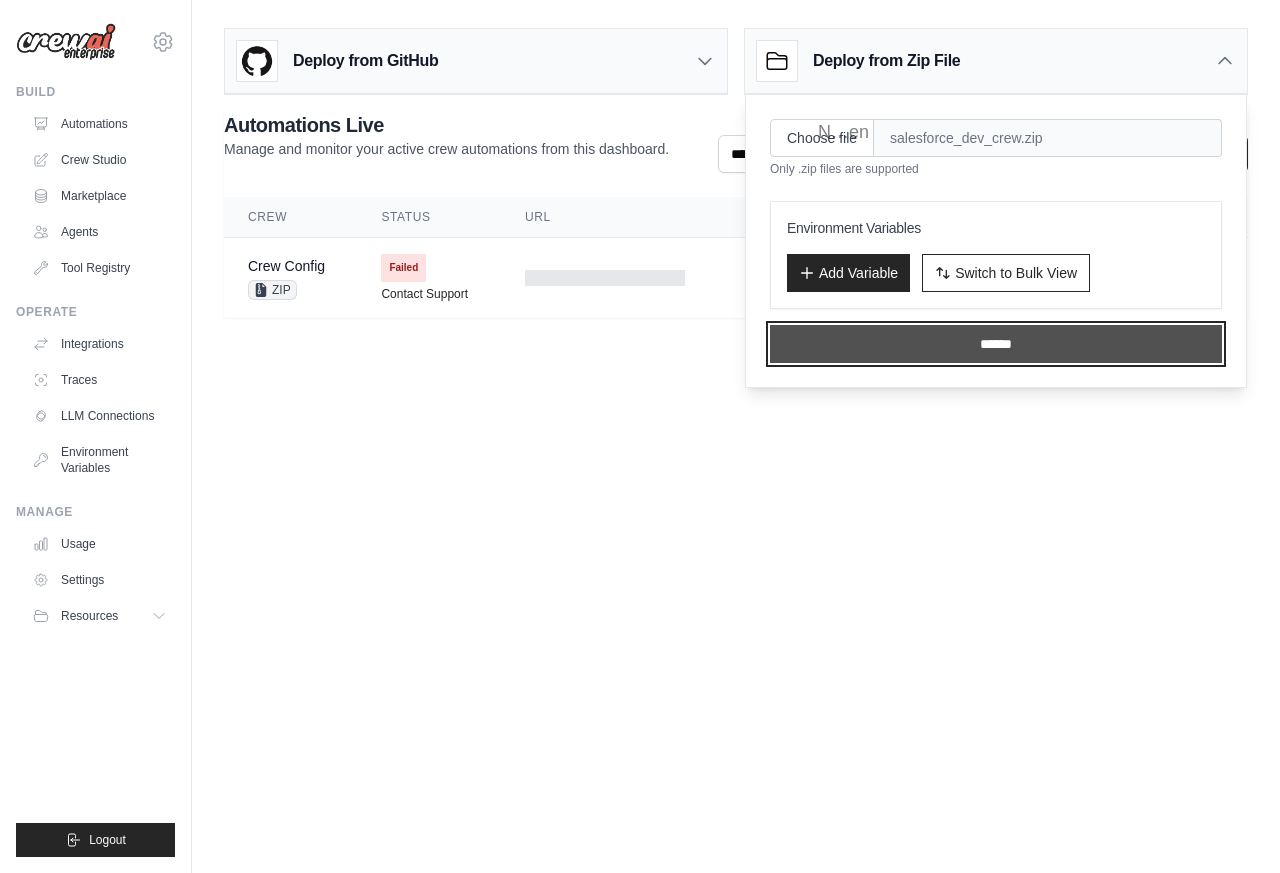 click on "******" at bounding box center (996, 344) 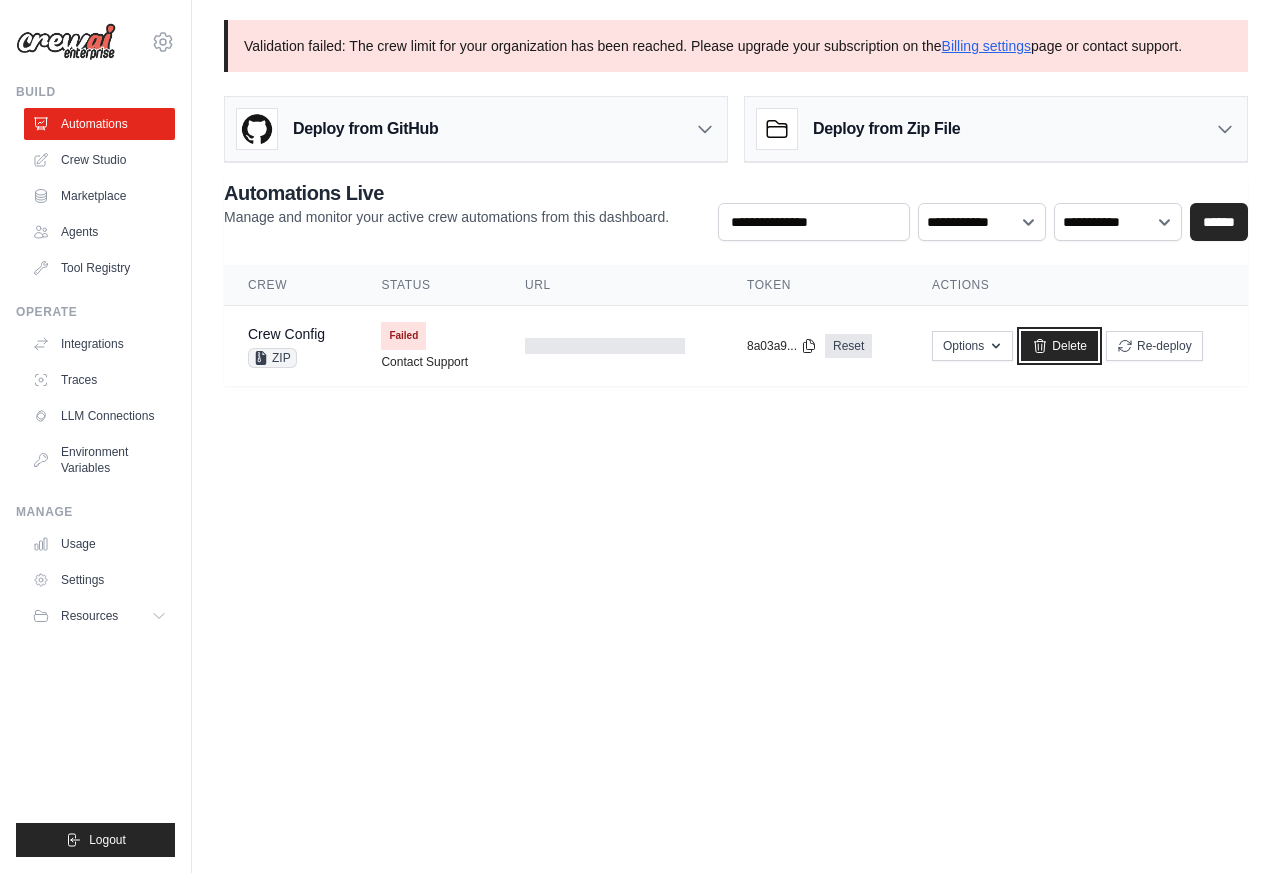click on "Delete" at bounding box center [1059, 346] 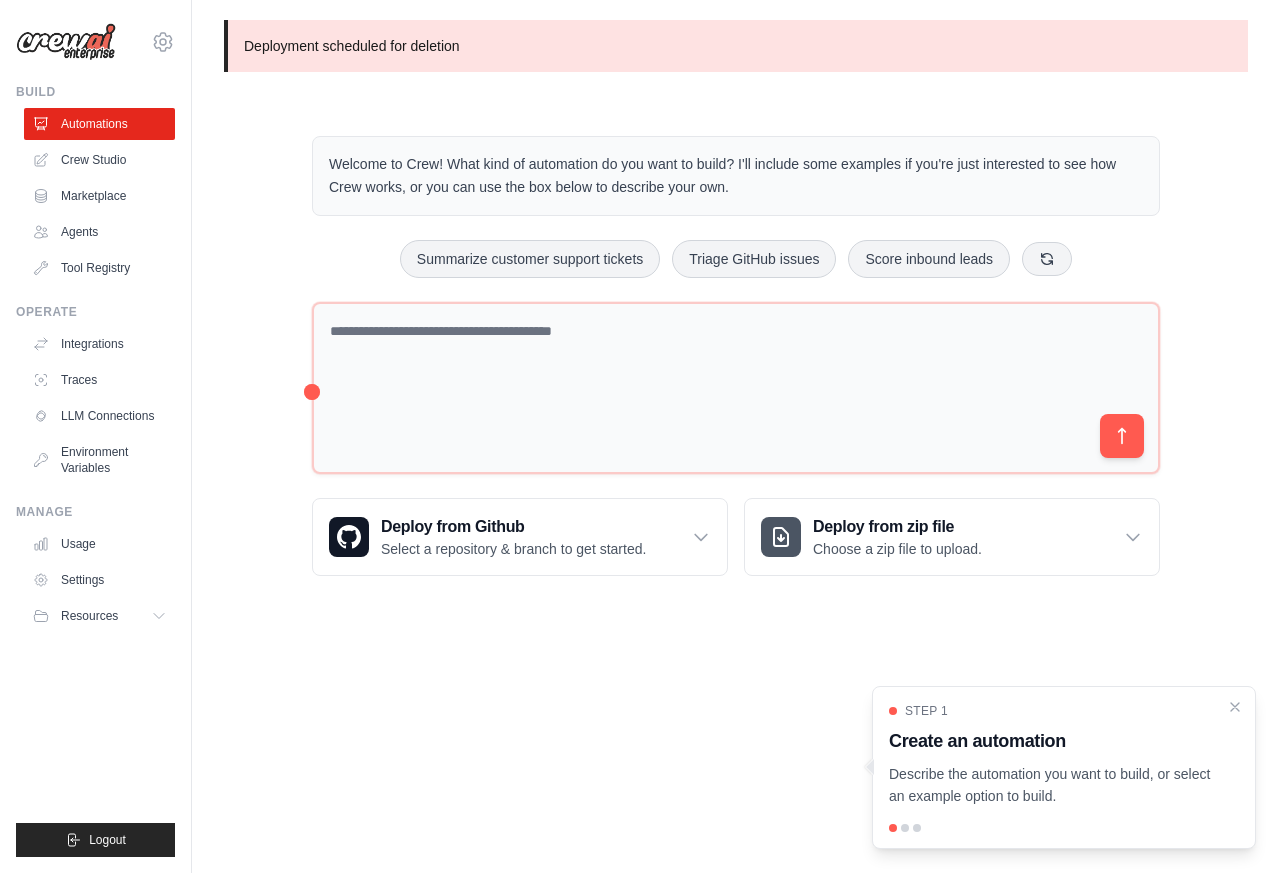 scroll, scrollTop: 0, scrollLeft: 0, axis: both 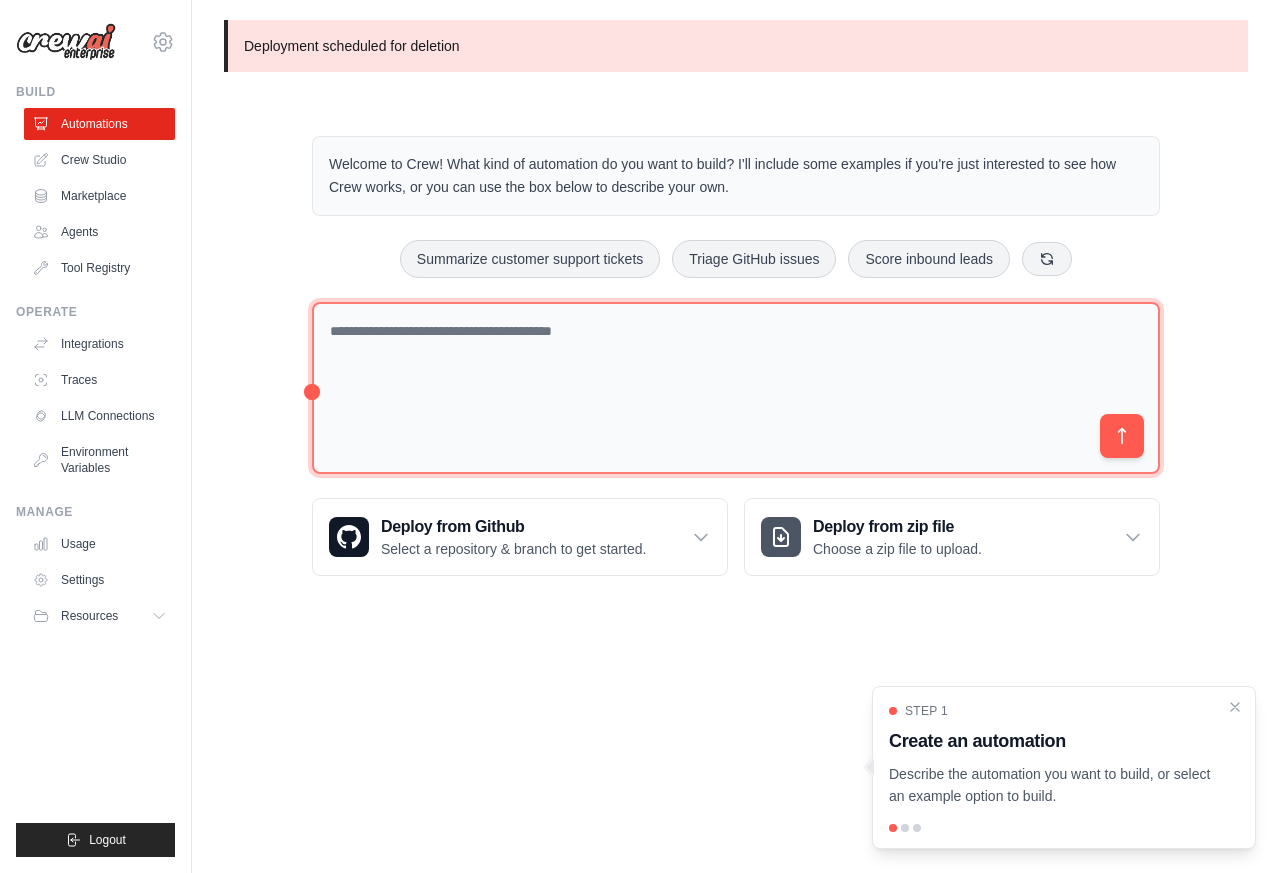 click at bounding box center [736, 388] 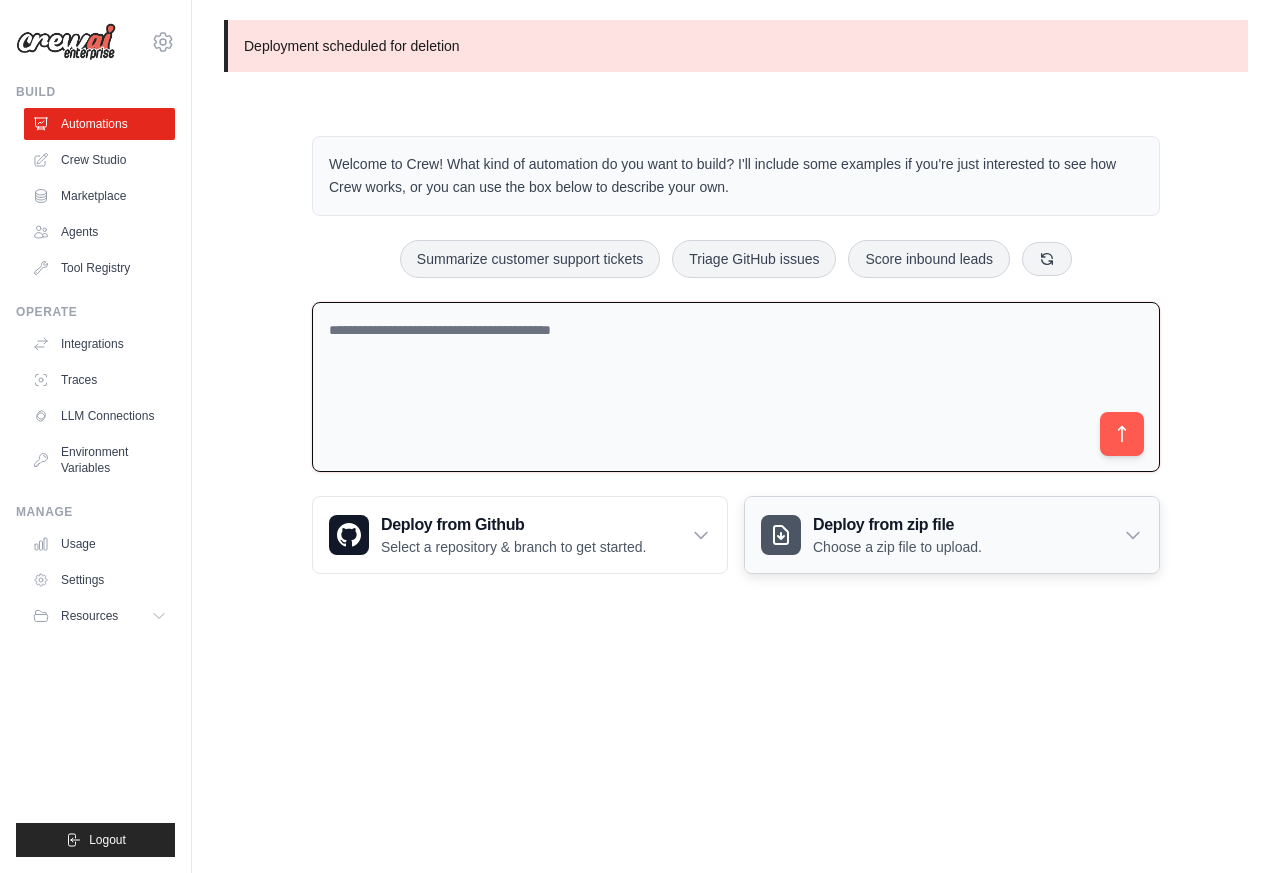 click on "Deploy from zip file
Choose a zip file to upload." at bounding box center (952, 535) 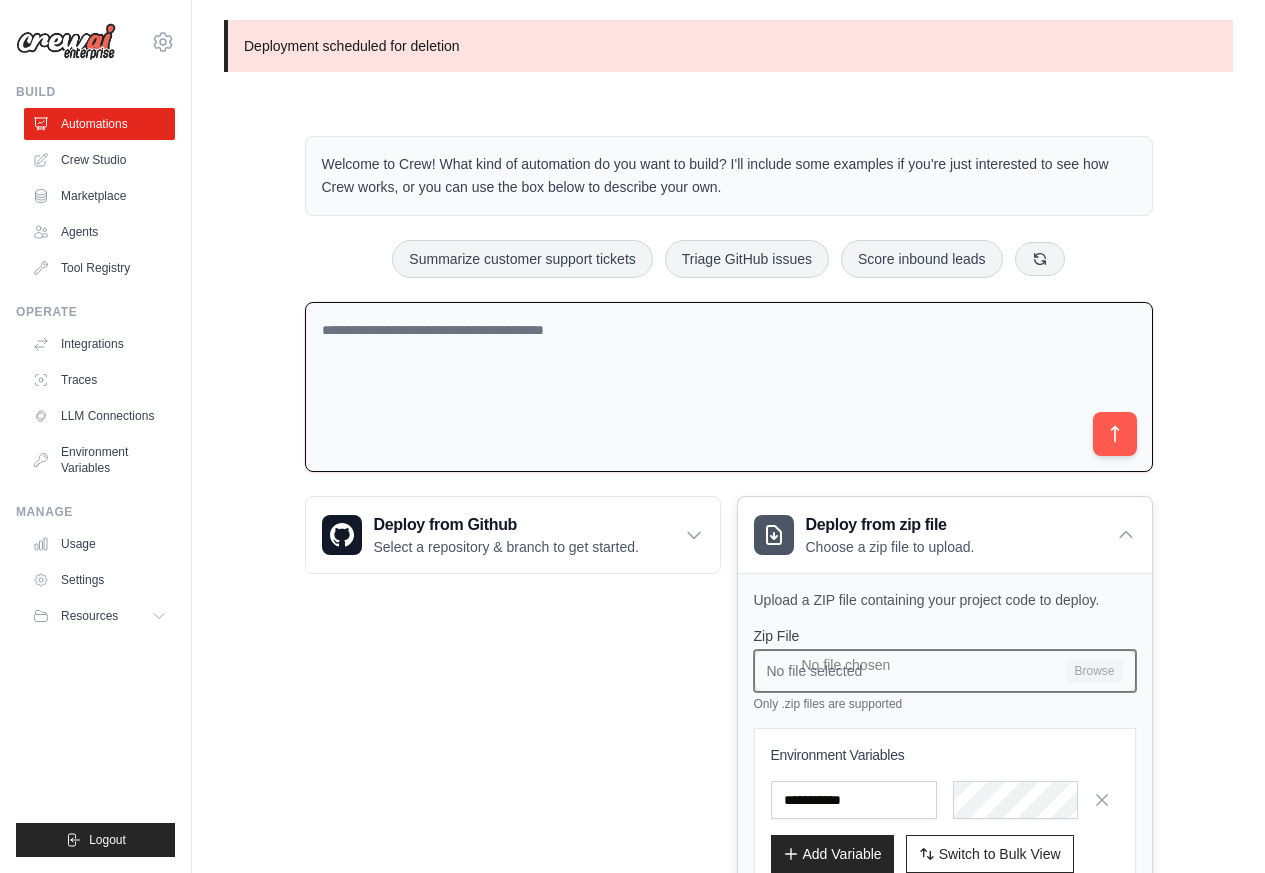 click on "No file selected
Browse" at bounding box center (945, 671) 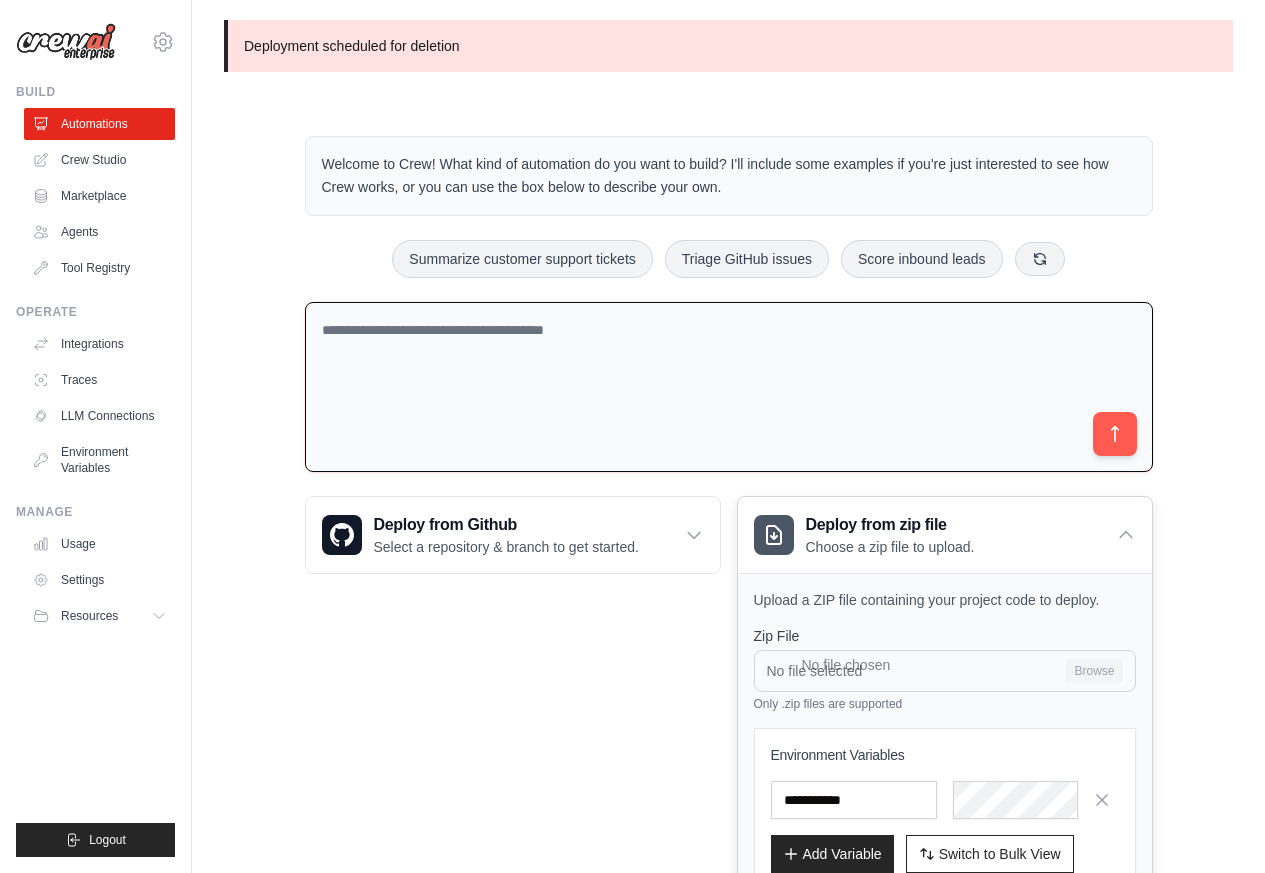 type on "**********" 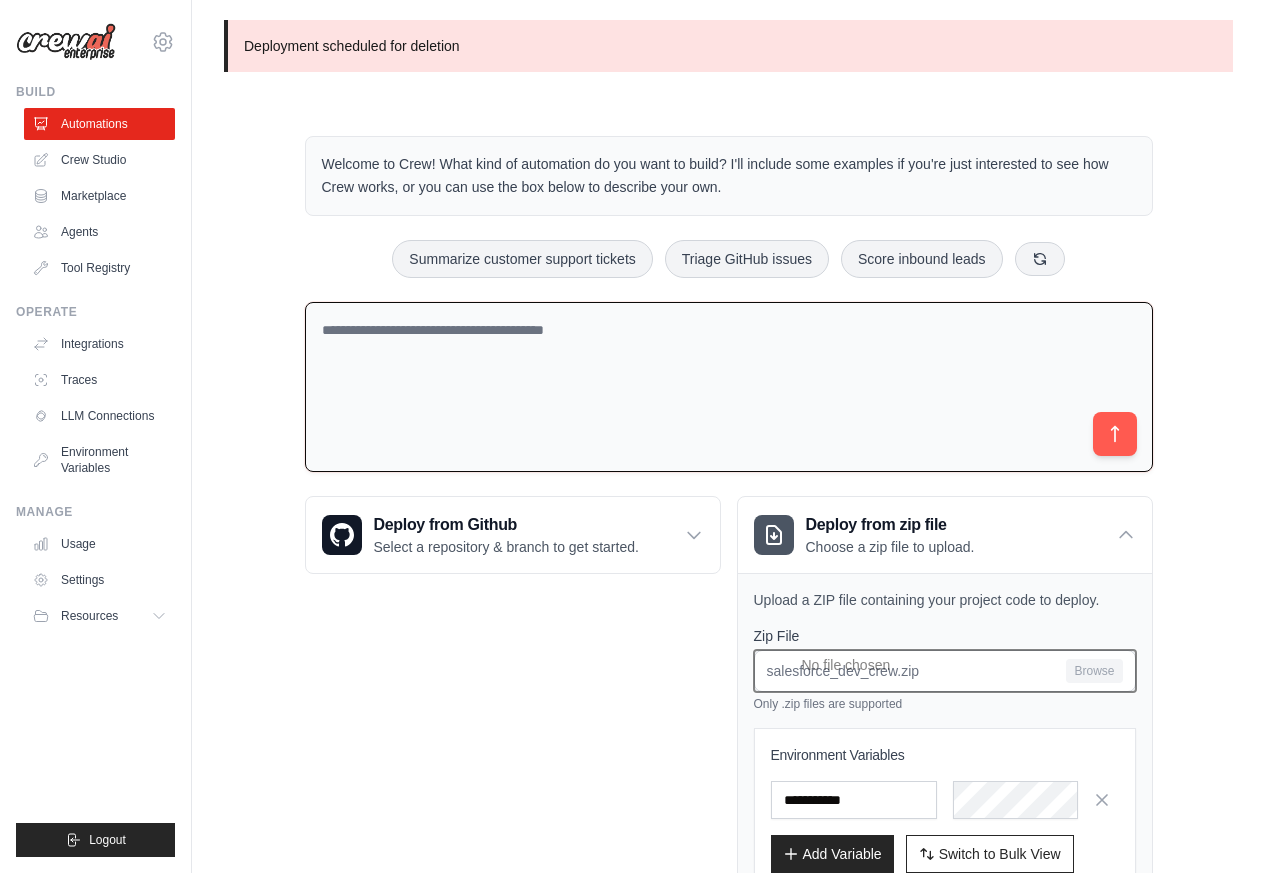 scroll, scrollTop: 148, scrollLeft: 0, axis: vertical 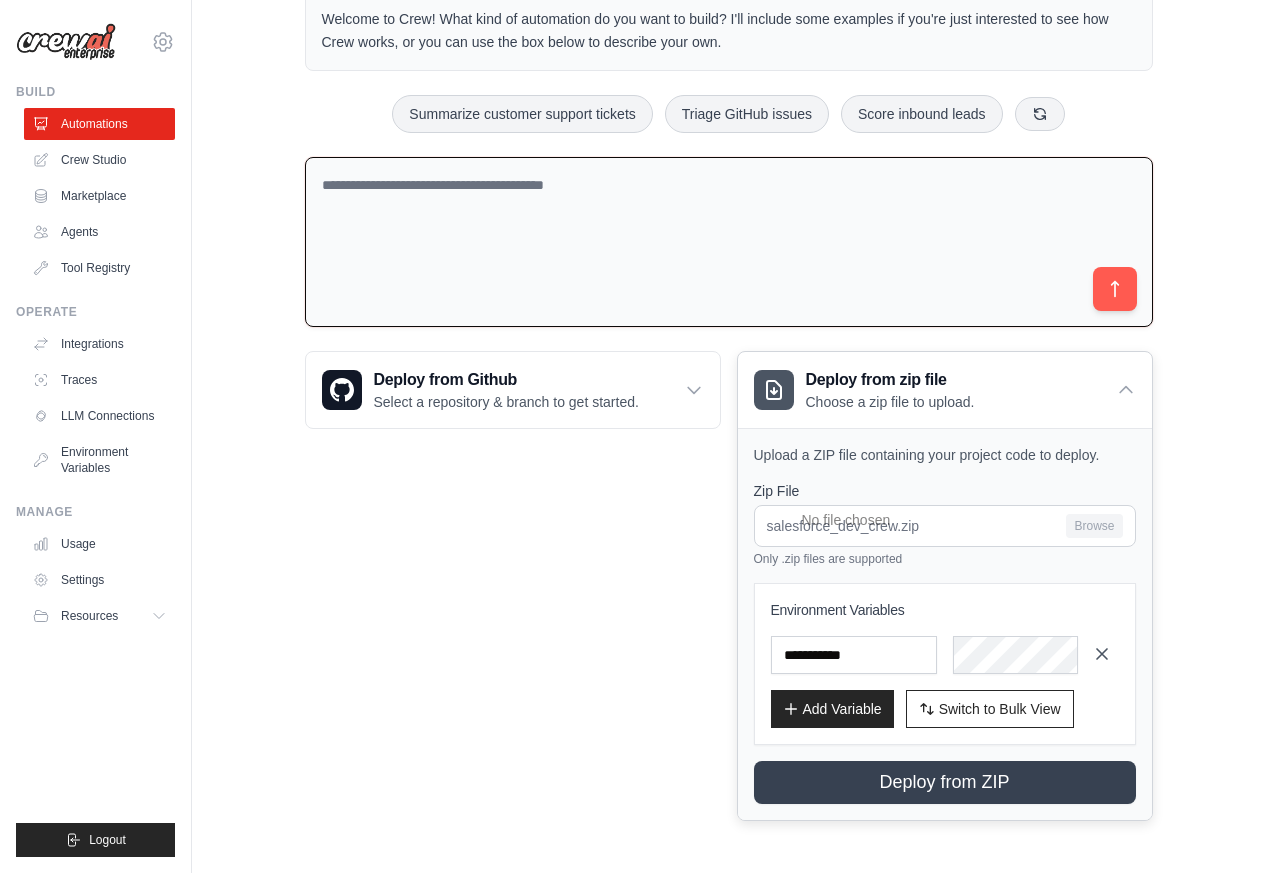 click at bounding box center (1102, 654) 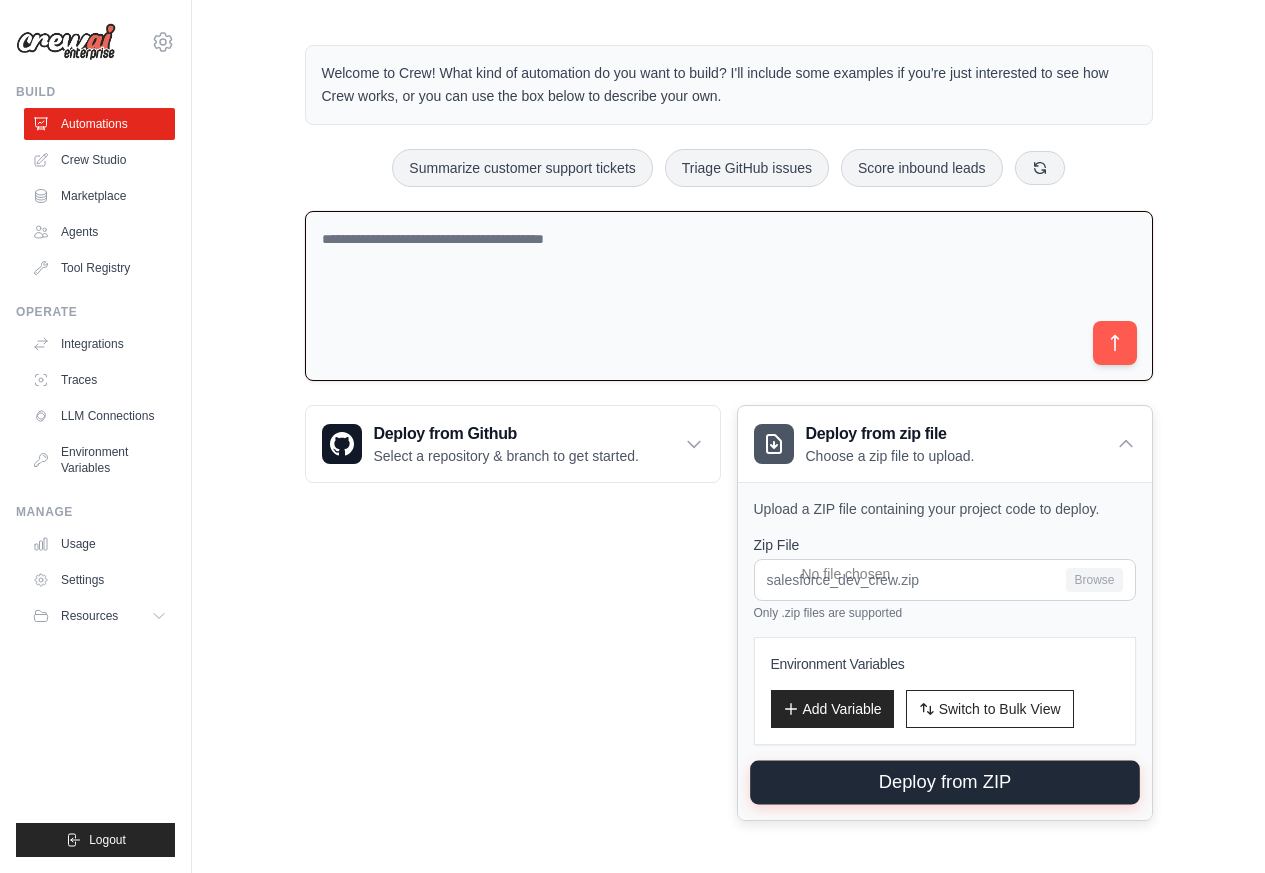 click on "Deploy from ZIP" at bounding box center [945, 783] 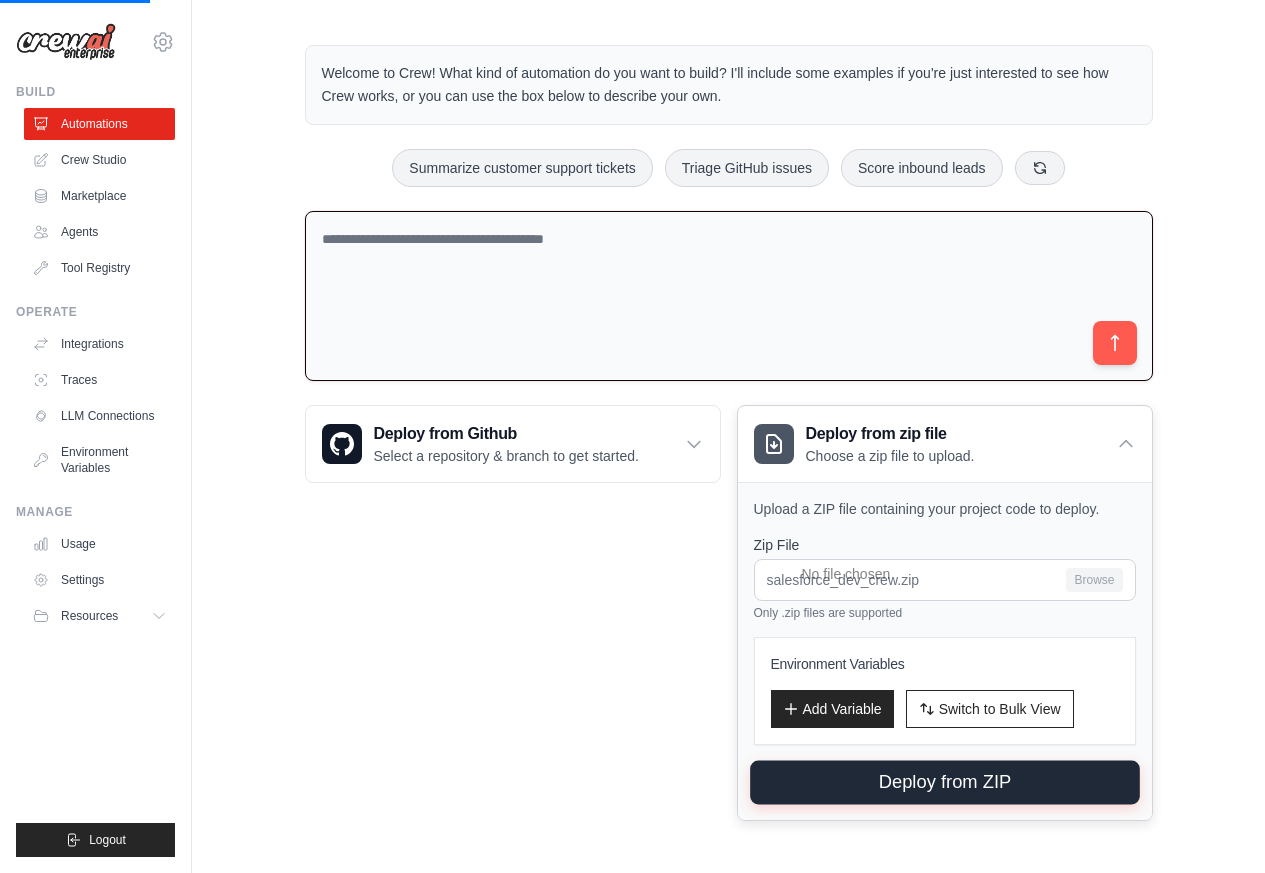 scroll, scrollTop: 0, scrollLeft: 0, axis: both 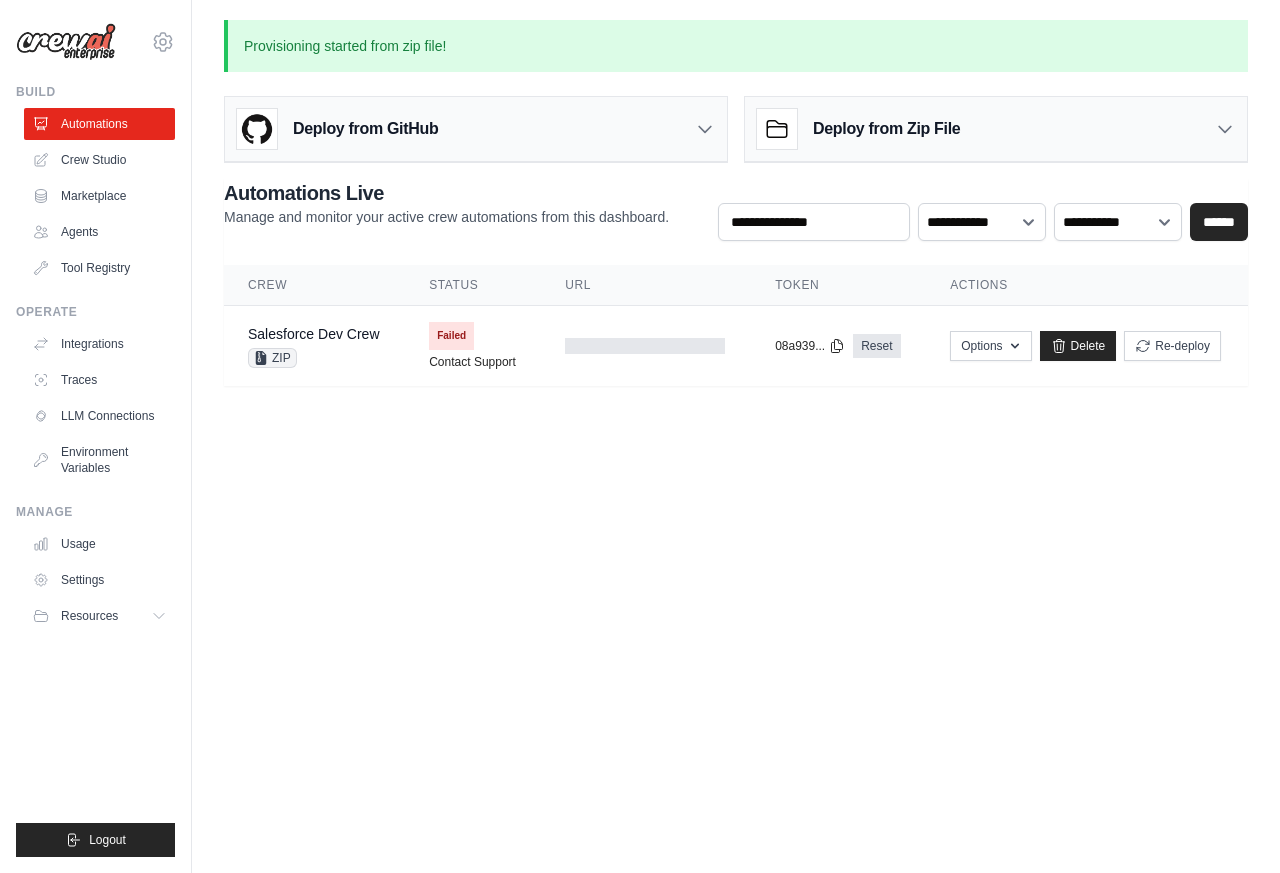 click on "kleahey@example.com
Settings
Build
Automations
Crew Studio" at bounding box center (640, 436) 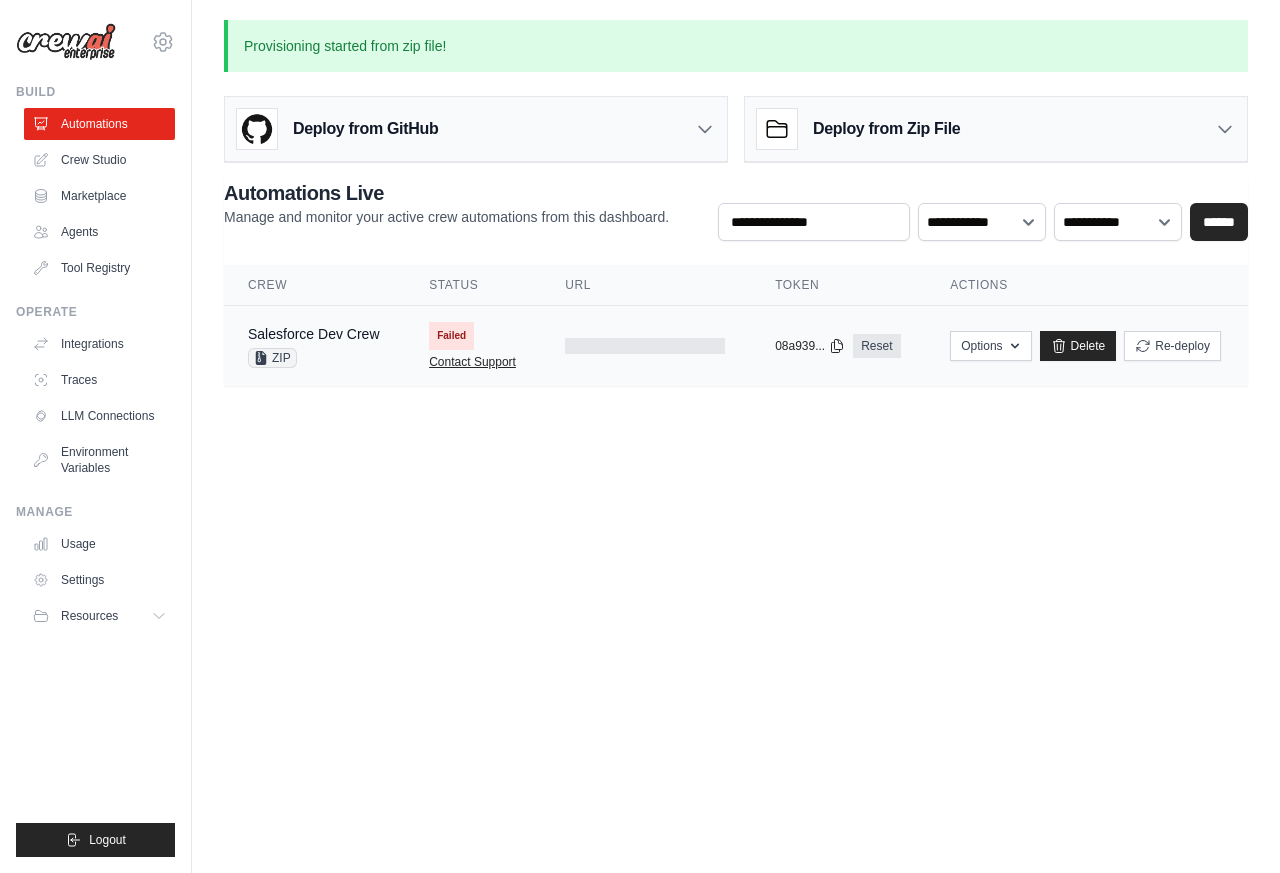 click on "Contact Support" at bounding box center [472, 362] 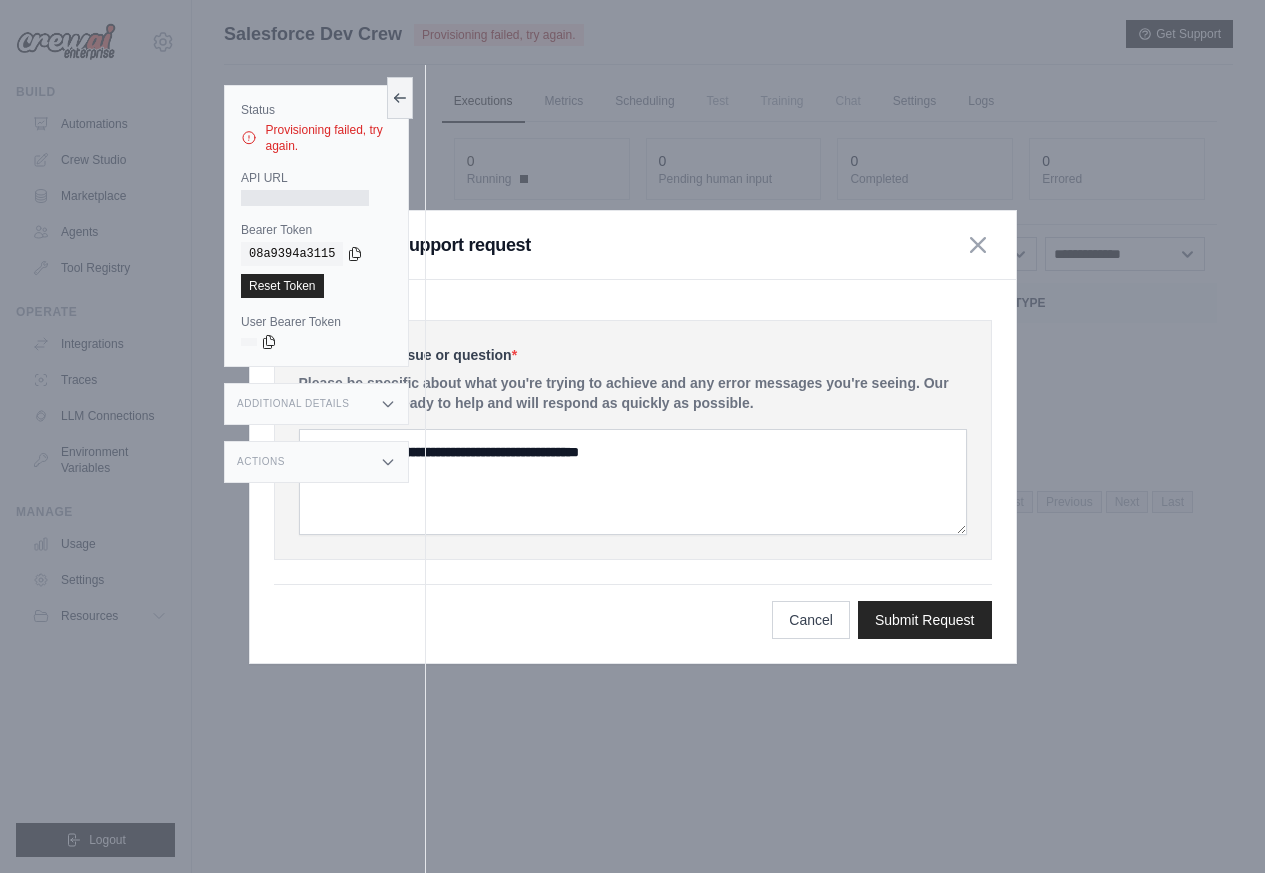 click on "Describe your issue or question  *
Please be specific about what you're trying to achieve and any error messages you're seeing. Our expert team is ready to help and will respond as quickly as possible." at bounding box center [633, 440] 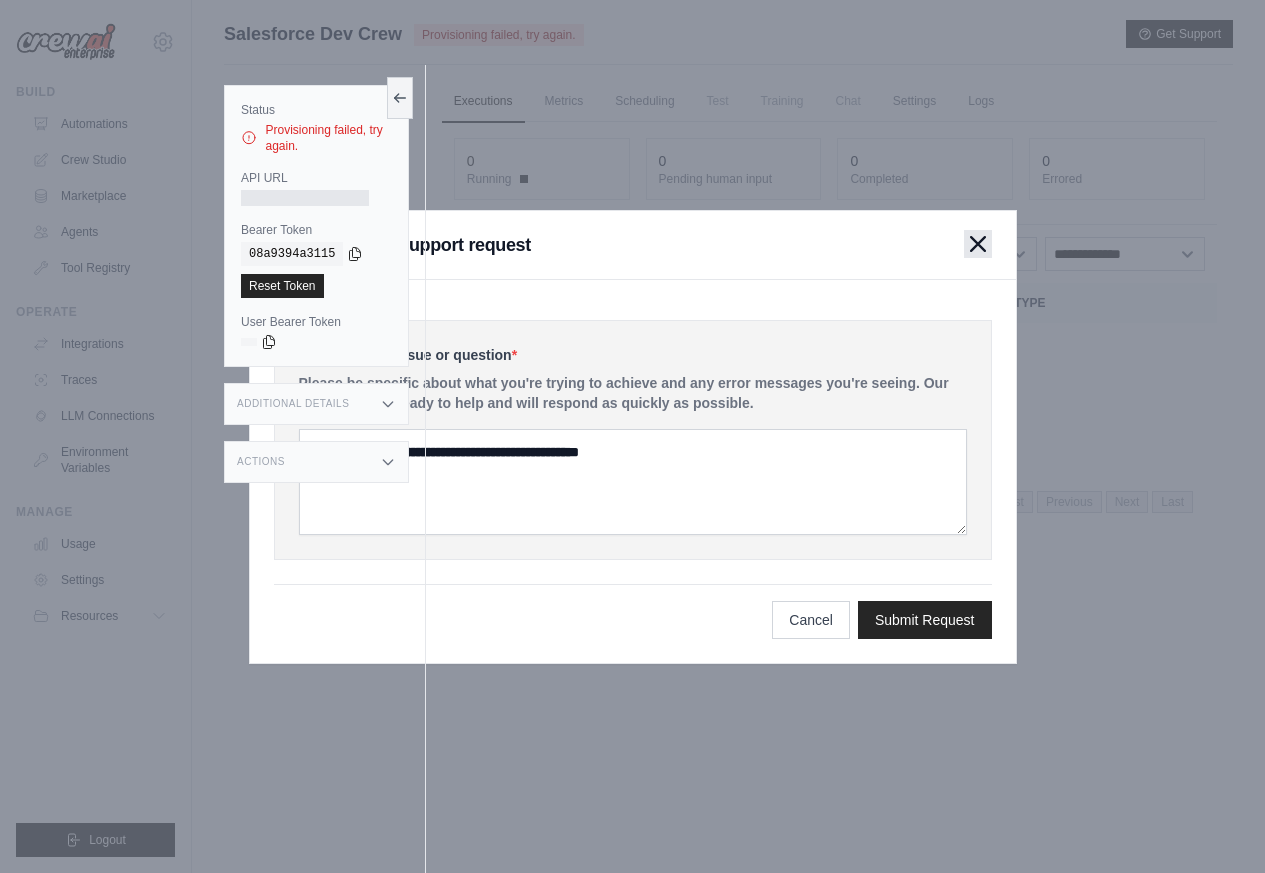 click at bounding box center (978, 244) 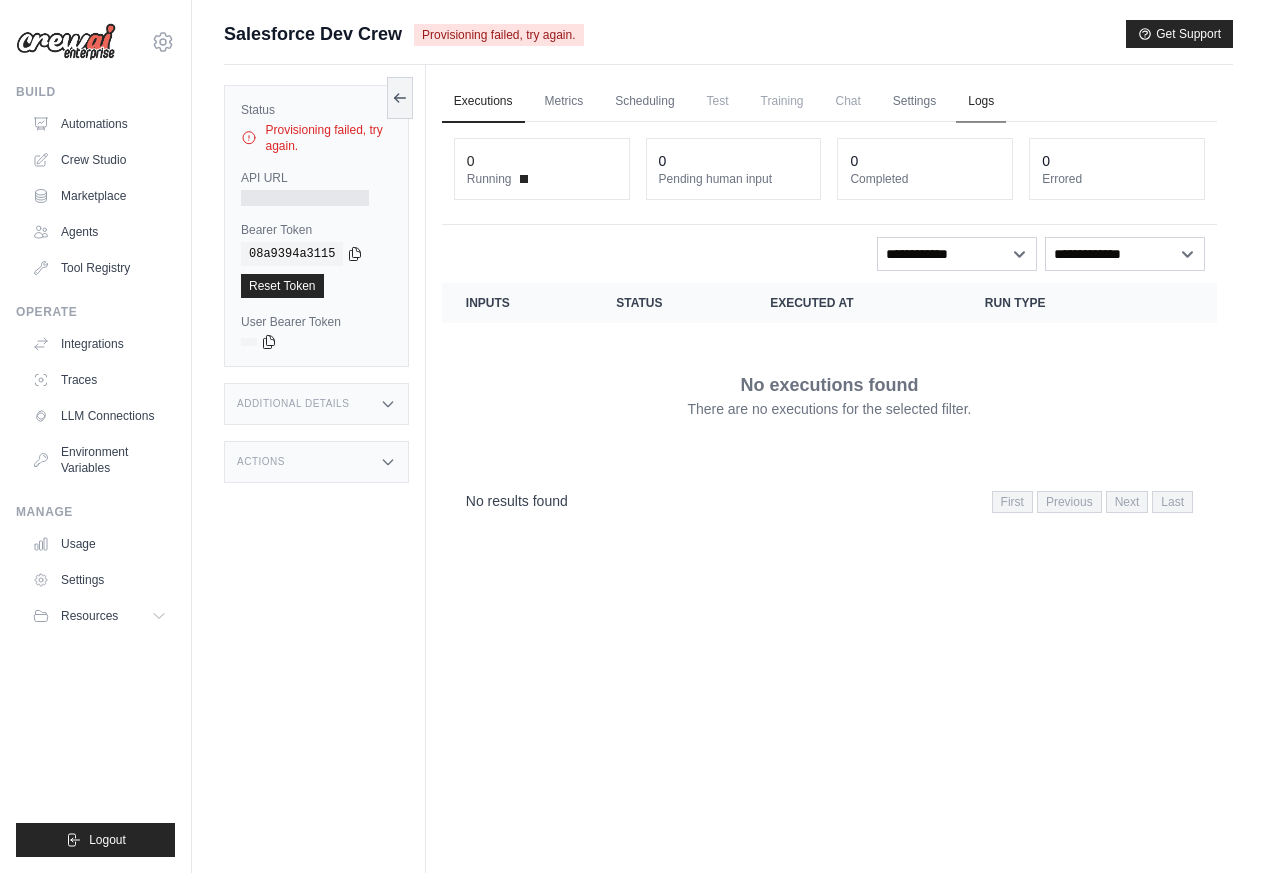click on "Logs" at bounding box center [981, 102] 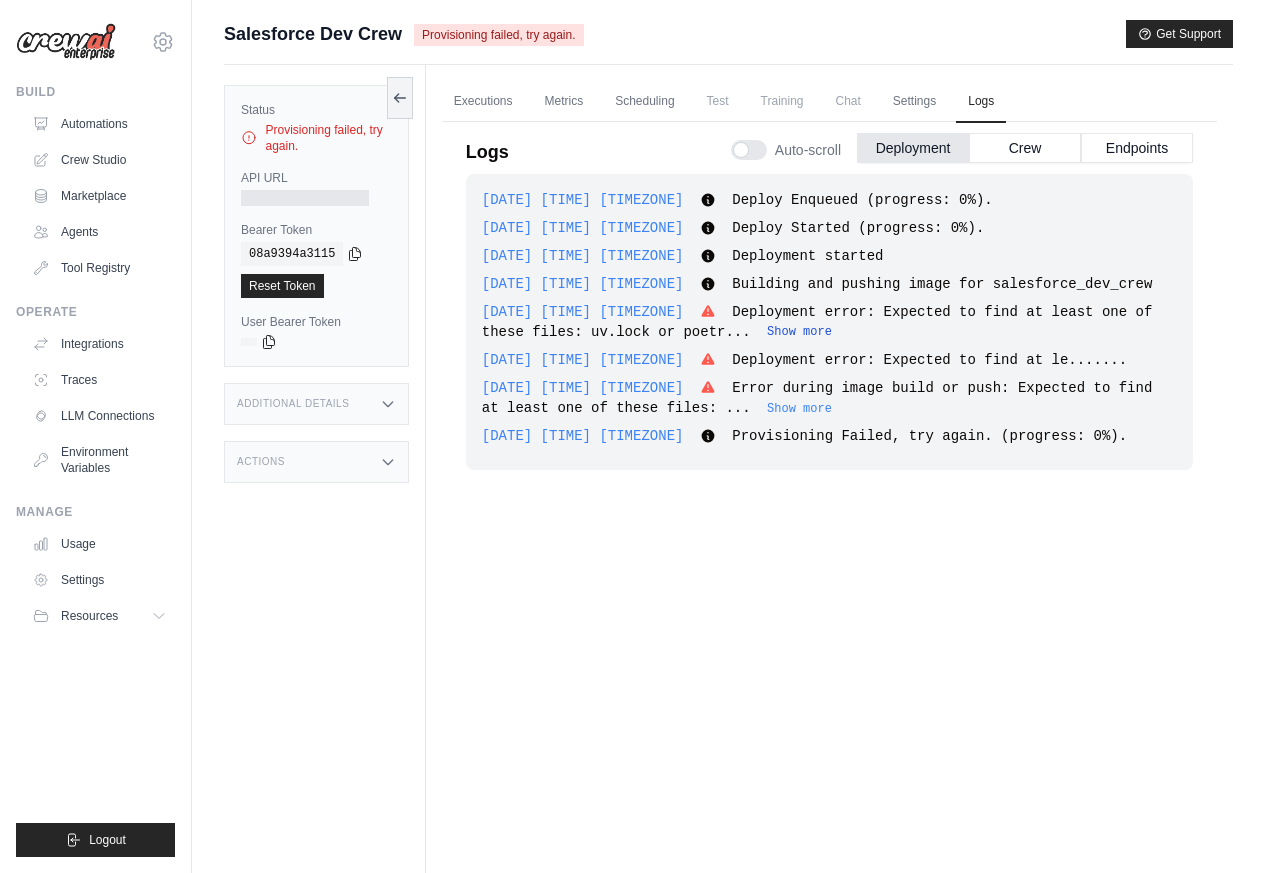 click on "Show more" at bounding box center [799, 332] 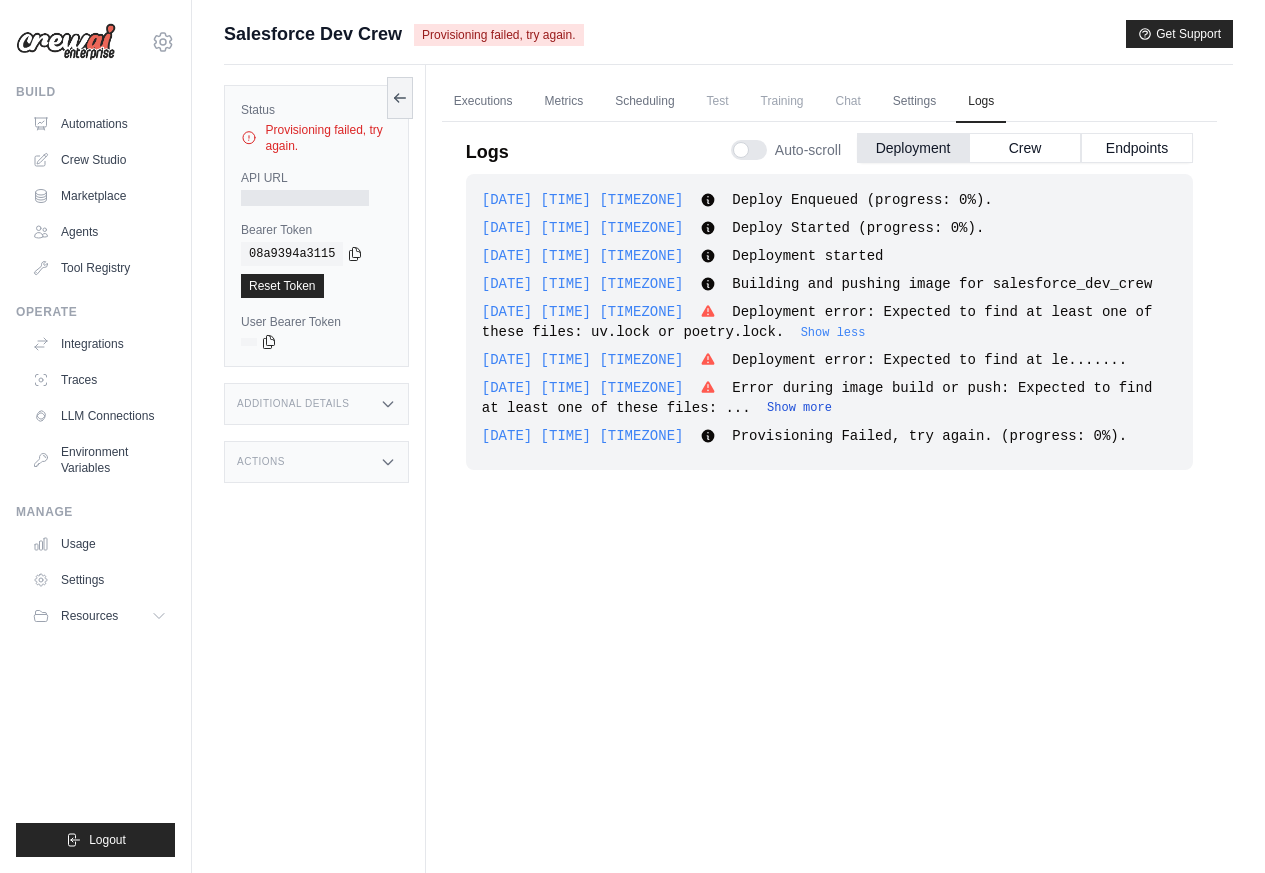 click on "Show more" at bounding box center [799, 408] 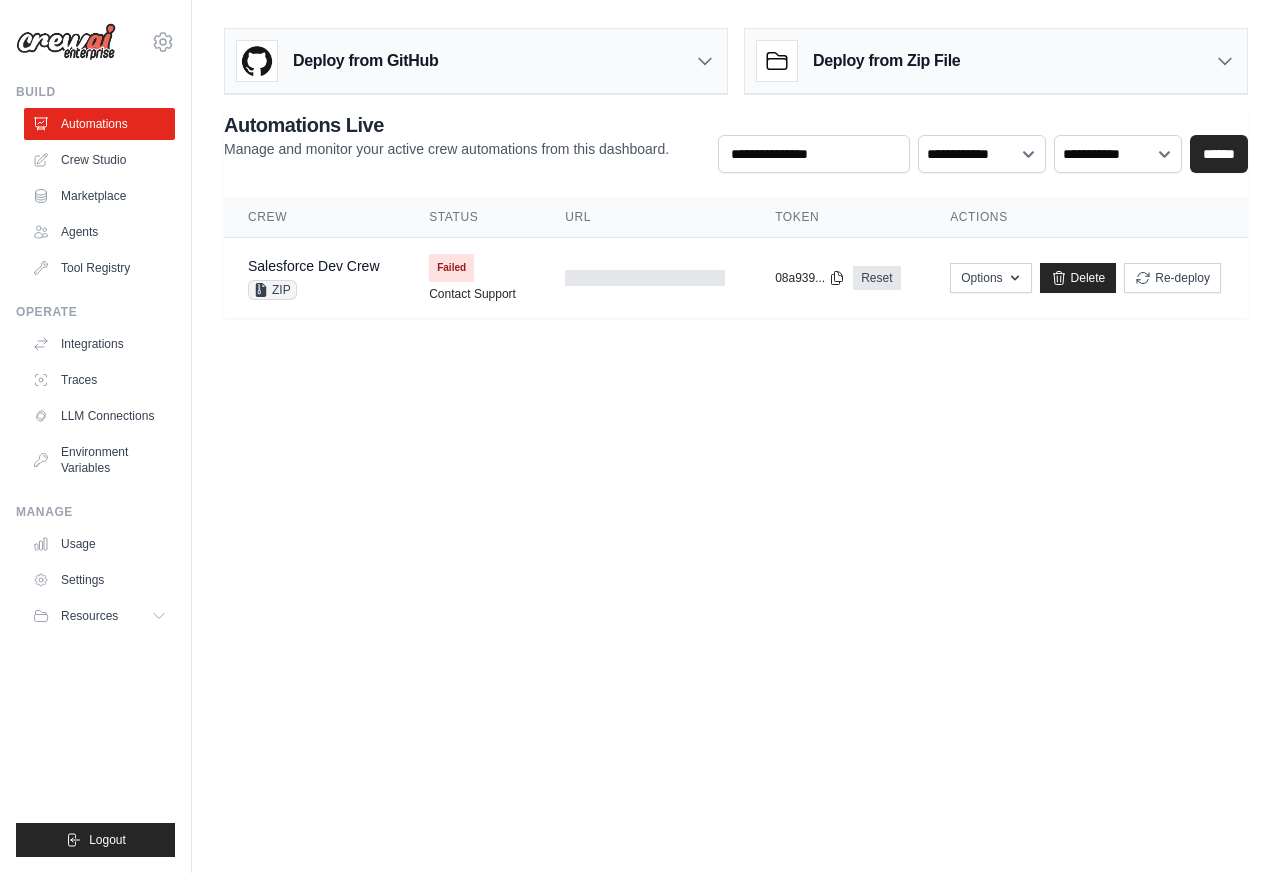 scroll, scrollTop: 0, scrollLeft: 0, axis: both 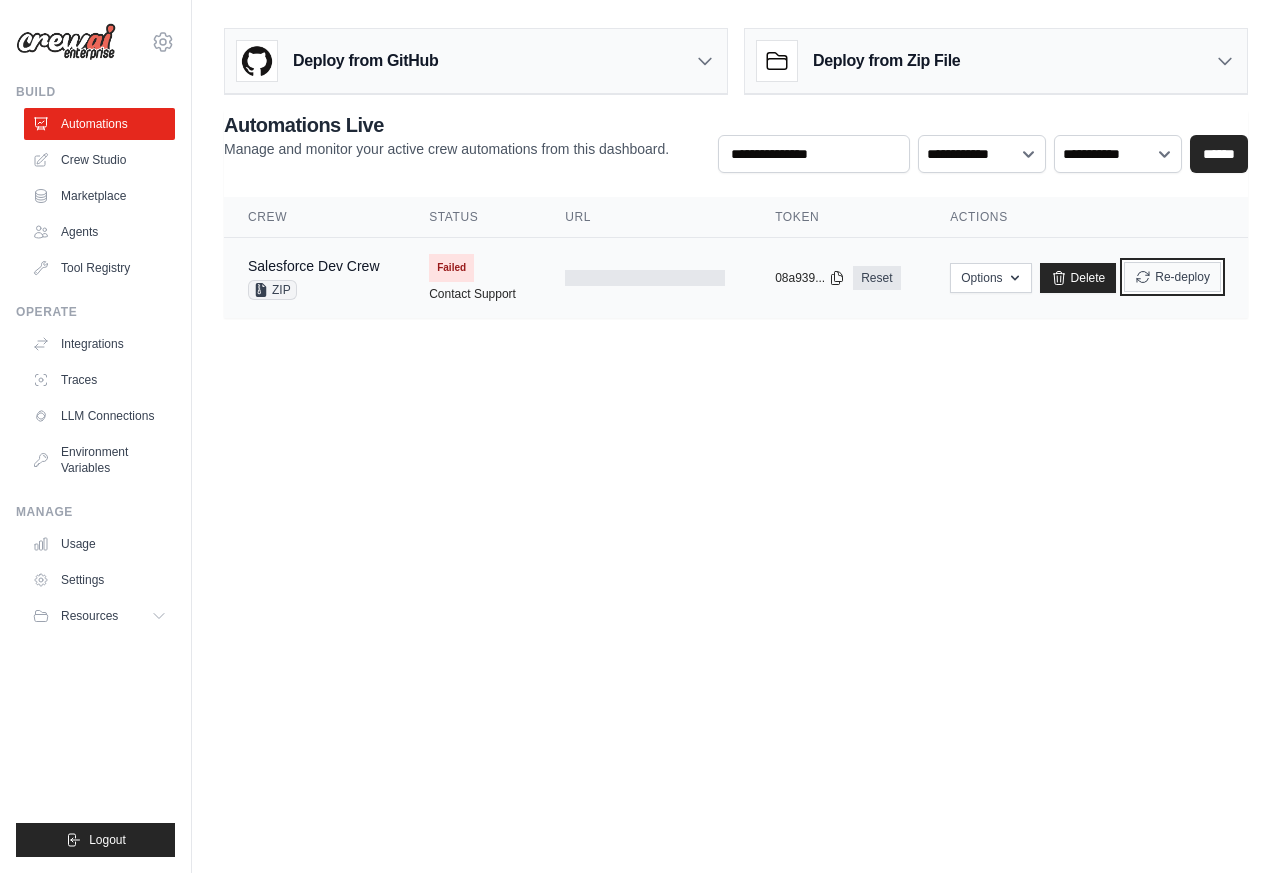 click on "Re-deploy" at bounding box center [1172, 277] 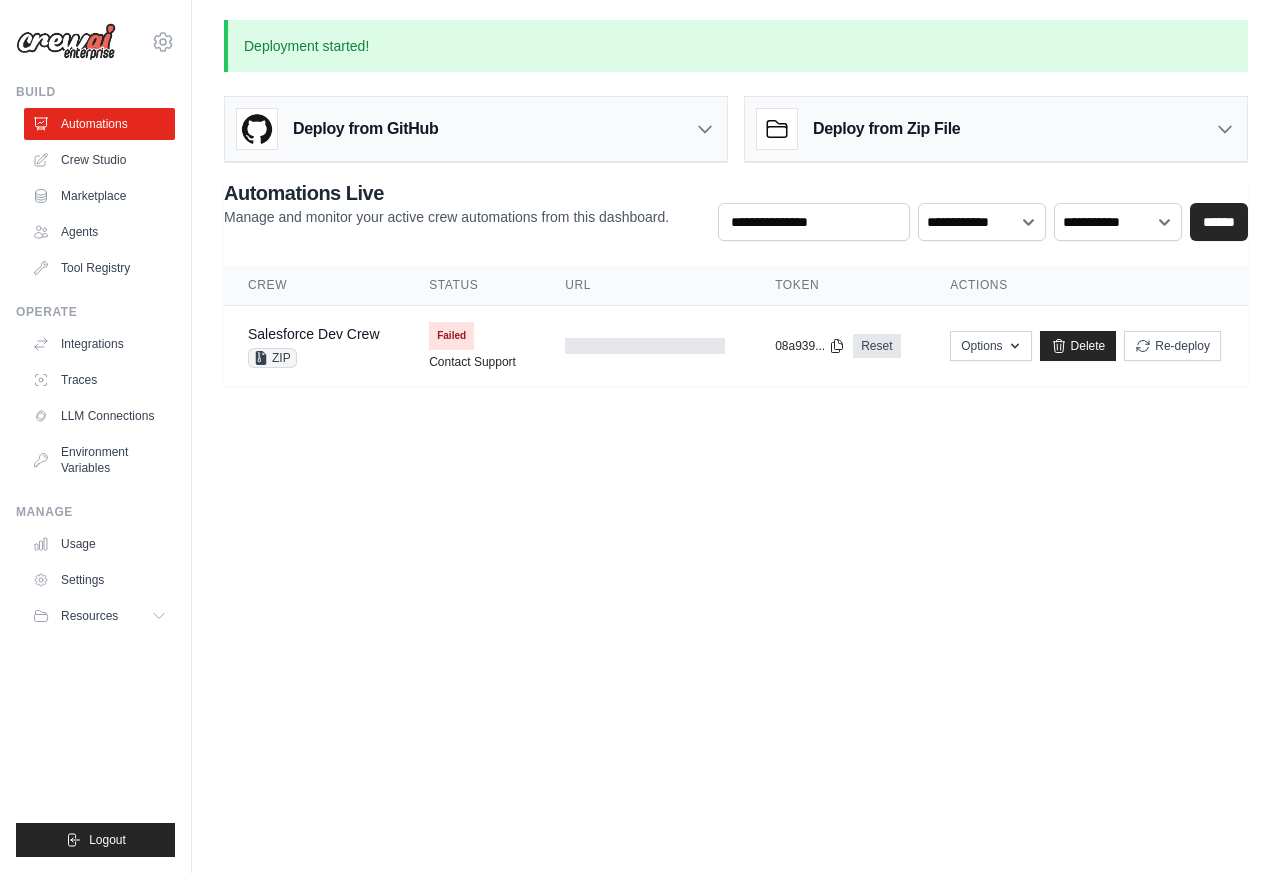 click on "Actions" at bounding box center (1087, 285) 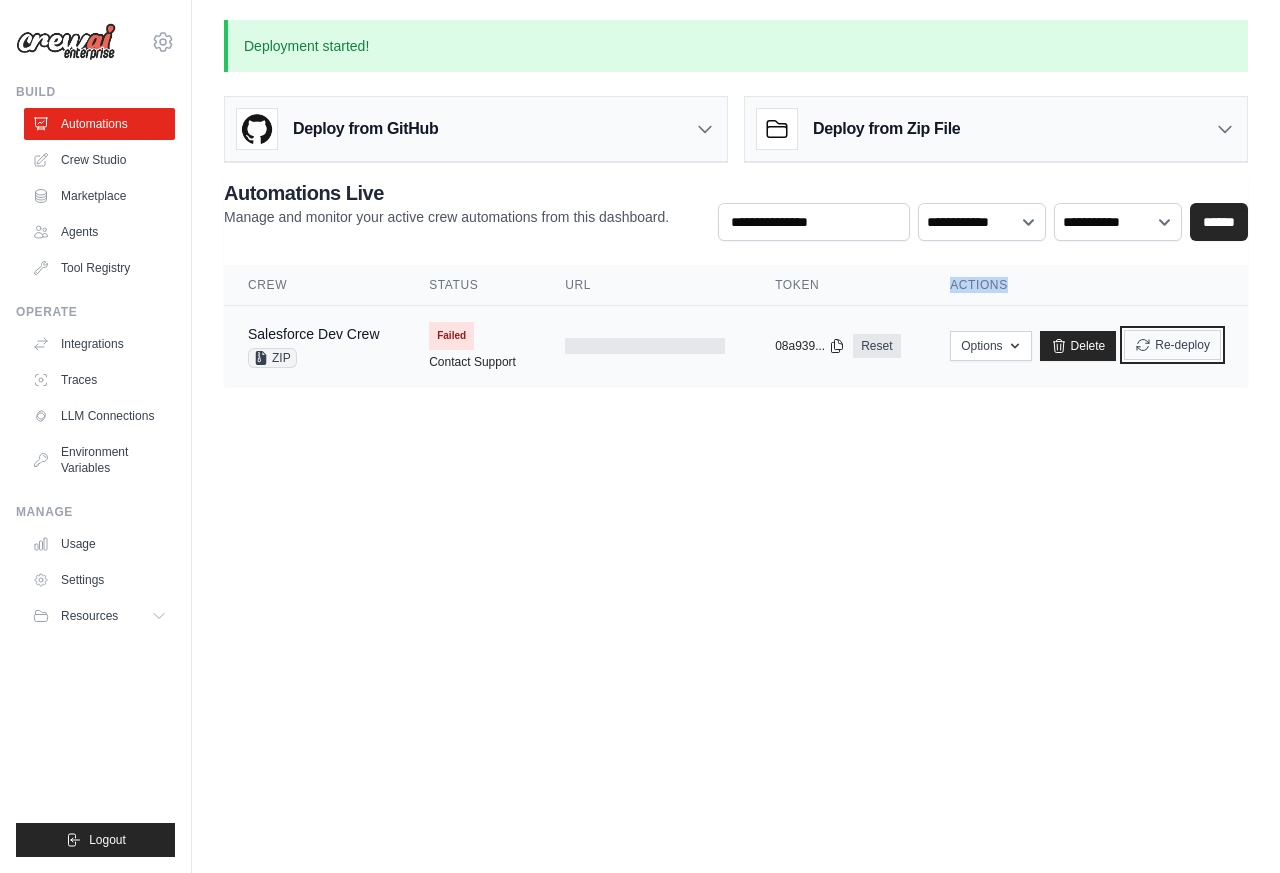 click on "Re-deploy" at bounding box center (1172, 345) 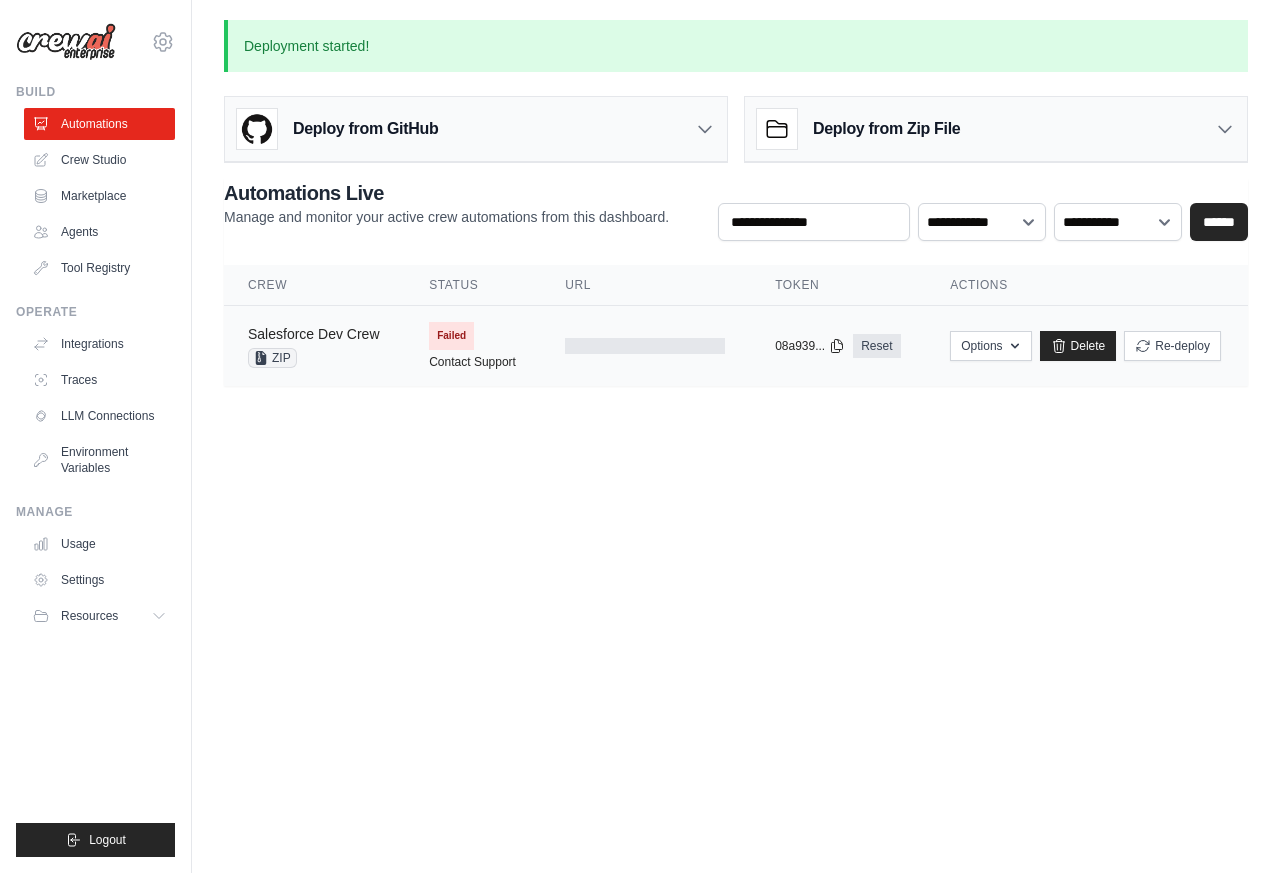 click on "Salesforce Dev Crew" at bounding box center (314, 334) 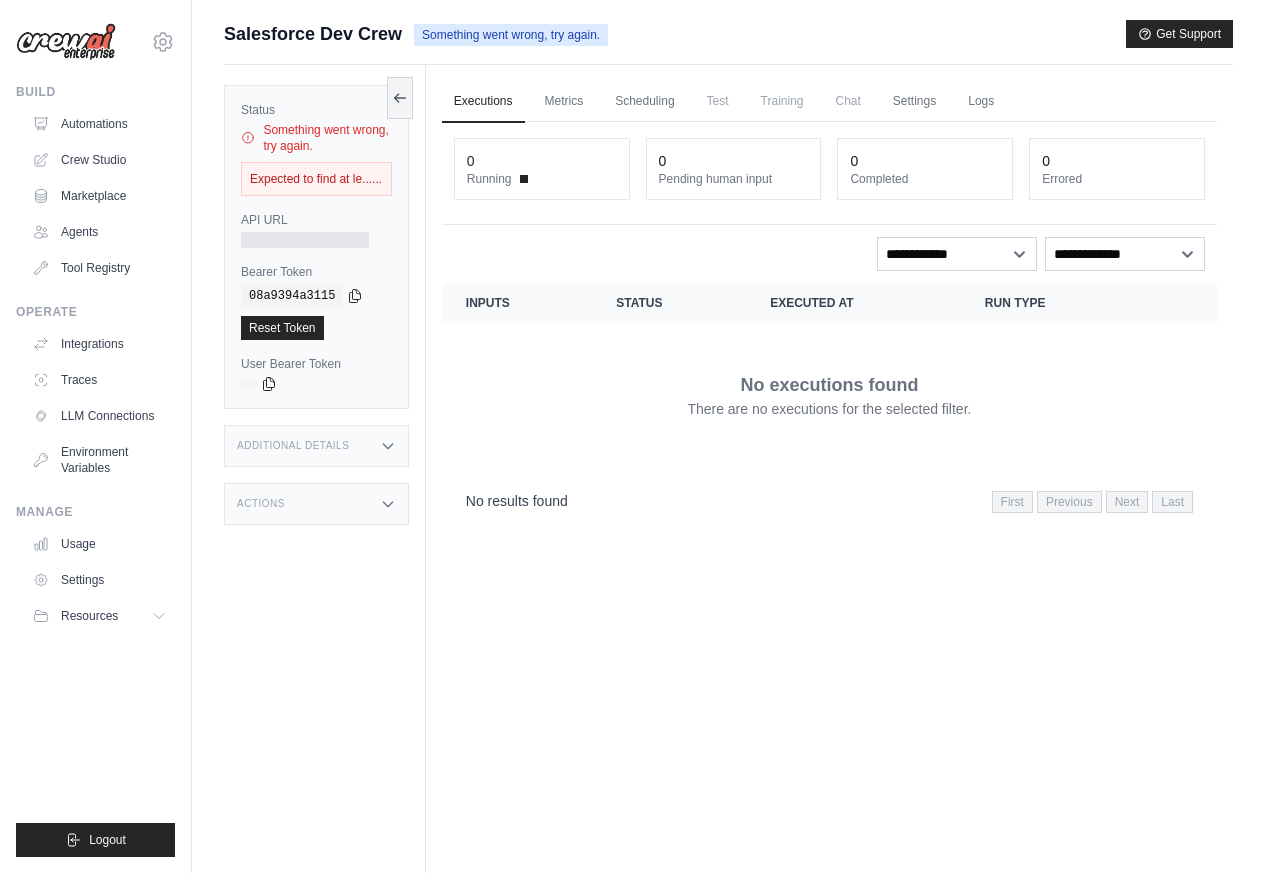 click on "No executions found
There are no executions for the selected filter." at bounding box center (829, 395) 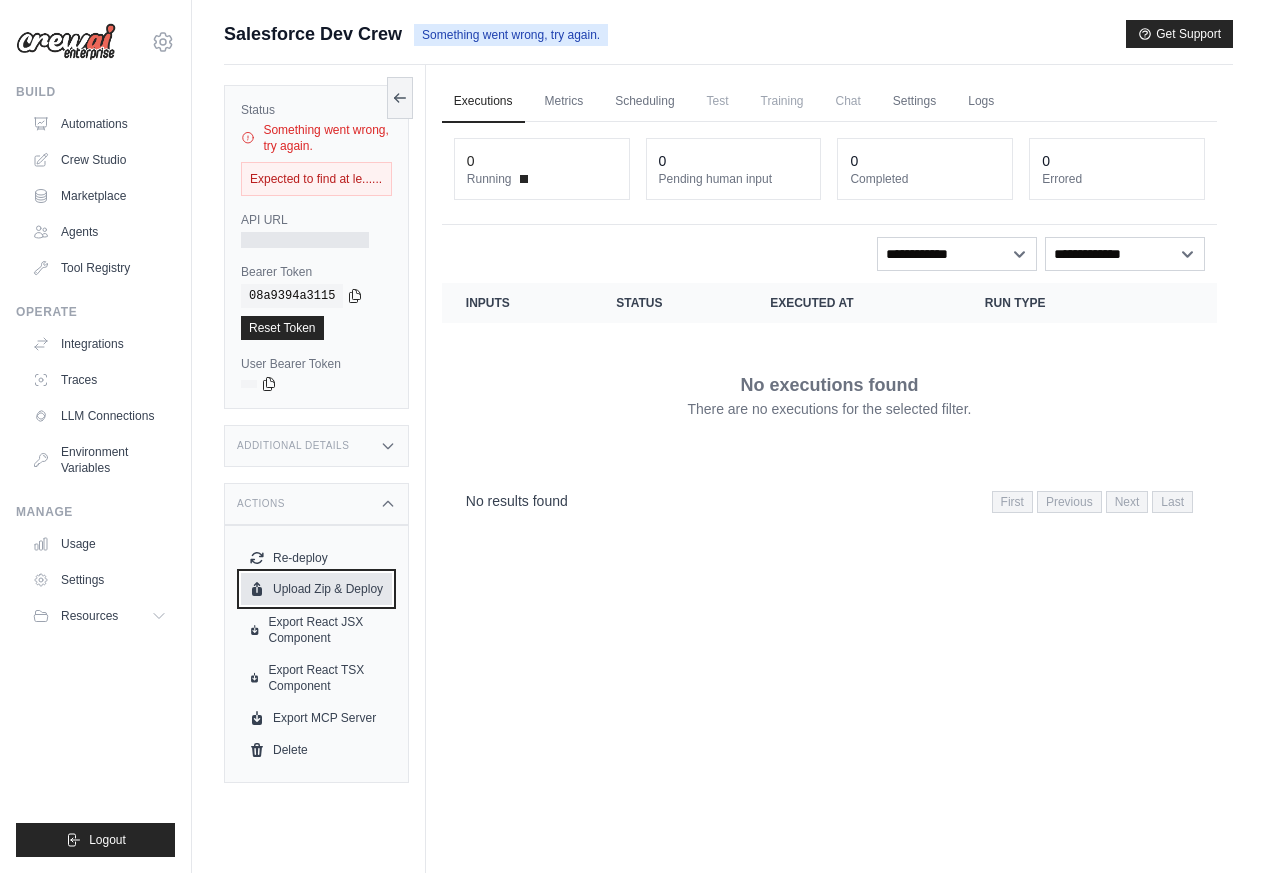 click on "Upload Zip & Deploy" at bounding box center (316, 589) 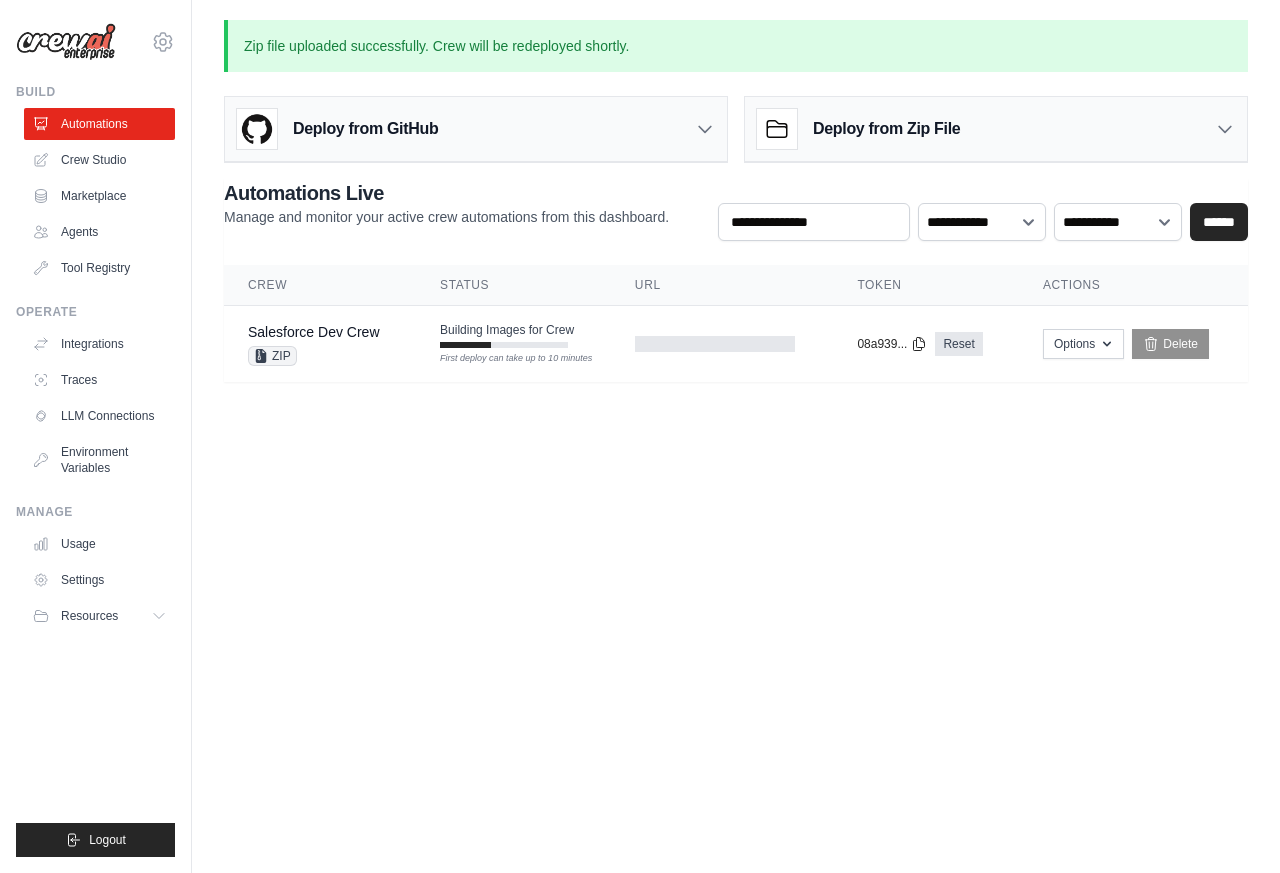 click on "Deploy from Zip File" at bounding box center [996, 129] 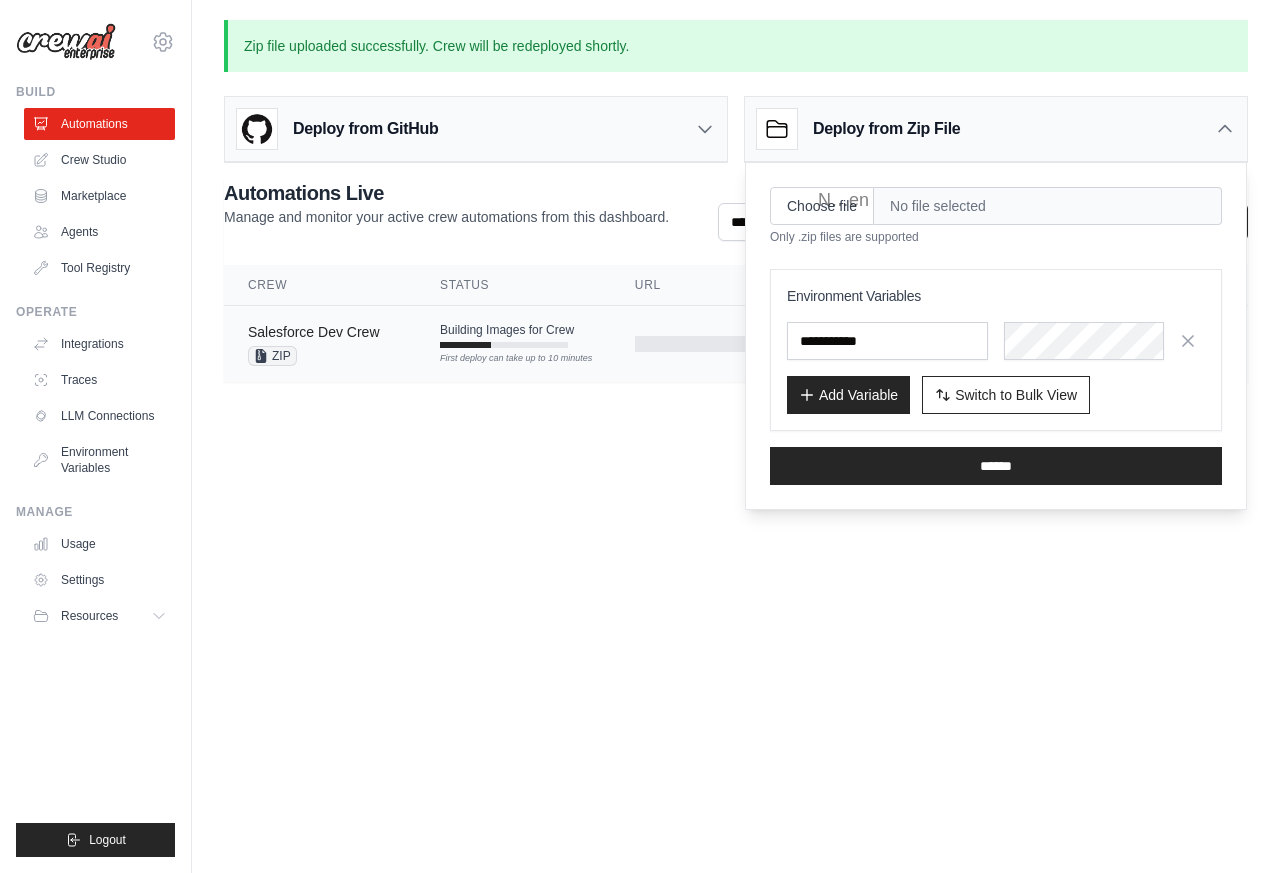 click on "Salesforce Dev Crew" at bounding box center [314, 332] 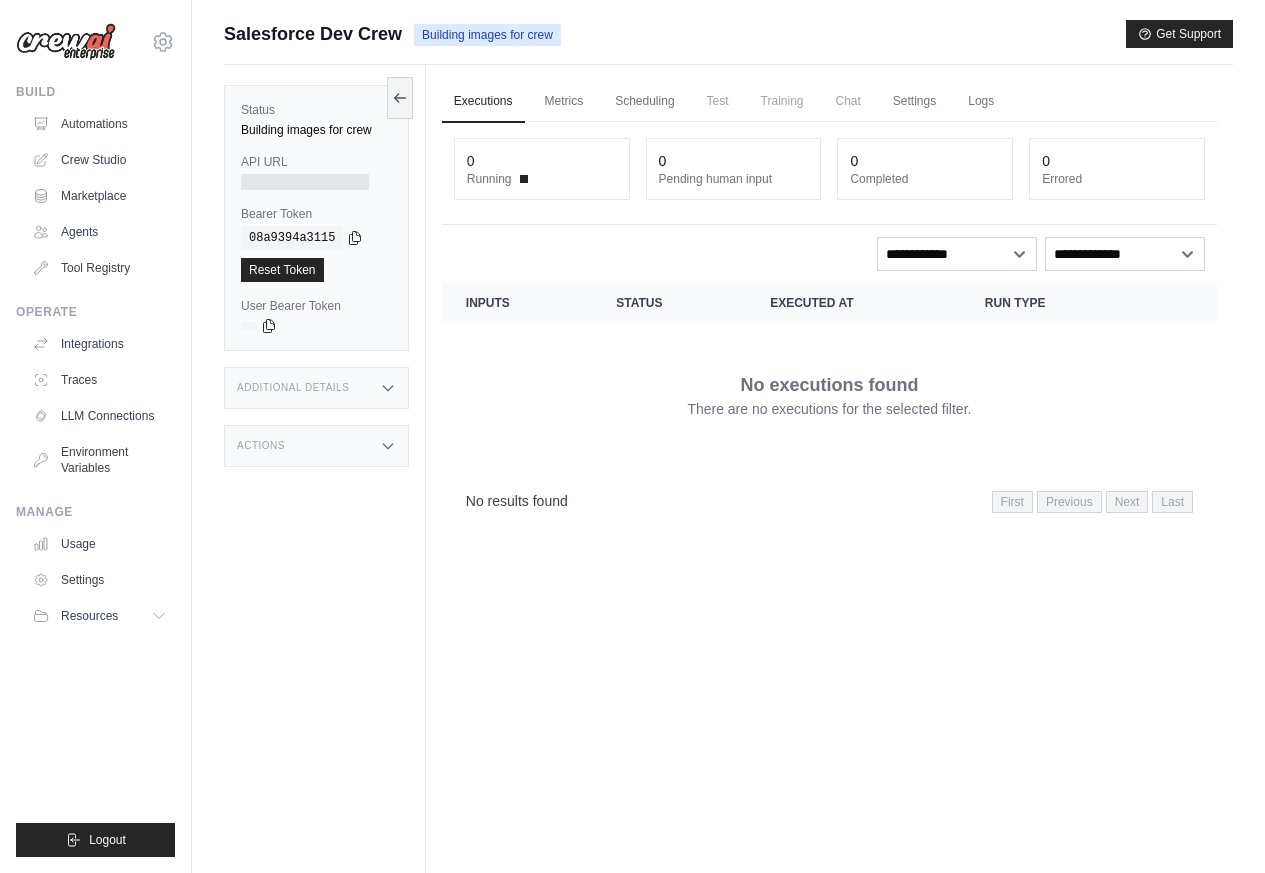 click on "Status
Building images for crew
API URL
Bearer Token
copied
08a9394a3115
Reset Token
User Bearer Token
copied" at bounding box center [316, 218] 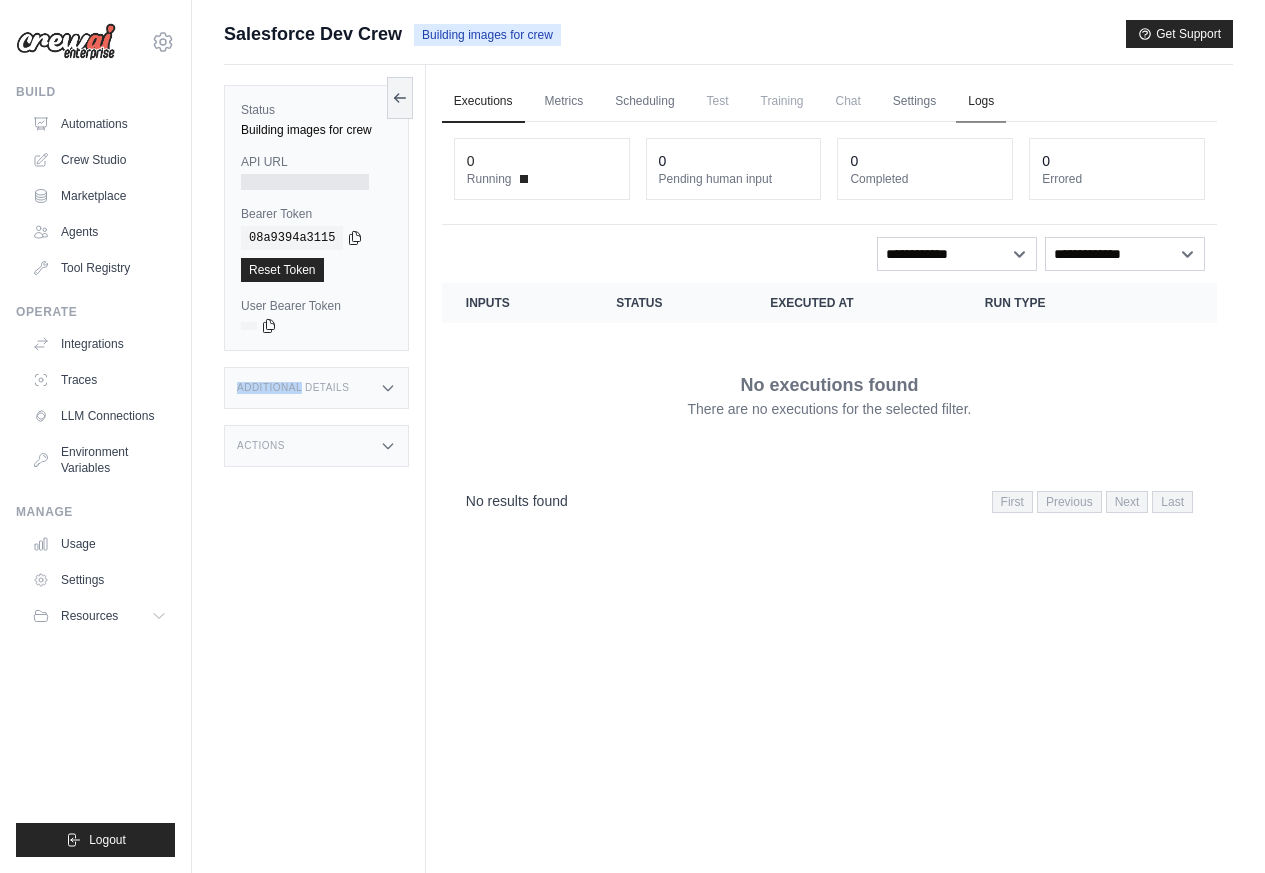 click on "Logs" at bounding box center (981, 102) 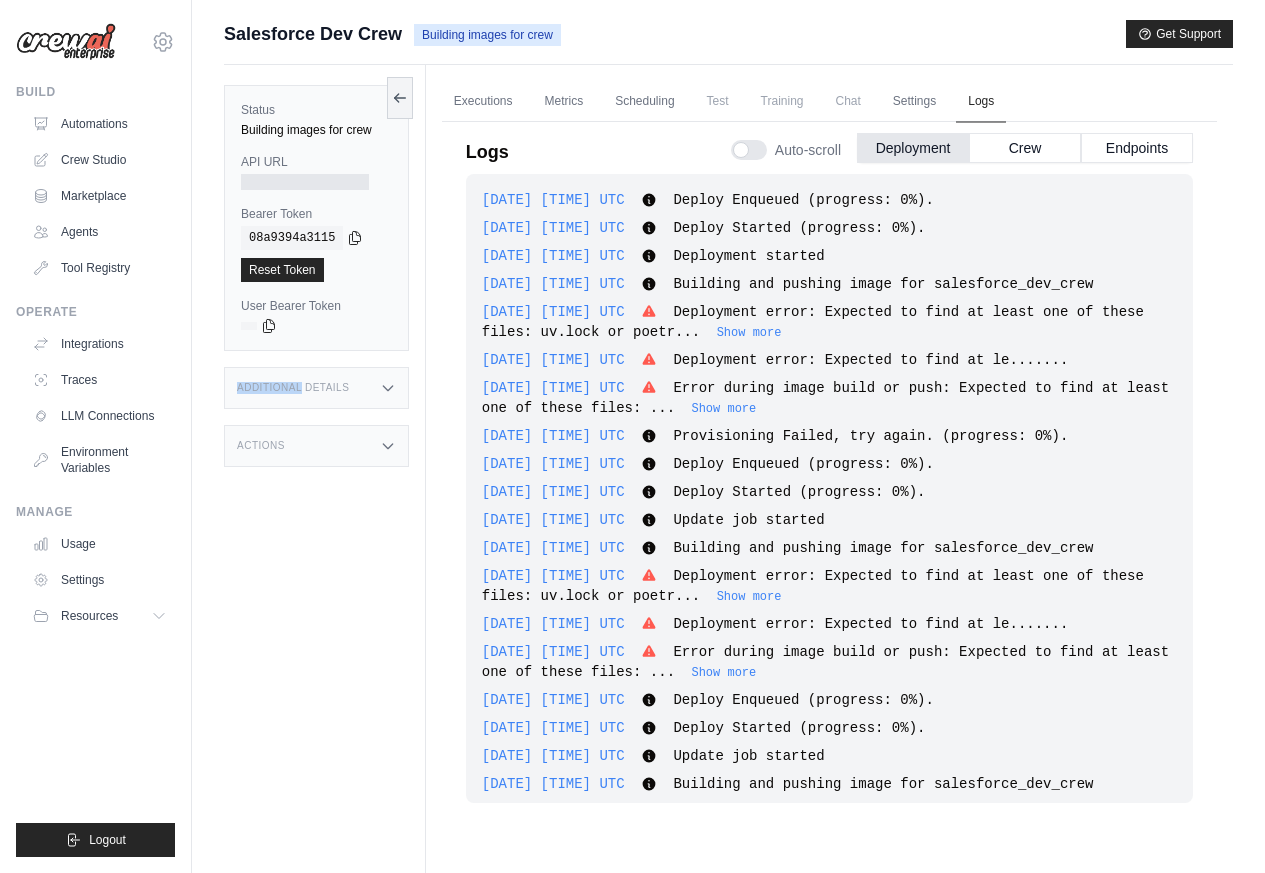 scroll, scrollTop: 382, scrollLeft: 0, axis: vertical 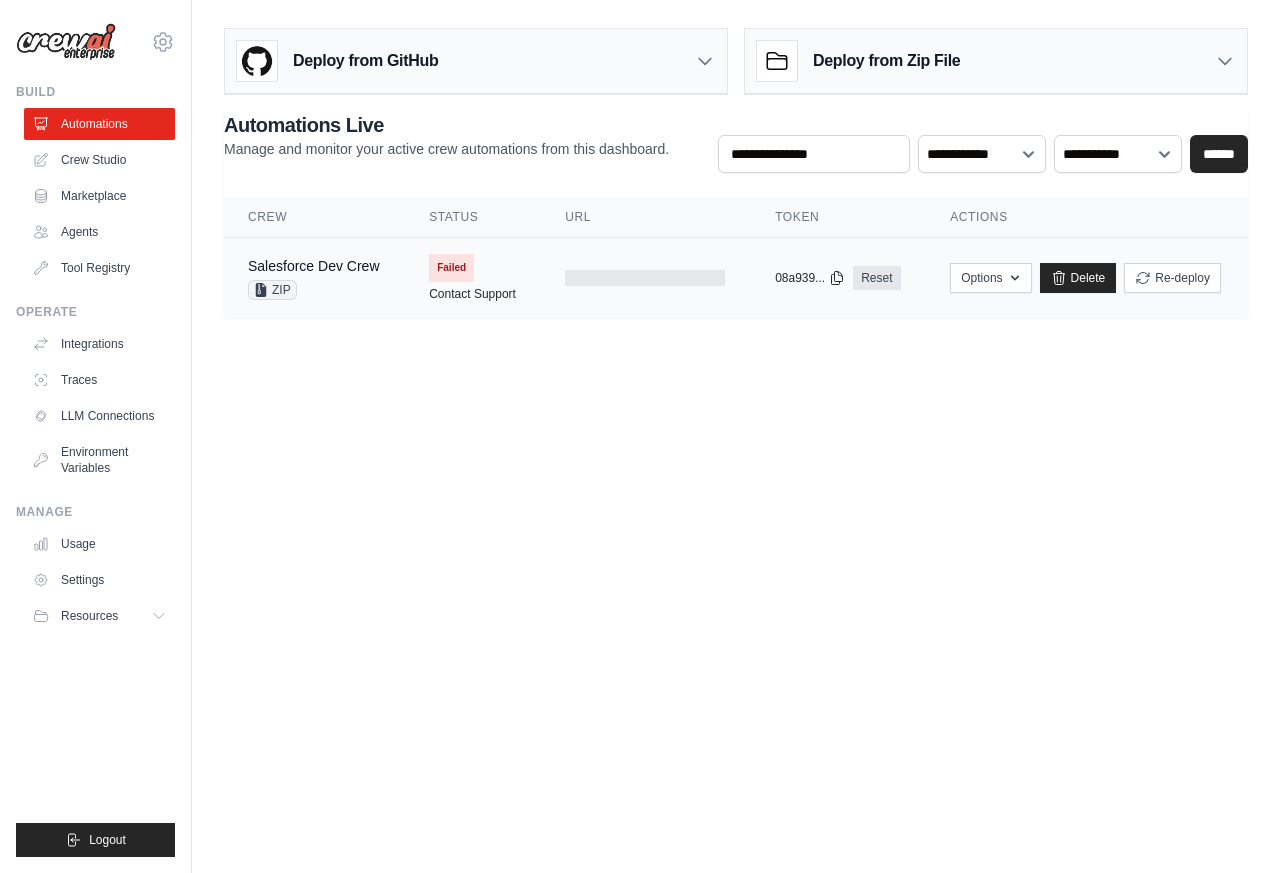 click on "Options
Upload Zip & Deploy
Export React JSX Component
Export React TSX Component
Export MCP Server
Delete
Re-deploy" at bounding box center (1087, 278) 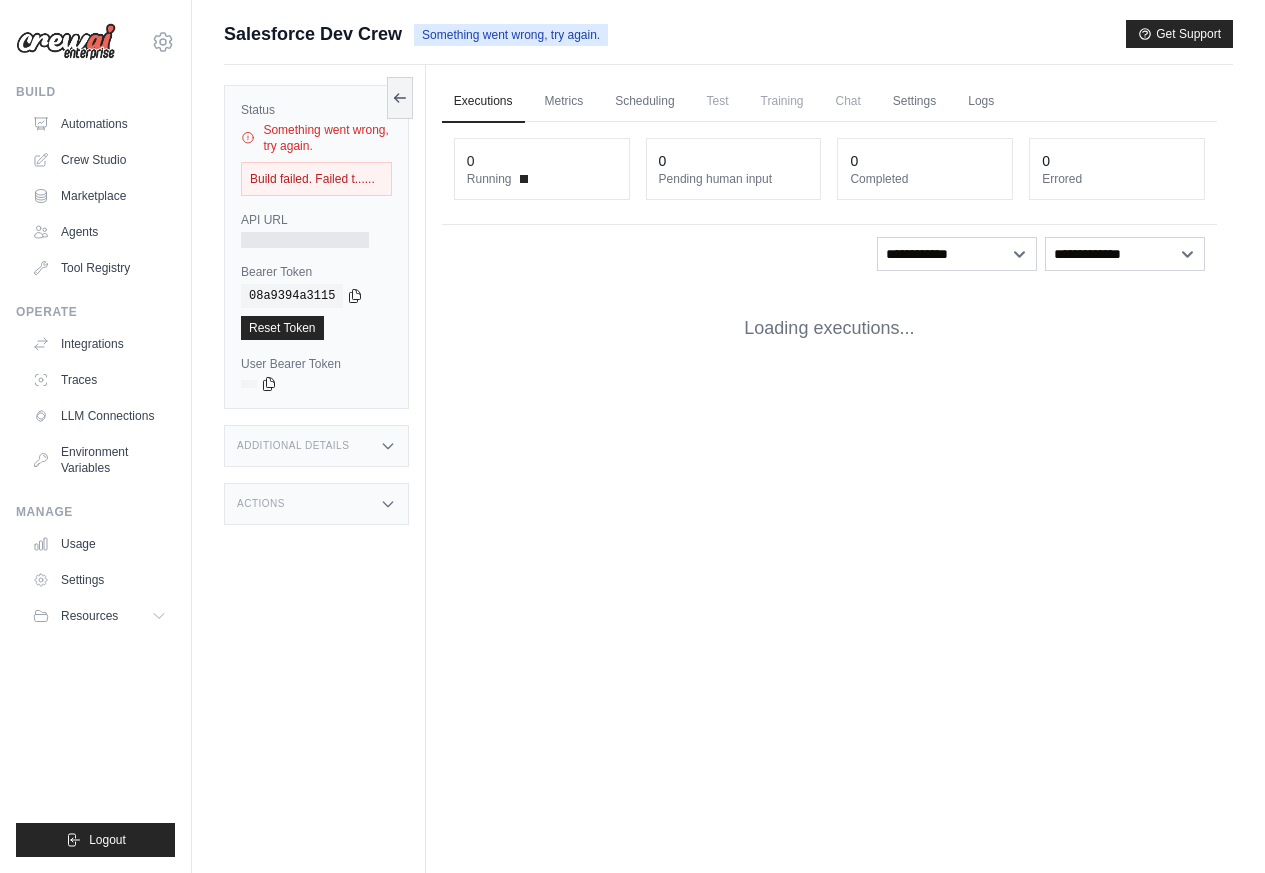 scroll, scrollTop: 0, scrollLeft: 0, axis: both 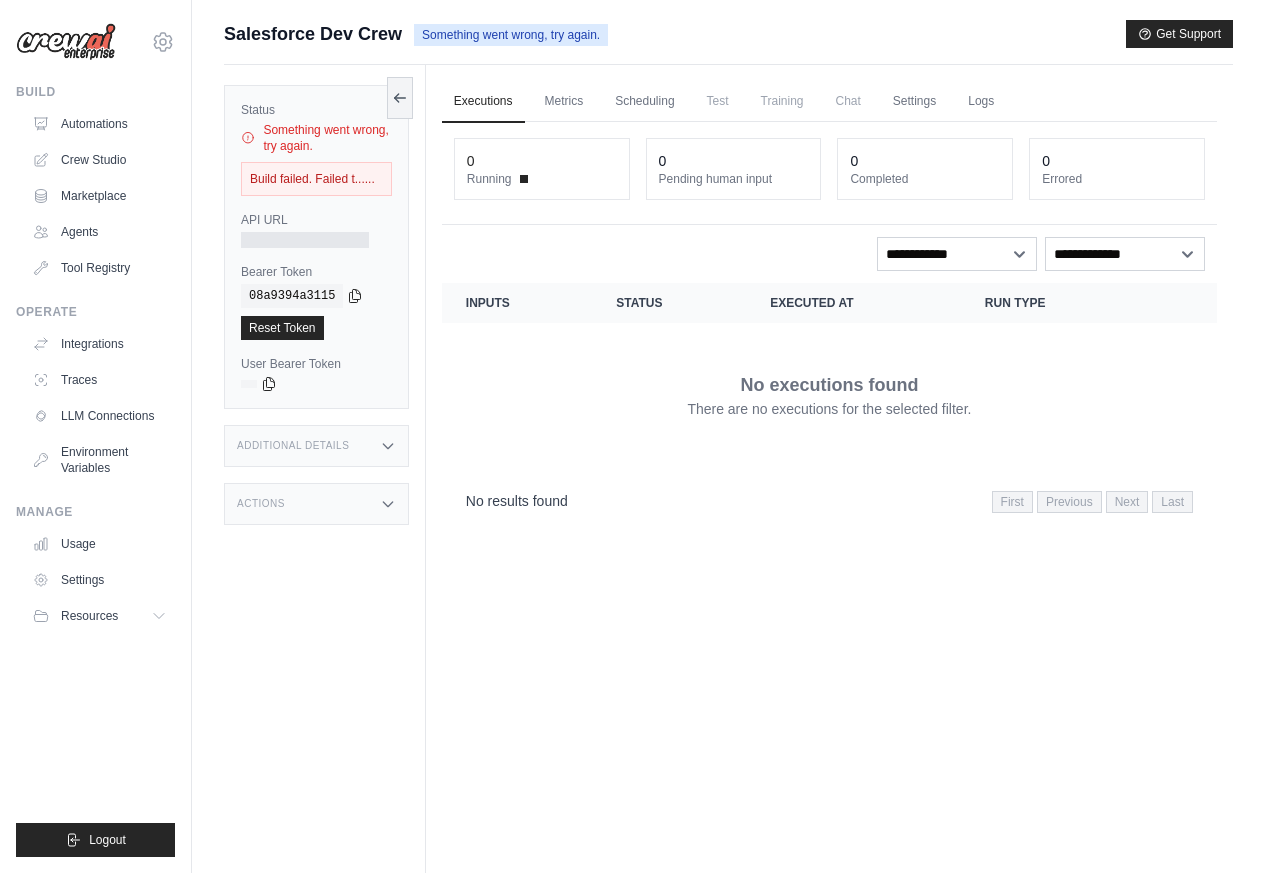 click on "**********" at bounding box center (829, 324) 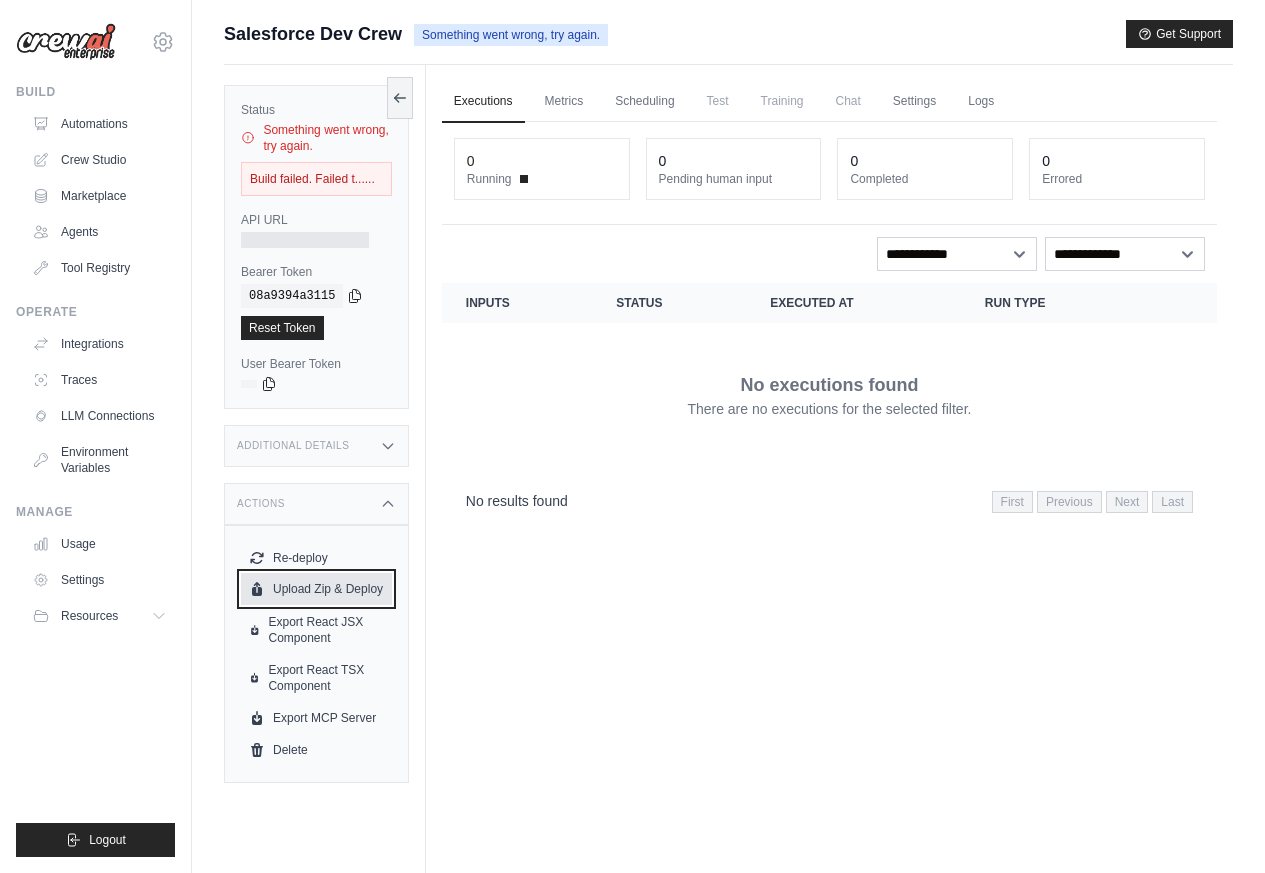 click on "Upload Zip & Deploy" at bounding box center [316, 589] 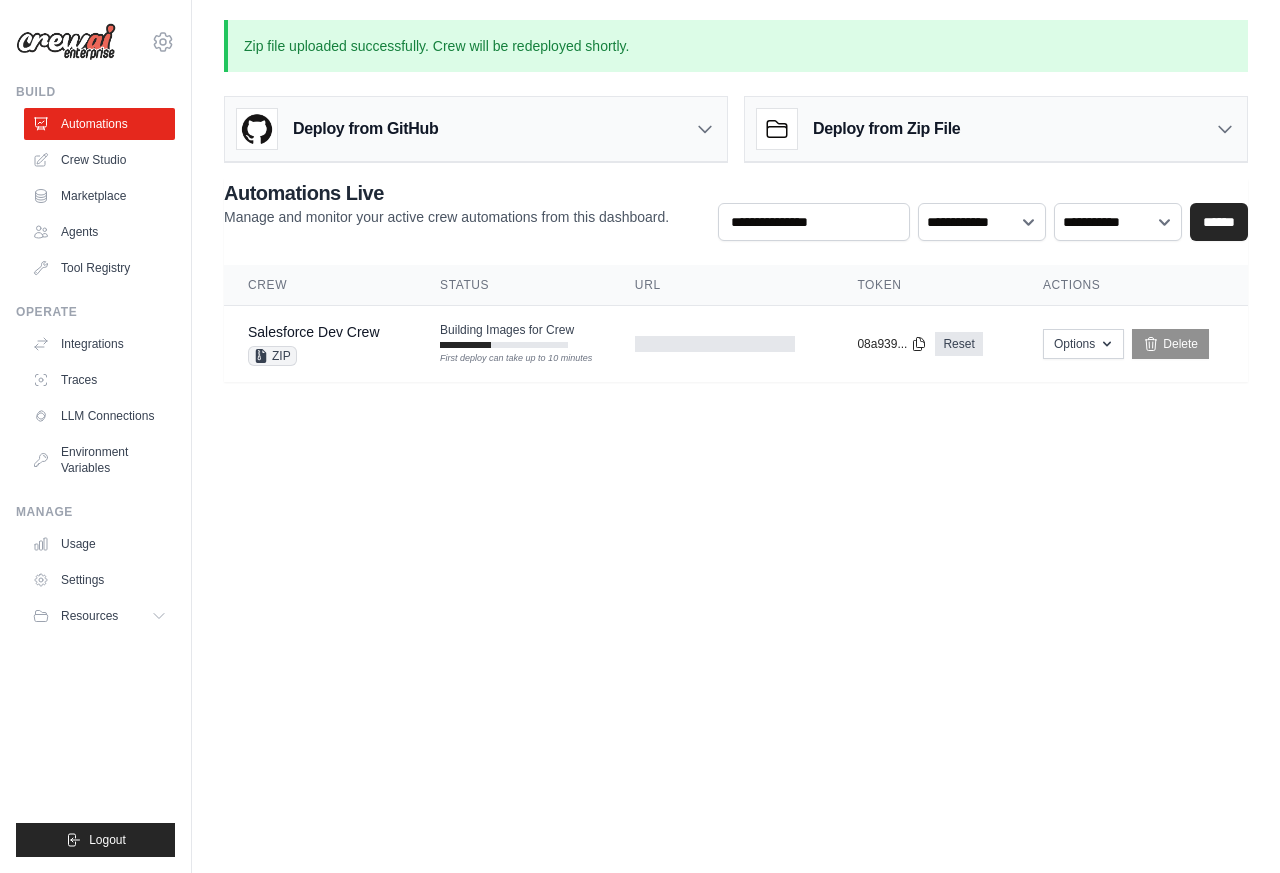 click on "Deploy from Zip File" at bounding box center (996, 129) 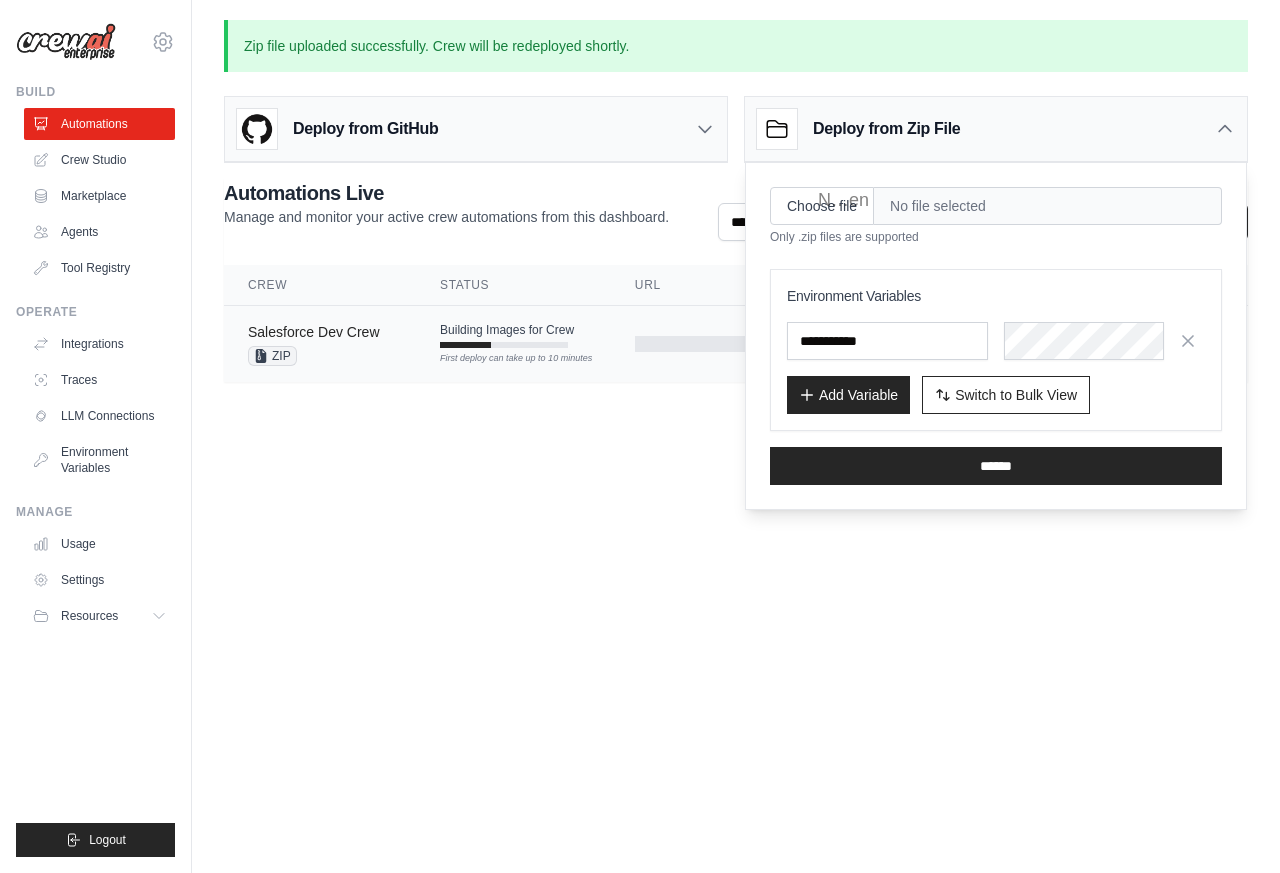click on "Salesforce Dev Crew" at bounding box center (314, 332) 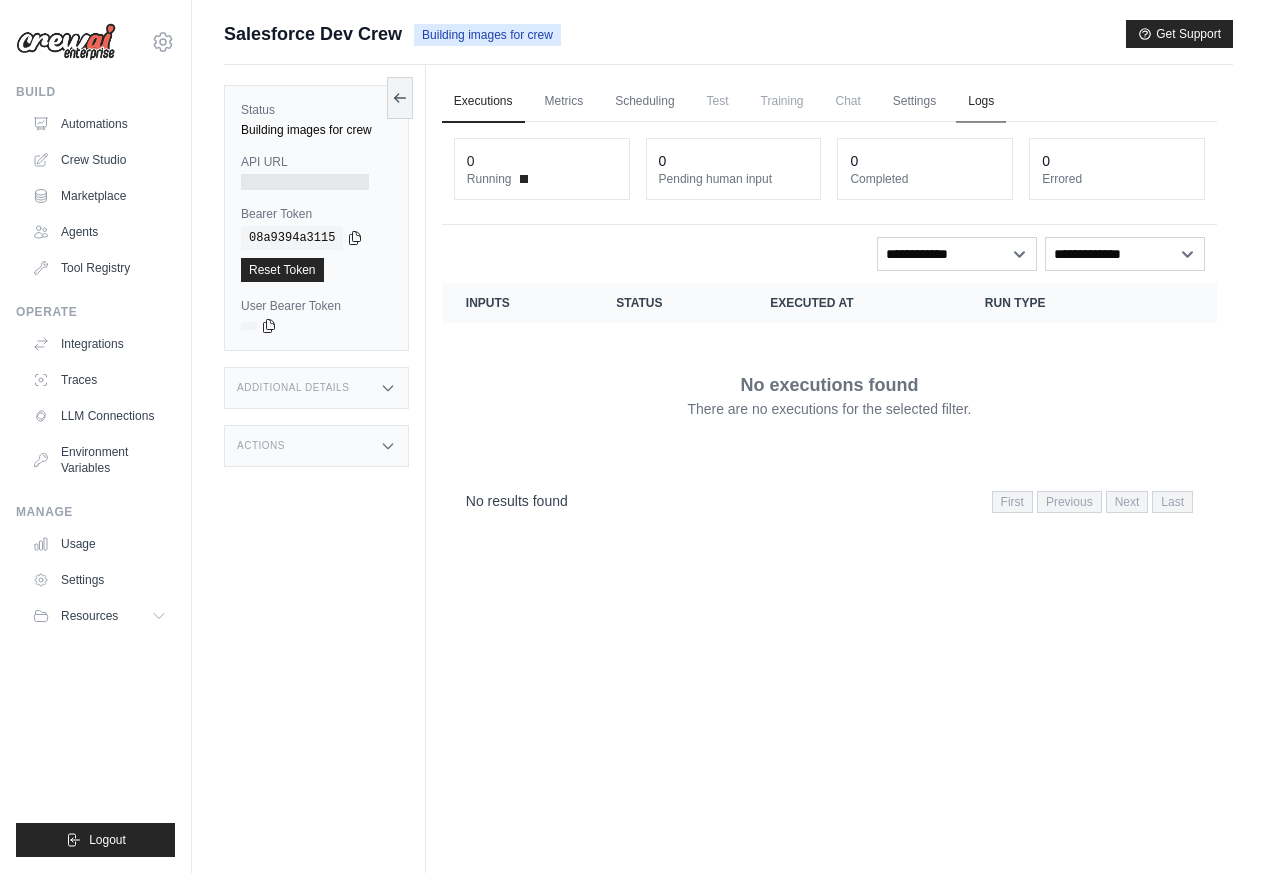 click on "Logs" at bounding box center [981, 102] 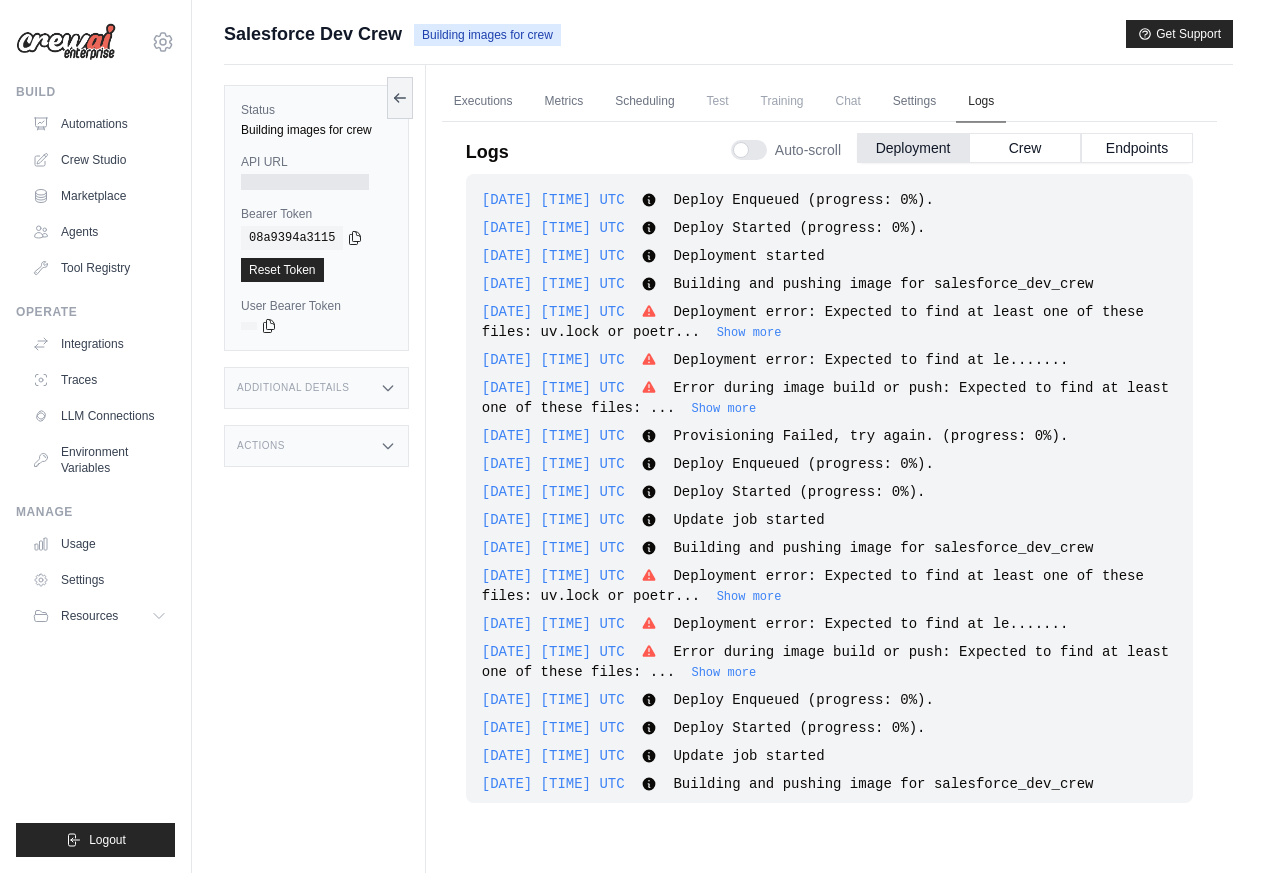 scroll, scrollTop: 1018, scrollLeft: 0, axis: vertical 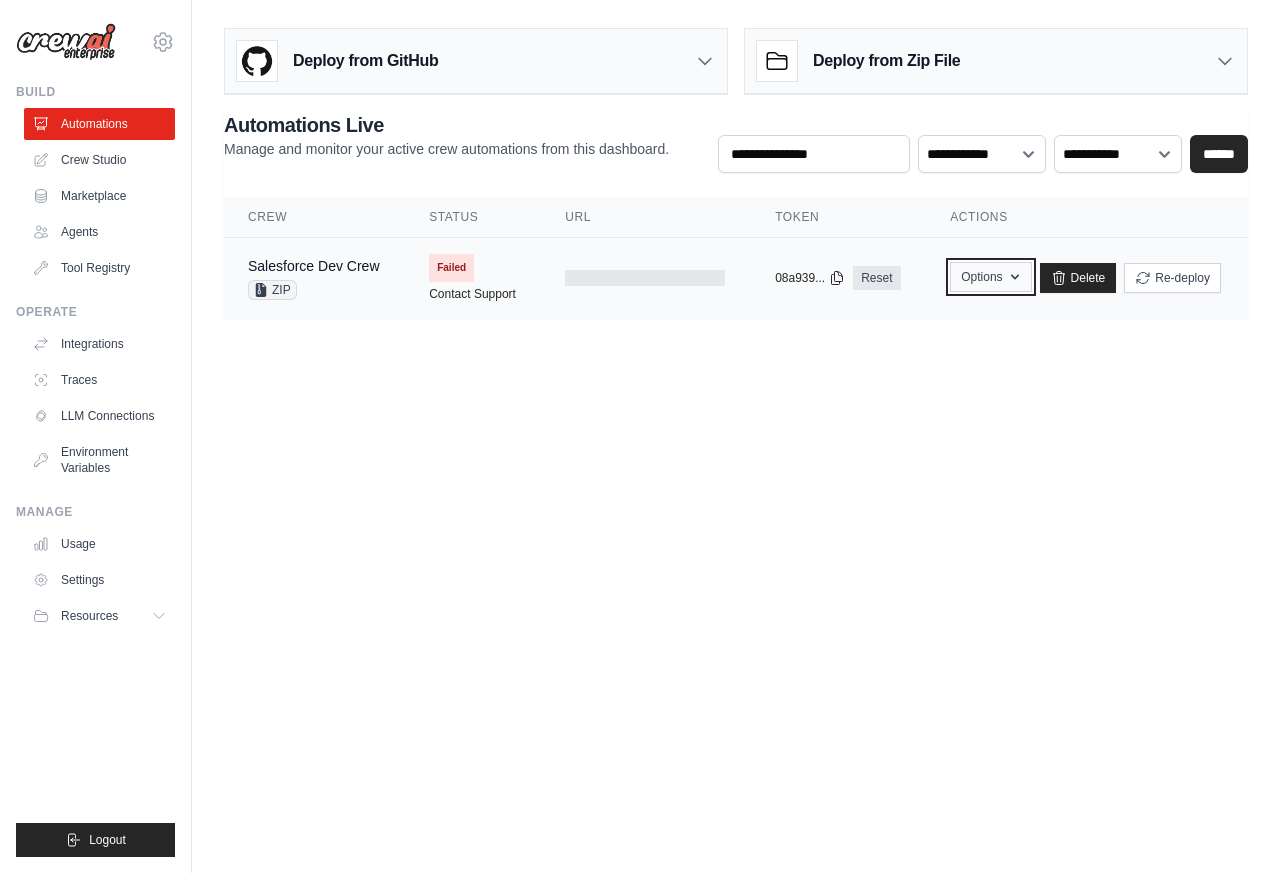 click on "Options" at bounding box center [990, 277] 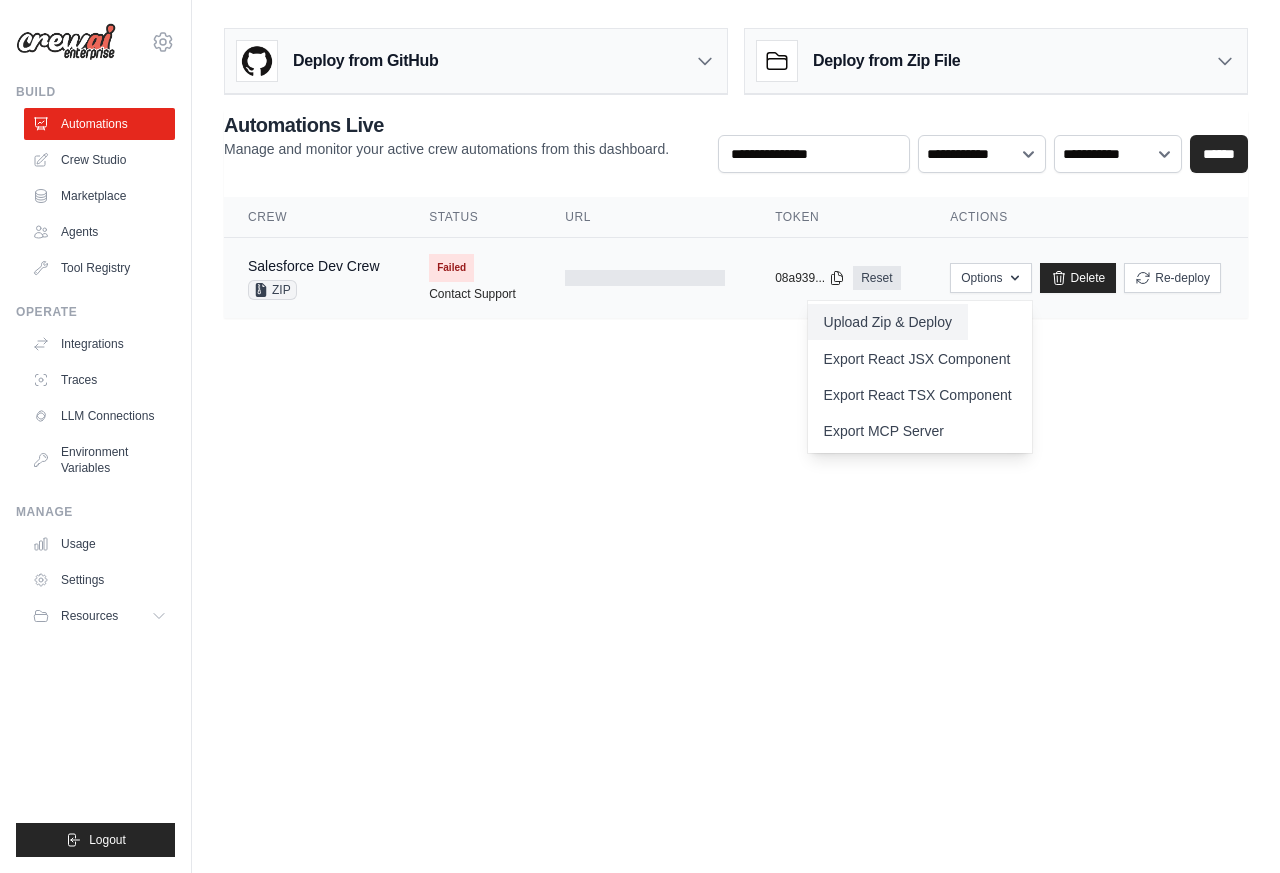 click on "Upload Zip & Deploy" at bounding box center (888, 322) 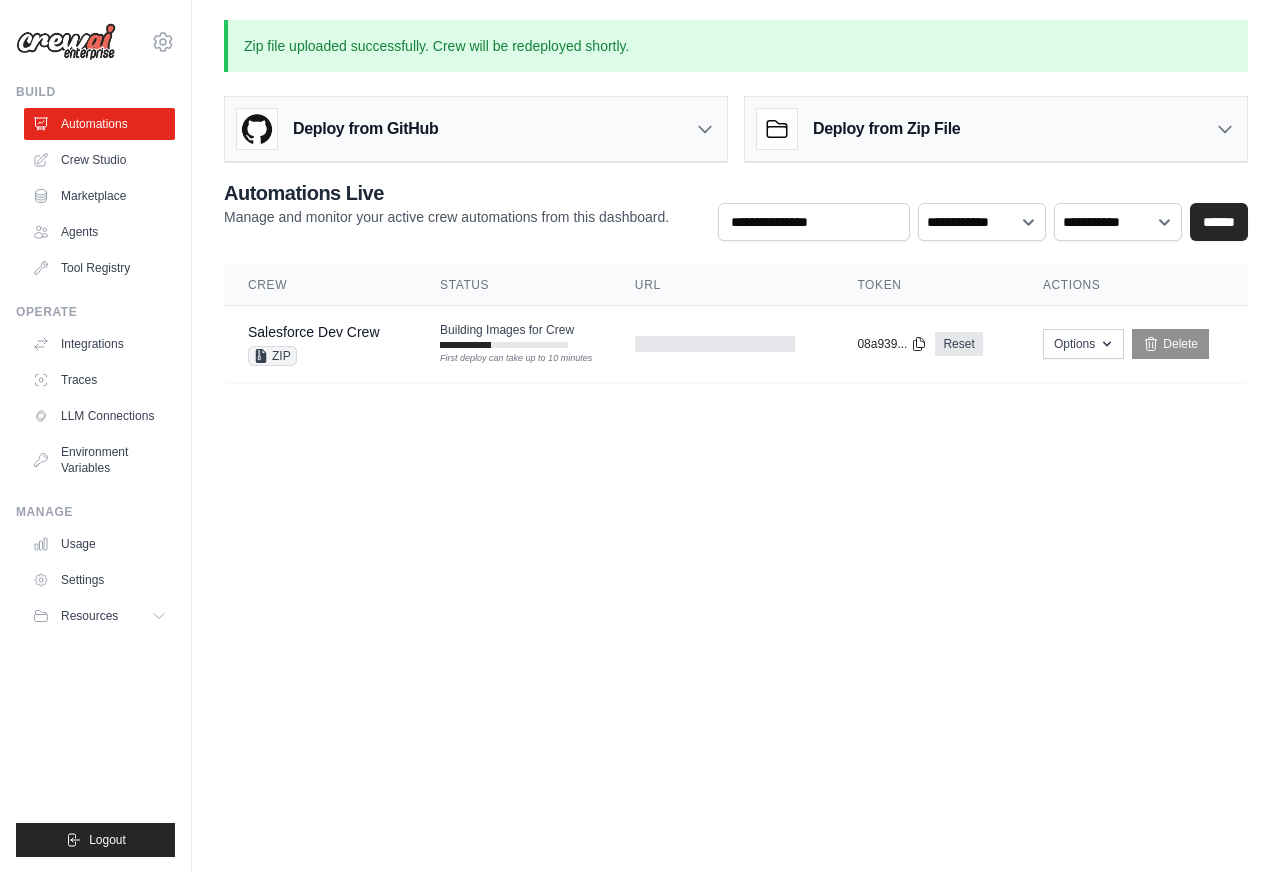 click on "Crew" at bounding box center (320, 285) 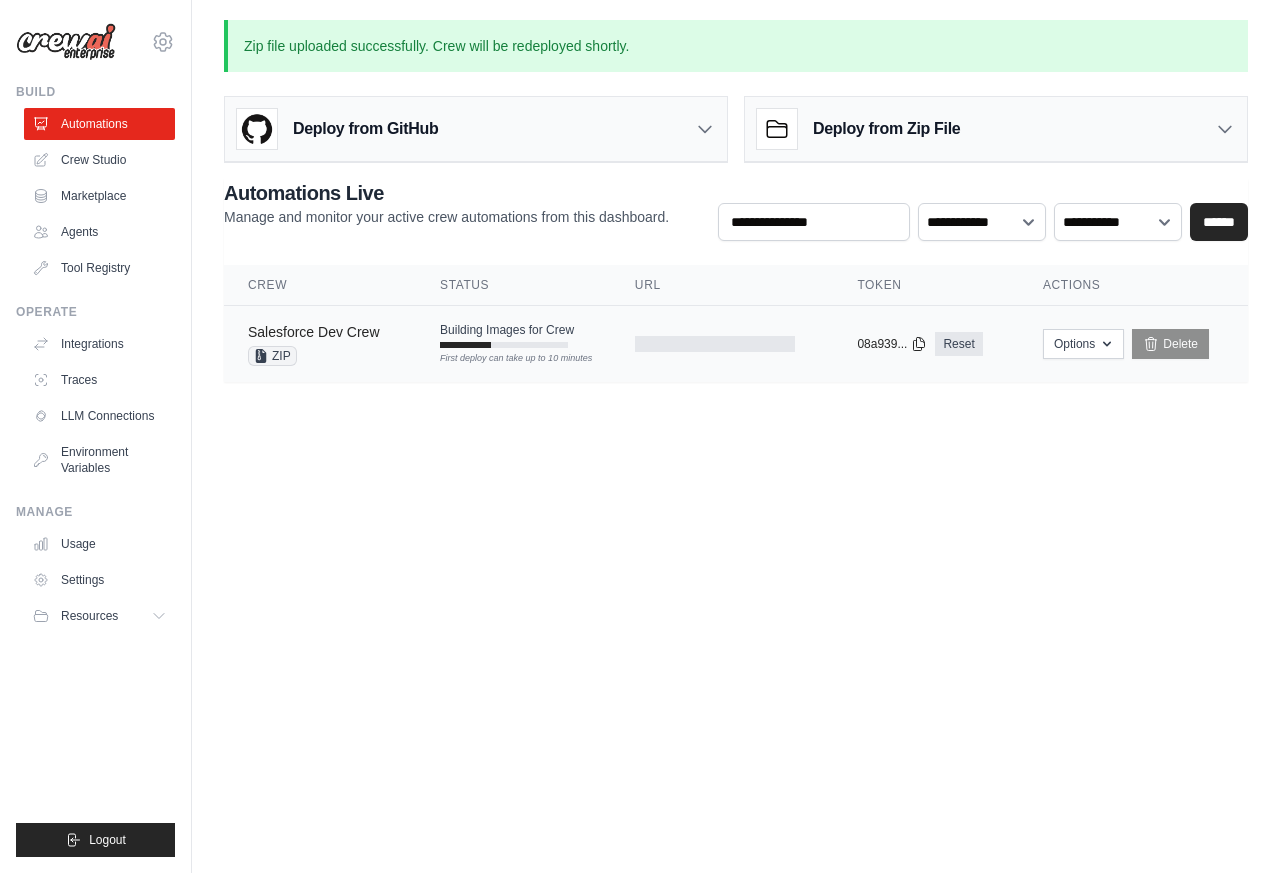 click on "Salesforce Dev Crew" at bounding box center (314, 332) 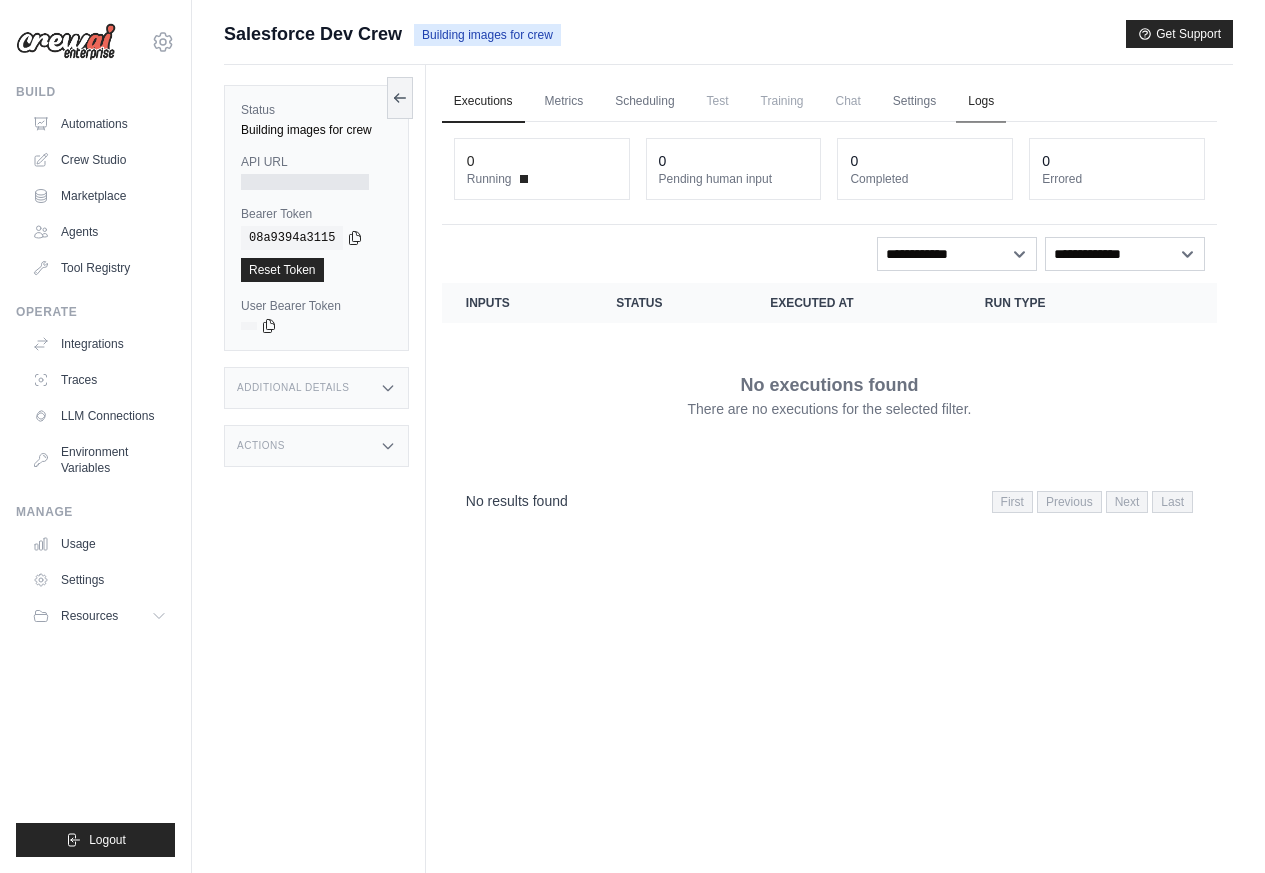click on "Logs" at bounding box center (981, 102) 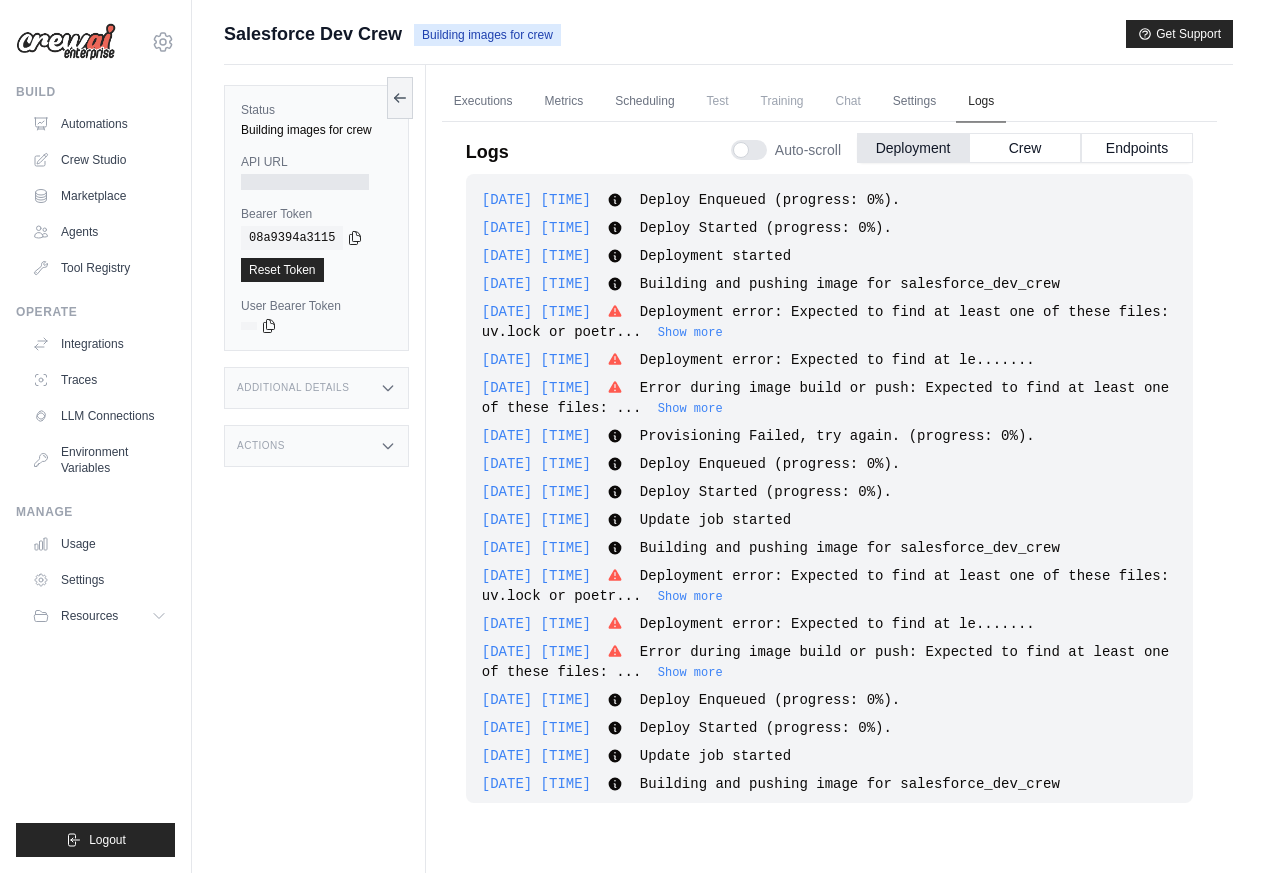 scroll, scrollTop: 1366, scrollLeft: 0, axis: vertical 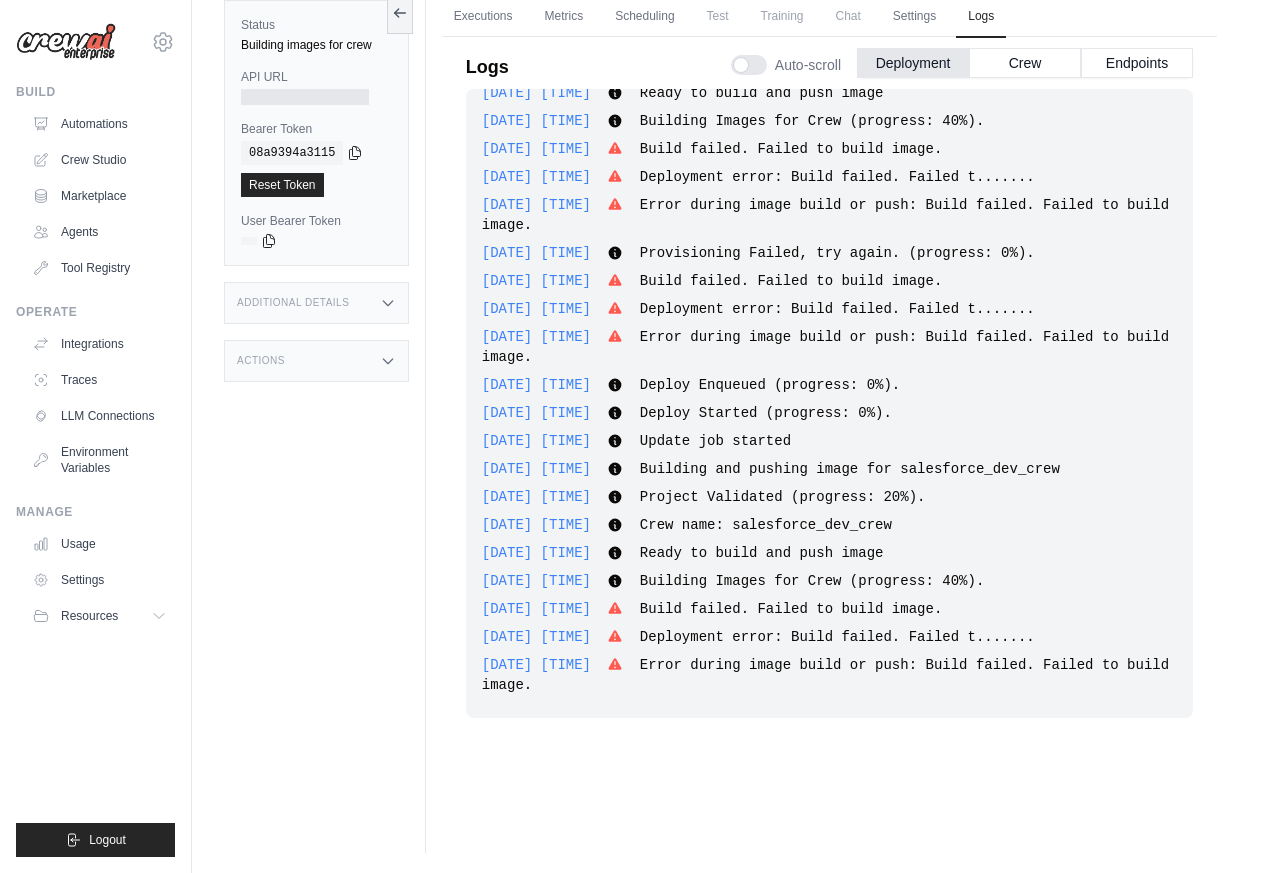 click on "Auto-scroll
Deployment
Crew
Endpoints" at bounding box center [962, 61] 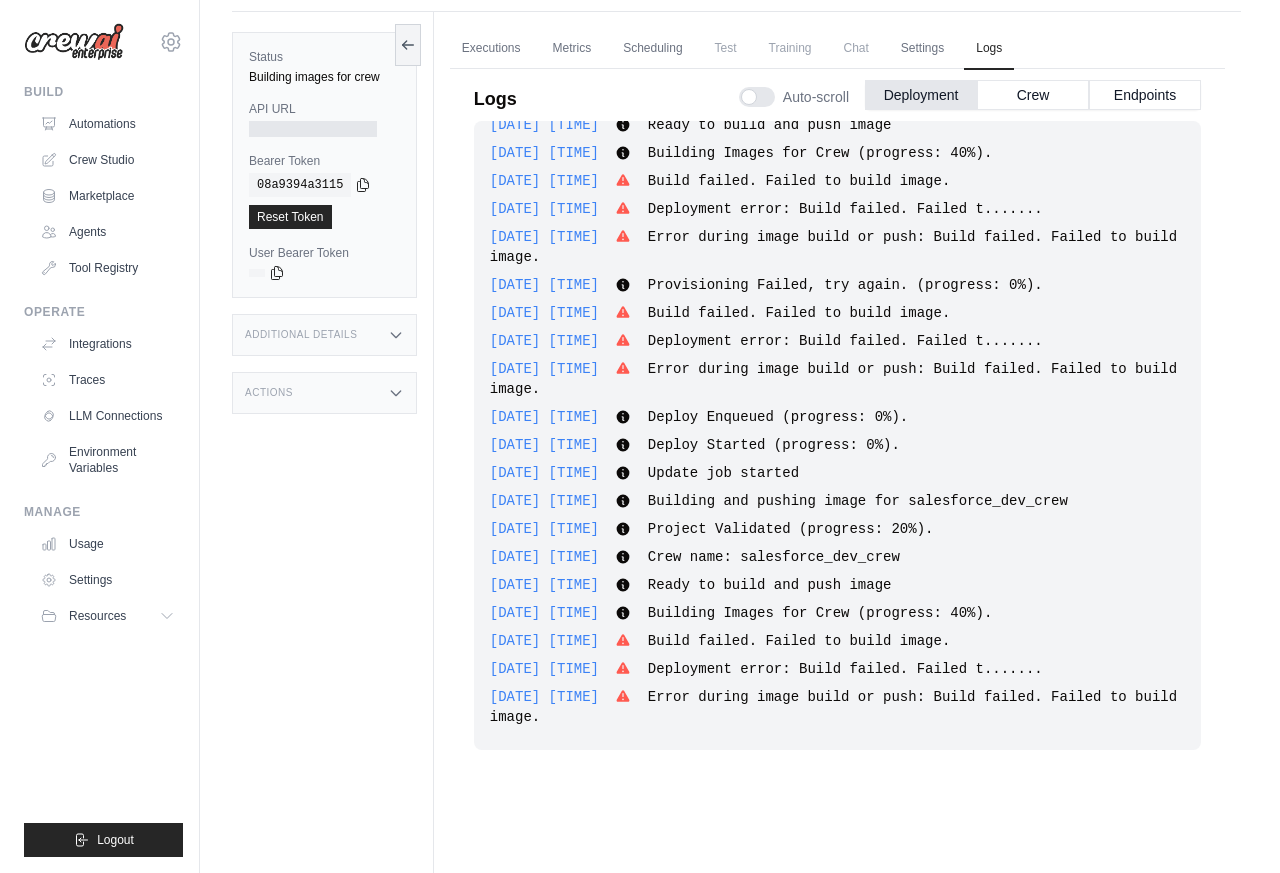scroll, scrollTop: 0, scrollLeft: 0, axis: both 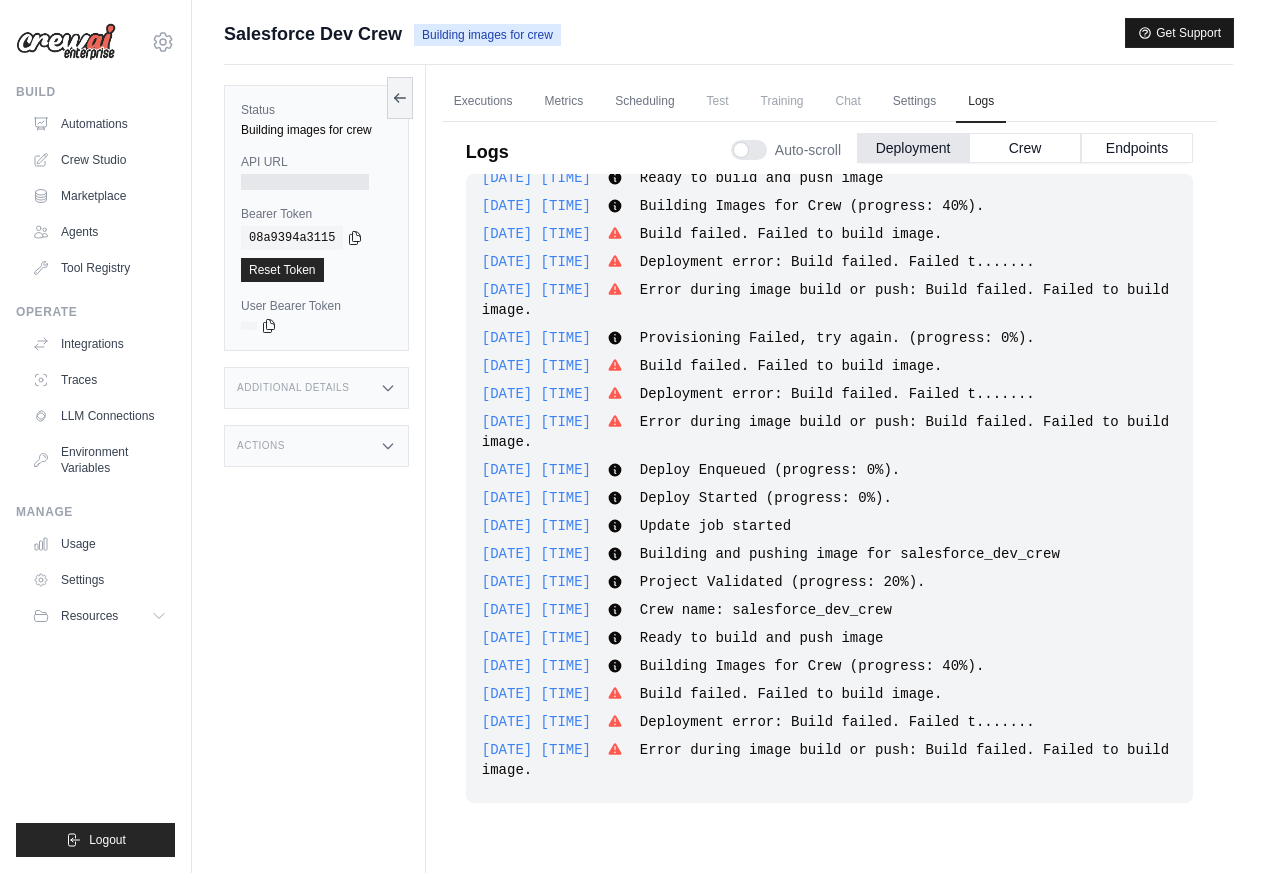 click on "Get Support" at bounding box center (1179, 33) 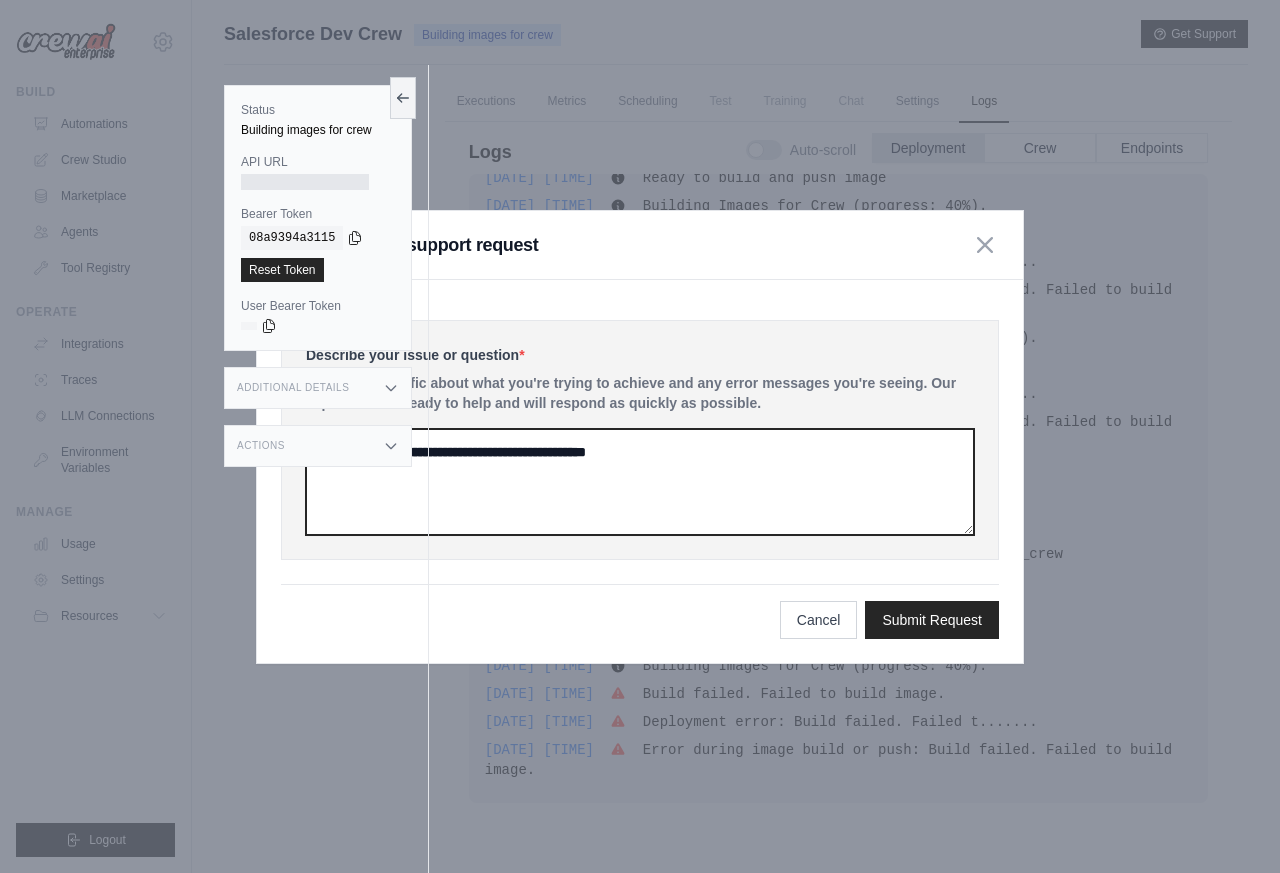 click at bounding box center [640, 482] 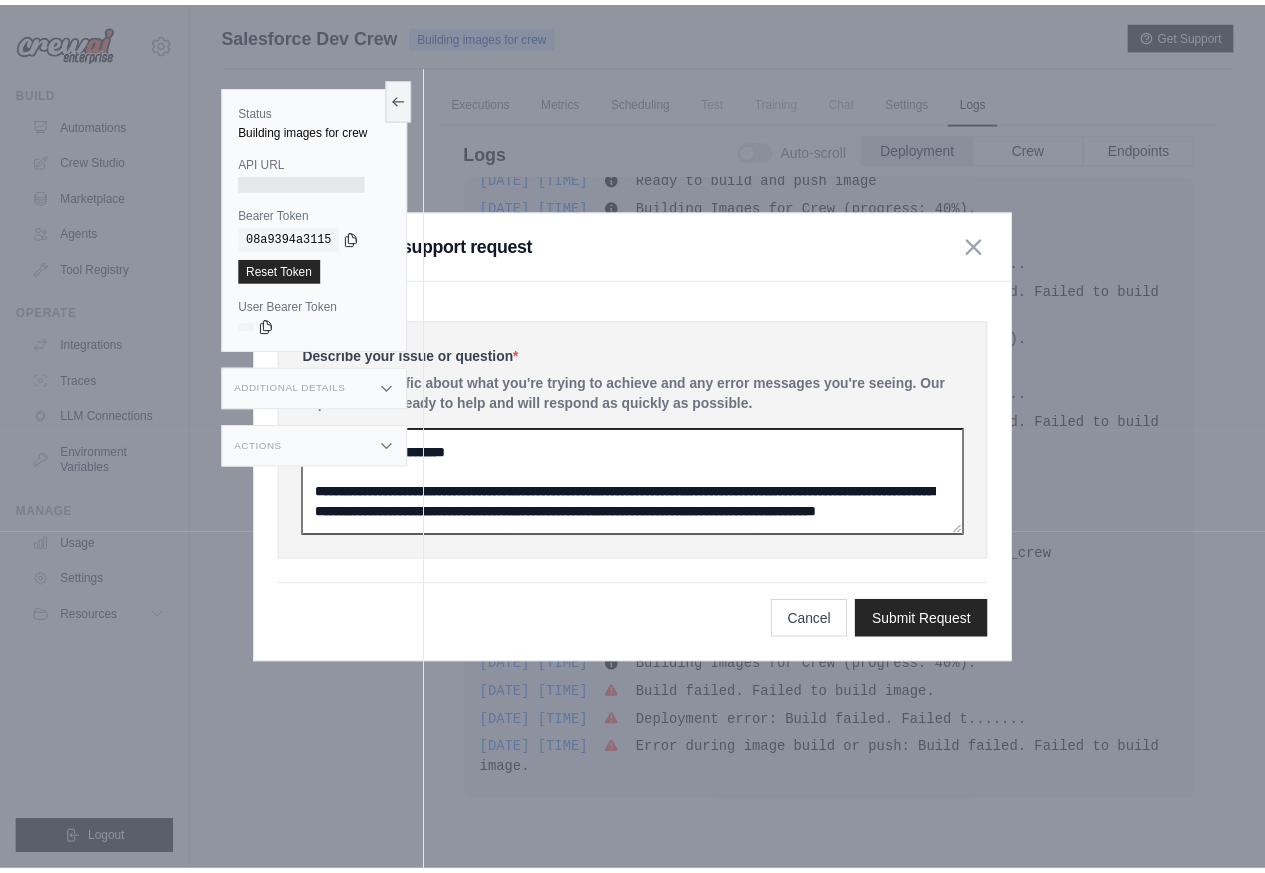 scroll, scrollTop: 186, scrollLeft: 0, axis: vertical 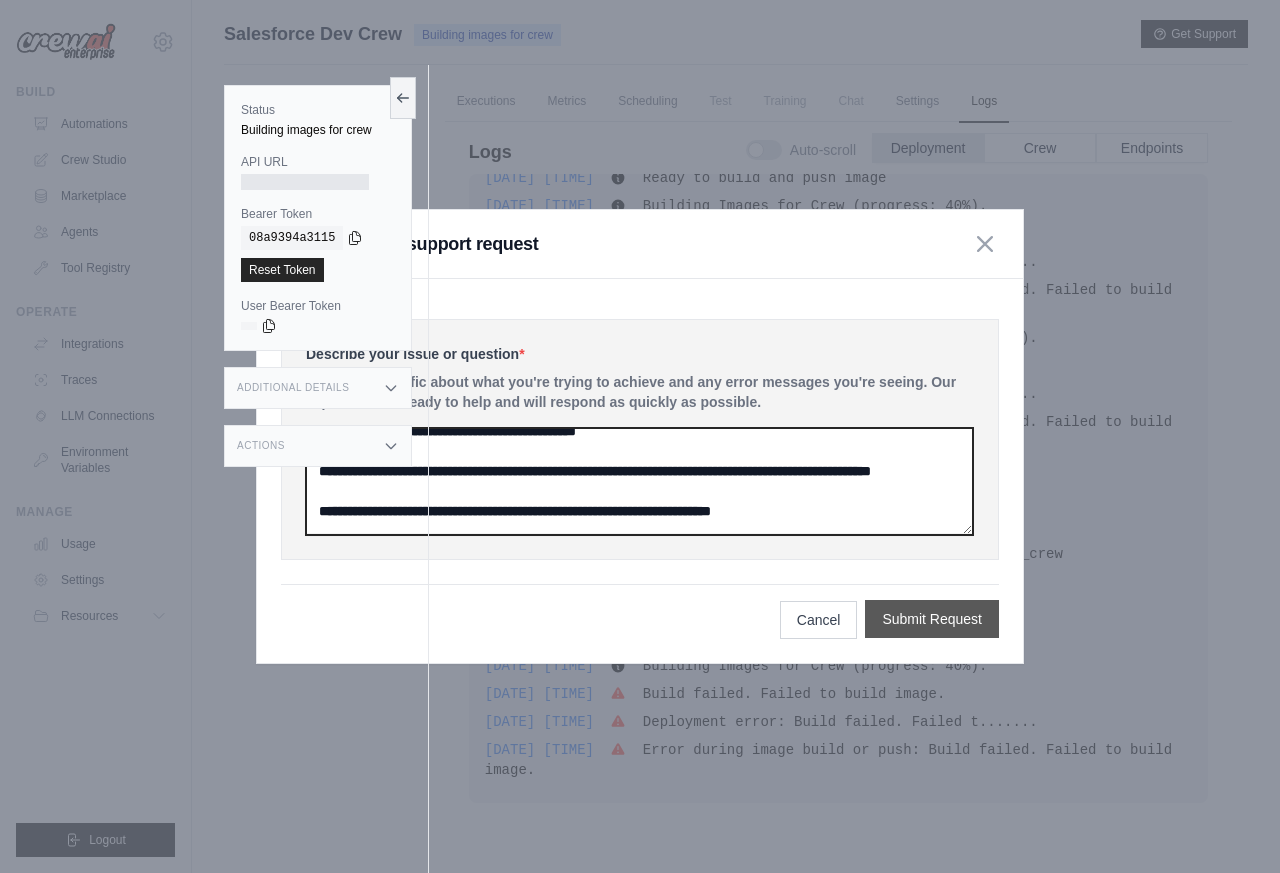 type on "**********" 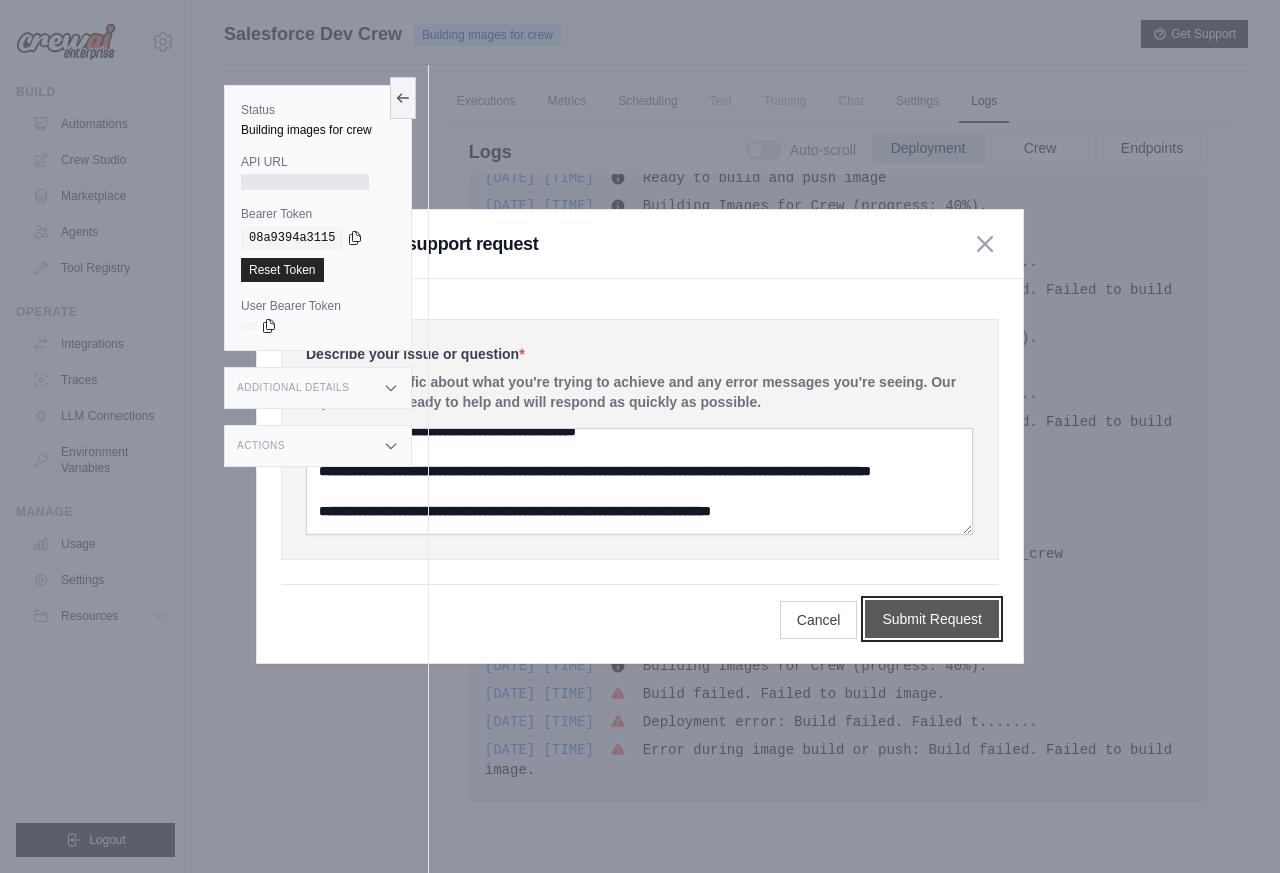 click on "Submit Request" at bounding box center [932, 619] 